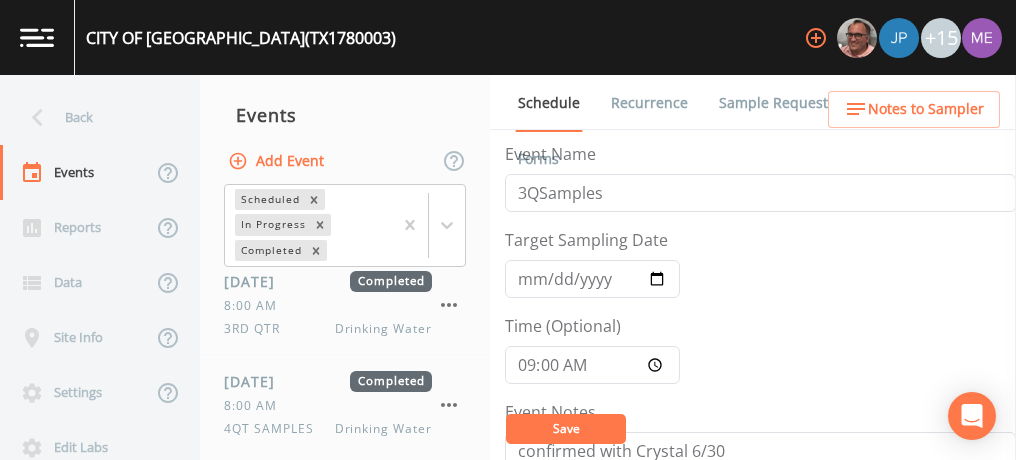 scroll, scrollTop: 0, scrollLeft: 0, axis: both 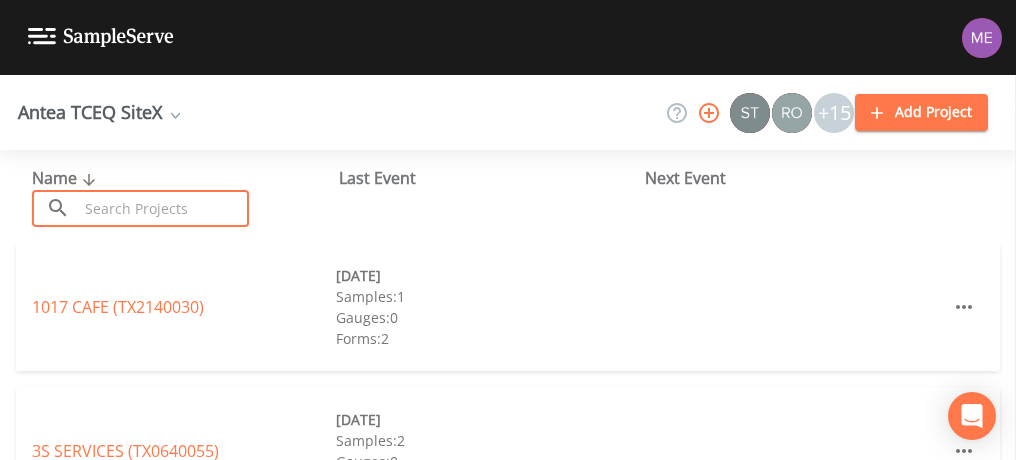 click at bounding box center [163, 208] 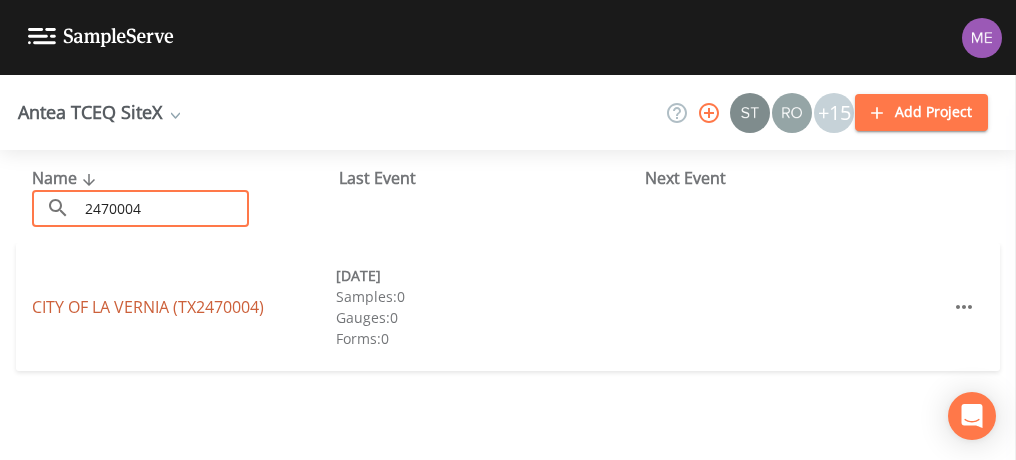 type on "2470004" 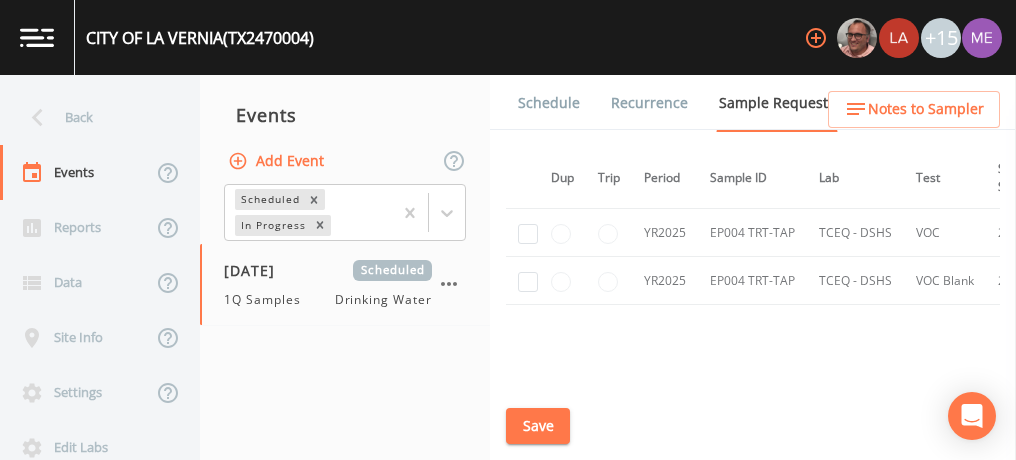 scroll, scrollTop: 2569, scrollLeft: 0, axis: vertical 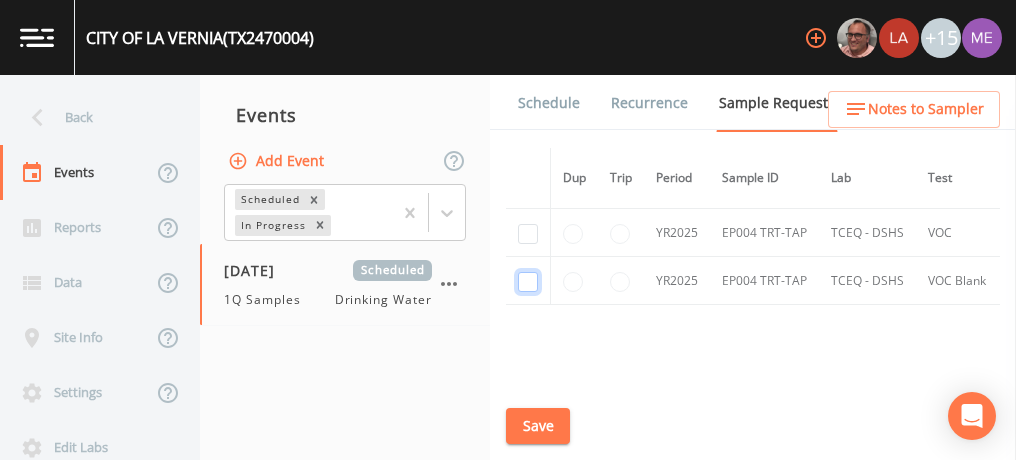 click at bounding box center [528, -1189] 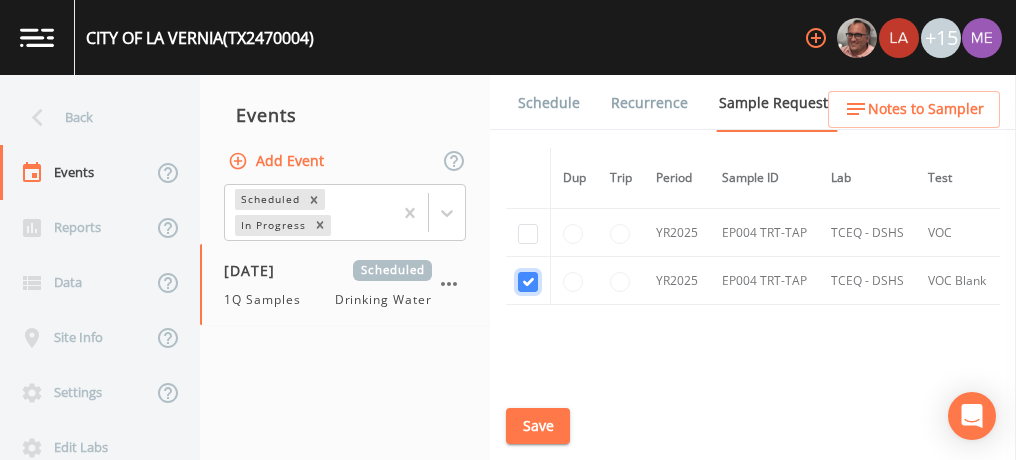 checkbox on "true" 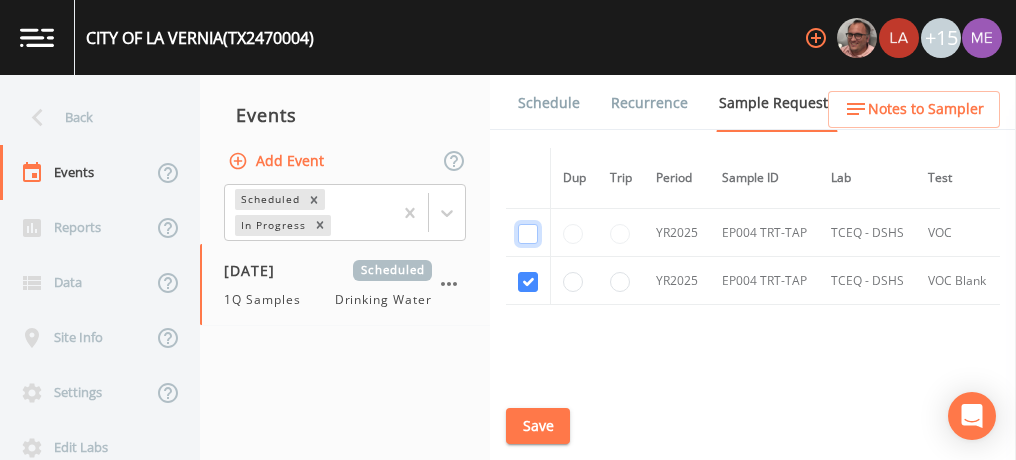 click at bounding box center (528, -1304) 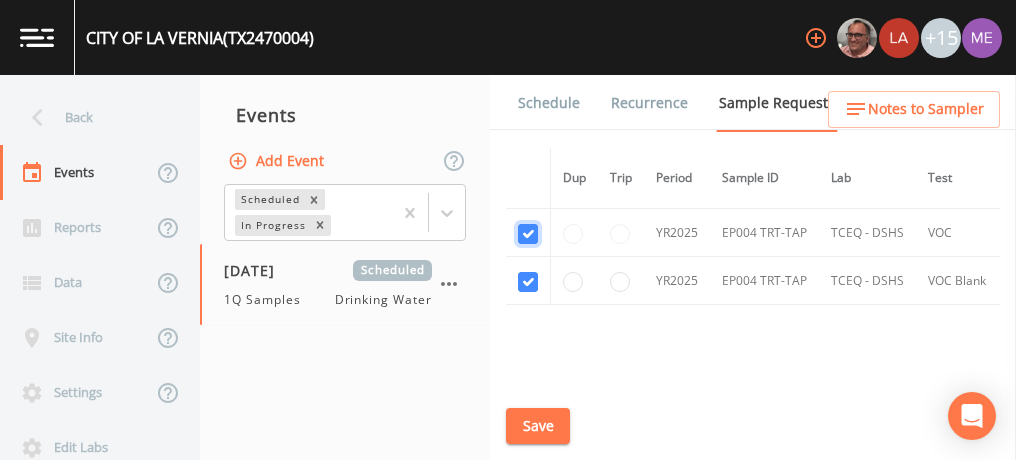 checkbox on "true" 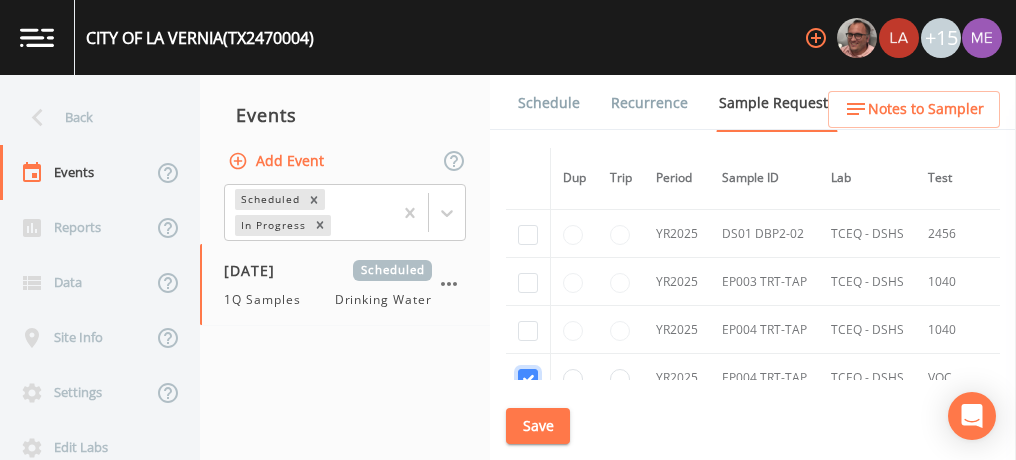 scroll, scrollTop: 2421, scrollLeft: 0, axis: vertical 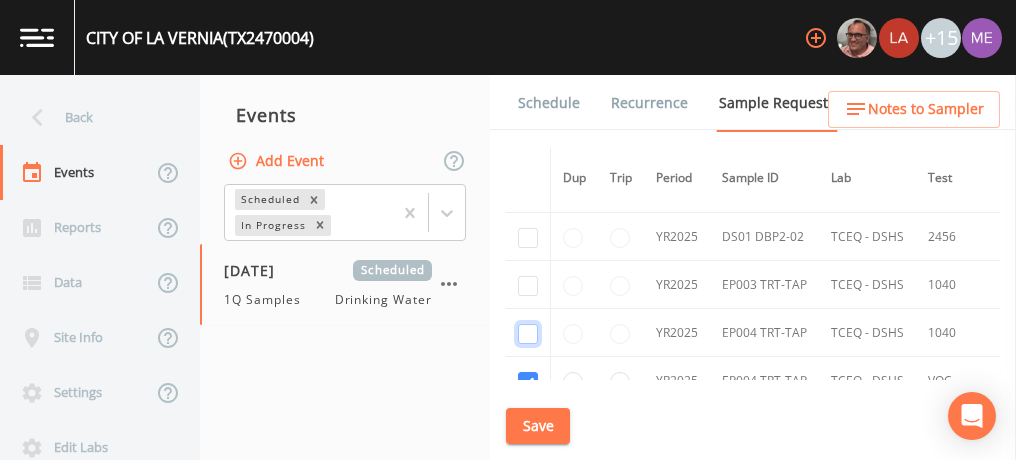 click at bounding box center [528, 334] 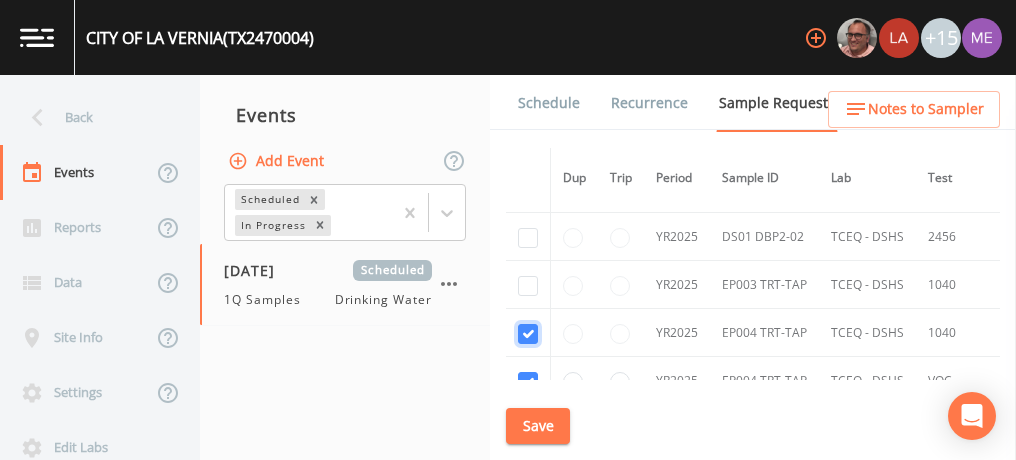 checkbox on "true" 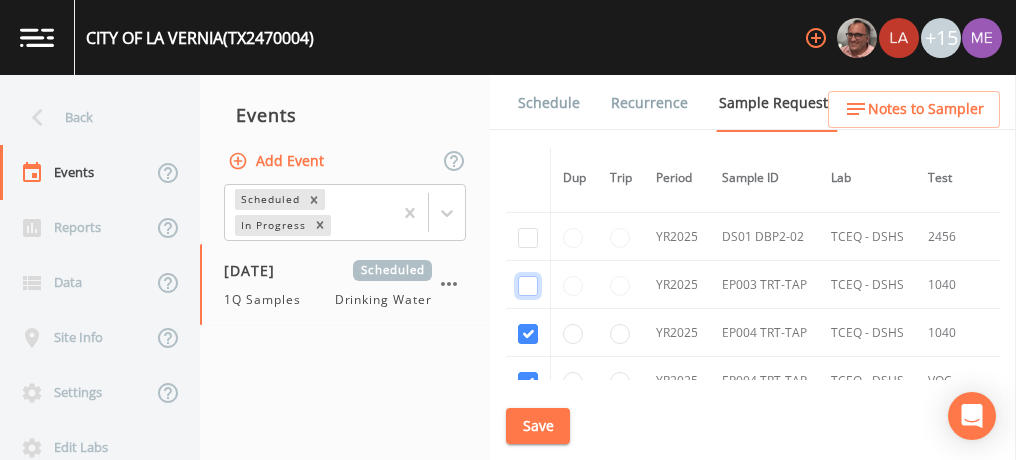 click at bounding box center (528, -1923) 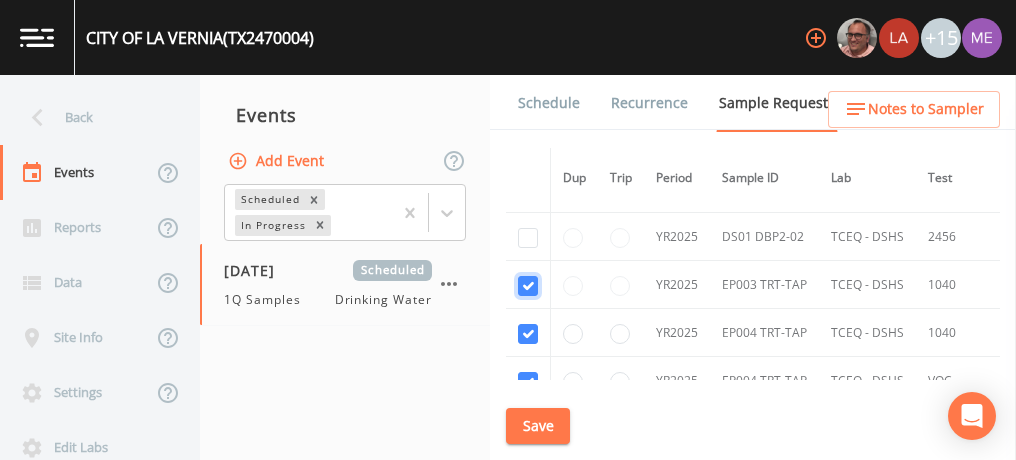 checkbox on "true" 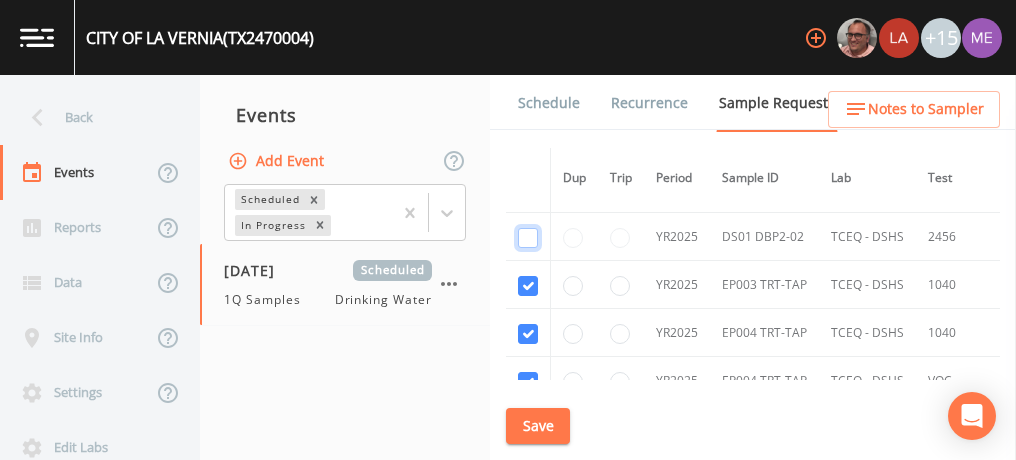 click at bounding box center (528, -2038) 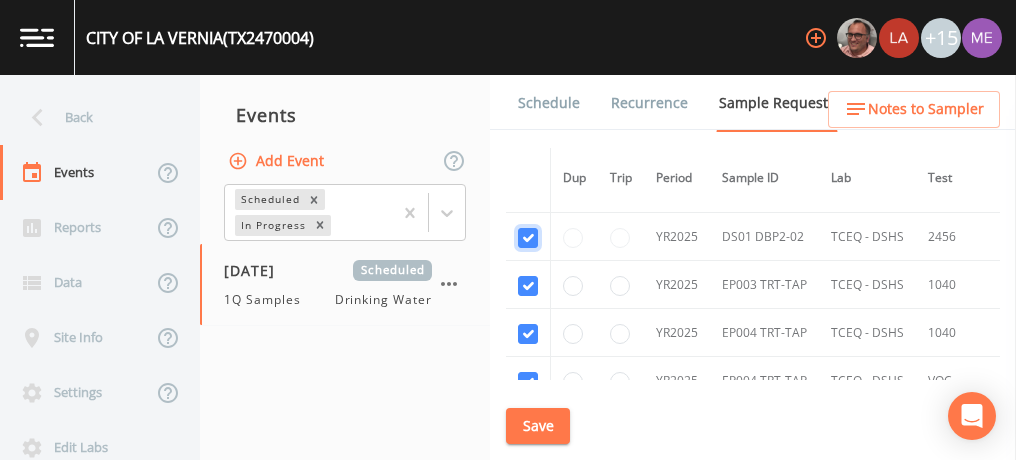 checkbox on "true" 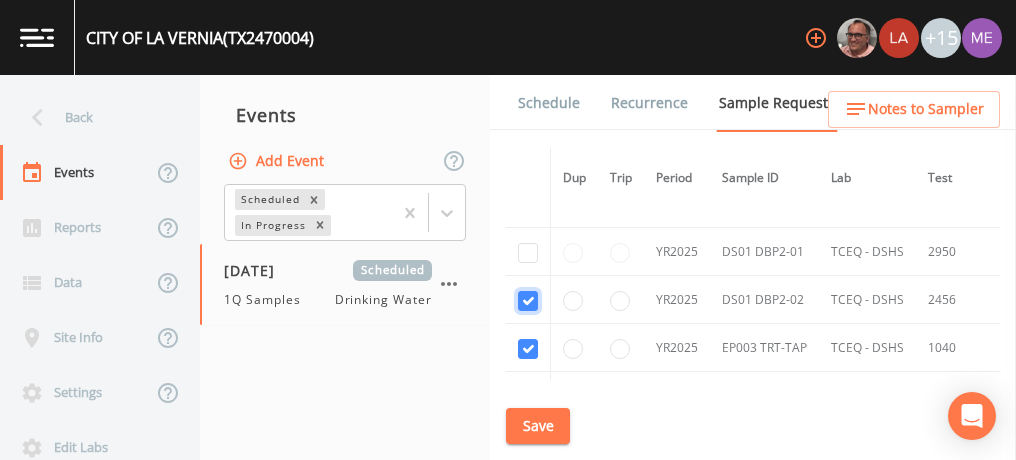 scroll, scrollTop: 2357, scrollLeft: 0, axis: vertical 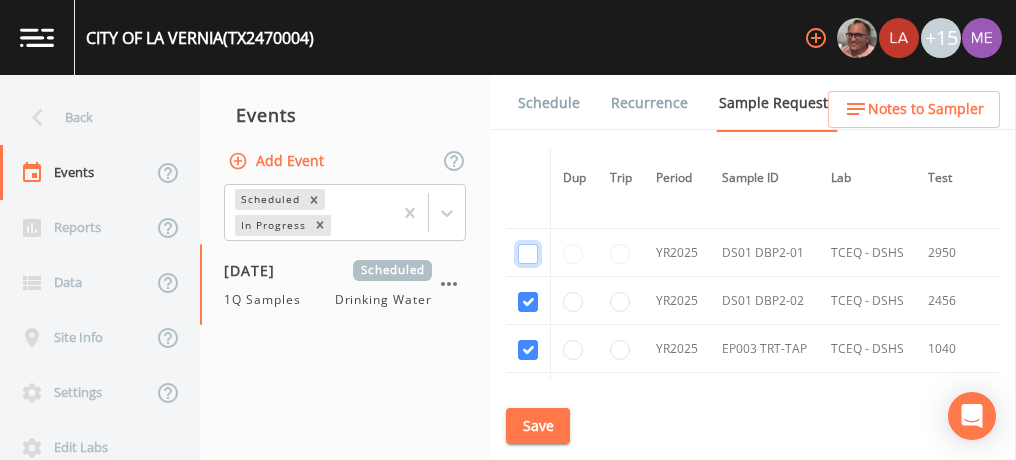 click at bounding box center (528, -2089) 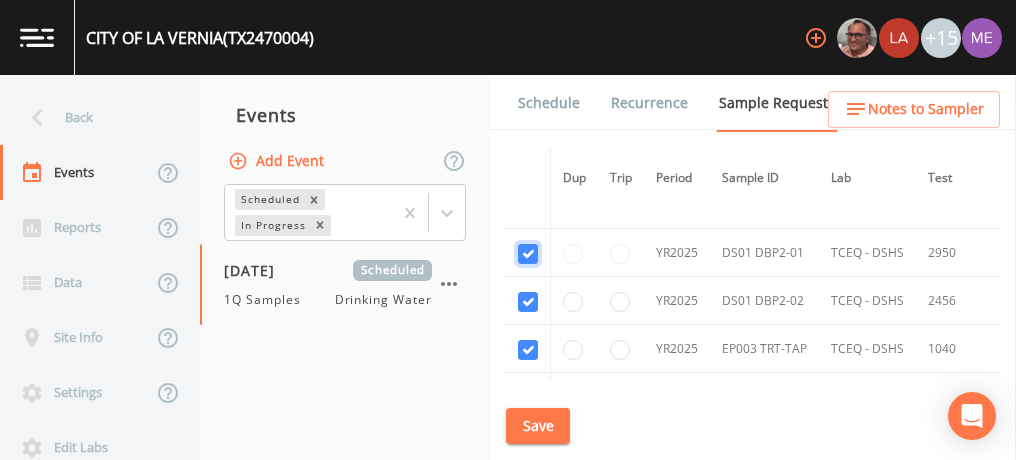 checkbox on "true" 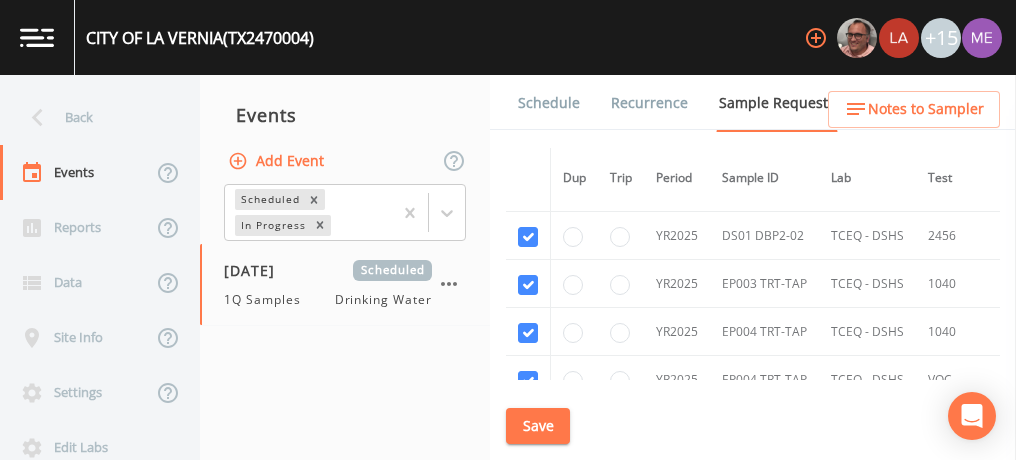 scroll, scrollTop: 2424, scrollLeft: 0, axis: vertical 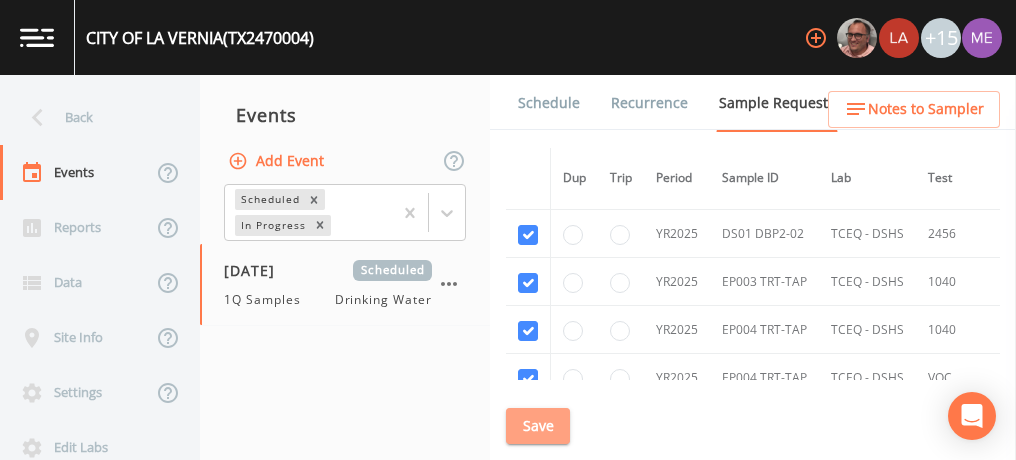 click on "Save" at bounding box center (538, 426) 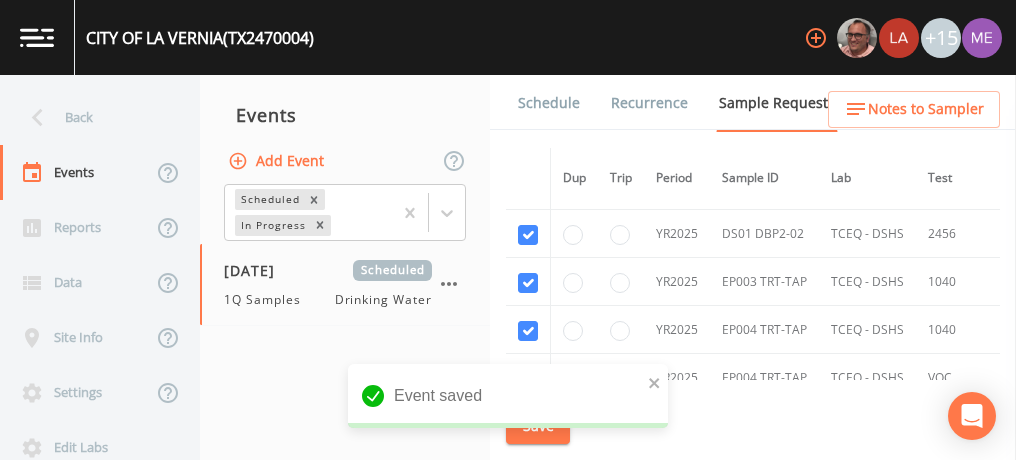 click on "Schedule" at bounding box center [549, 103] 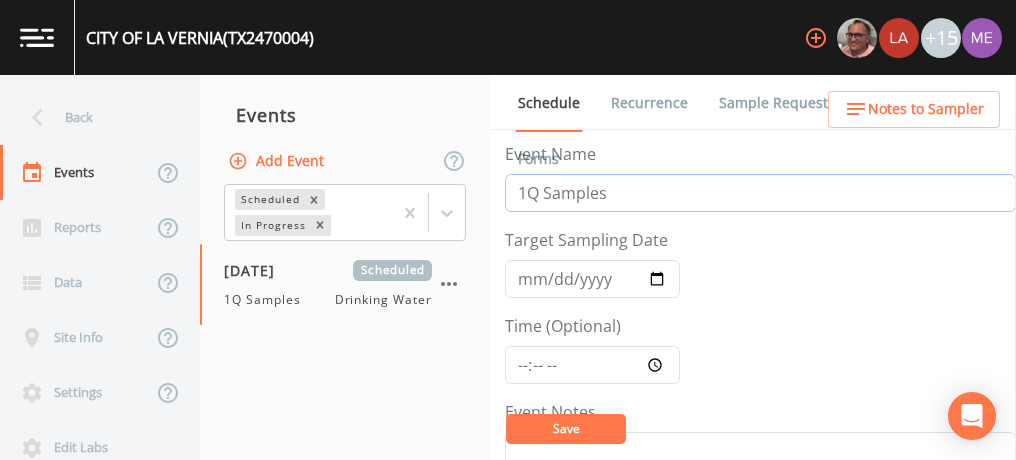click on "1Q Samples" at bounding box center [760, 193] 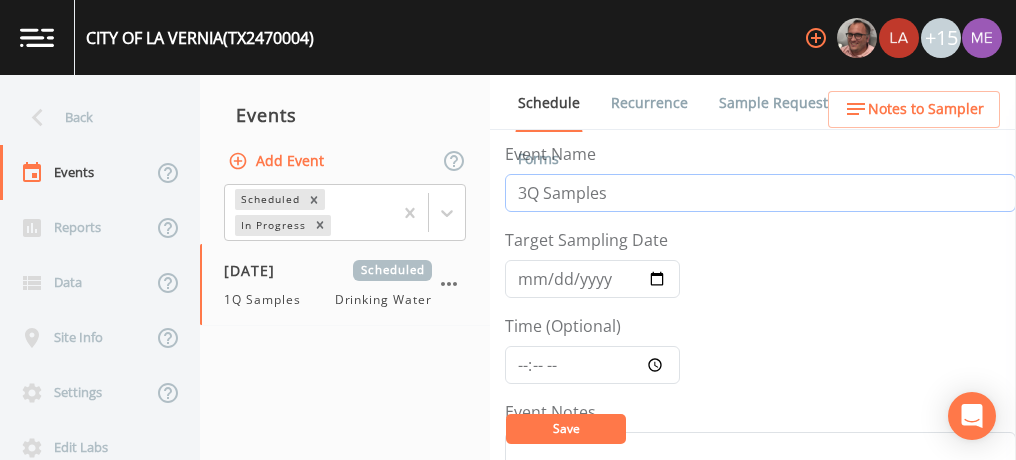 type on "3Q Samples" 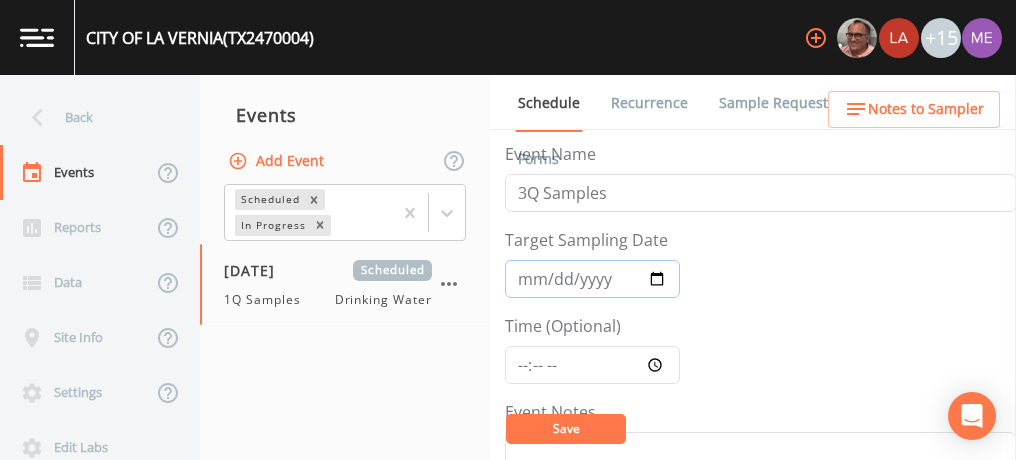 click on "2025-02-27" at bounding box center (592, 279) 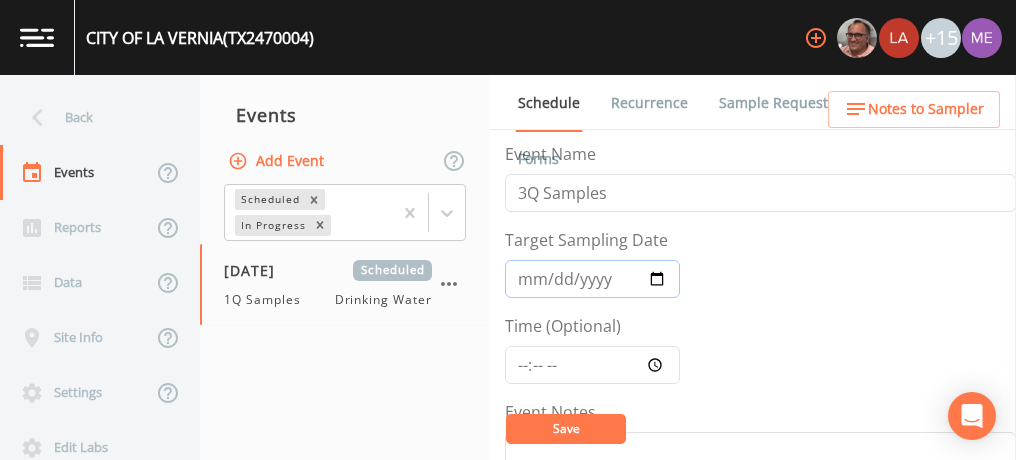 type on "2025-07-02" 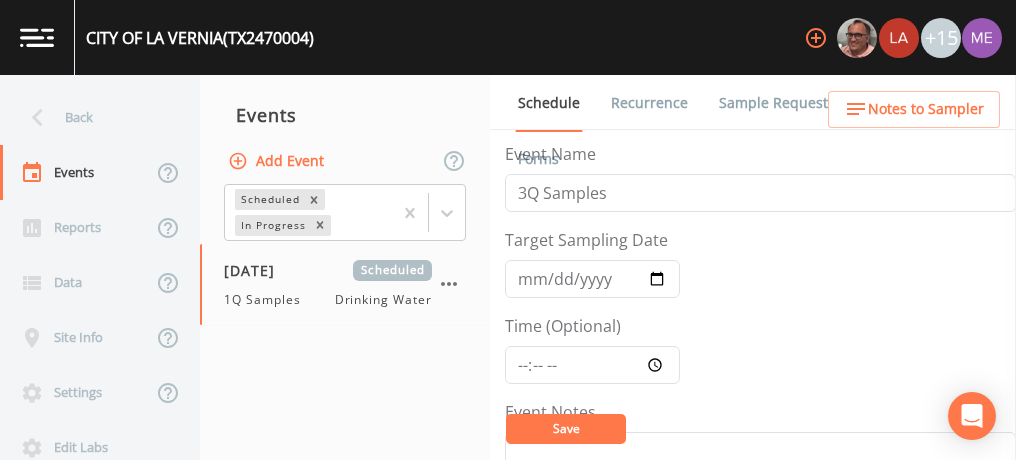 click on "Save" at bounding box center [566, 429] 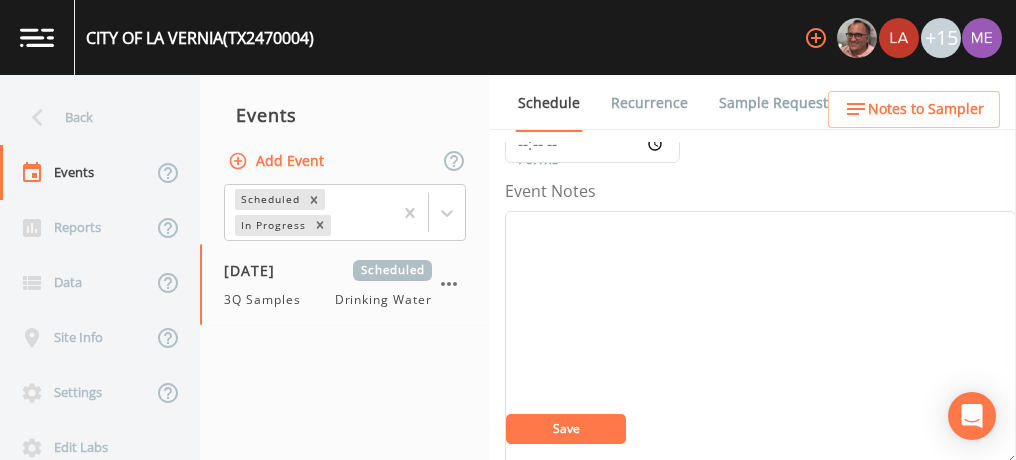 scroll, scrollTop: 220, scrollLeft: 0, axis: vertical 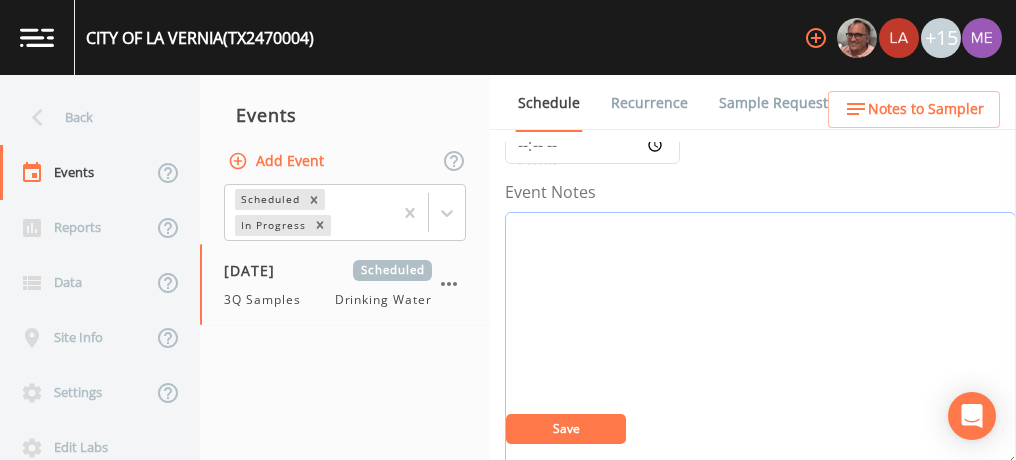 click on "Event Notes" at bounding box center (760, 339) 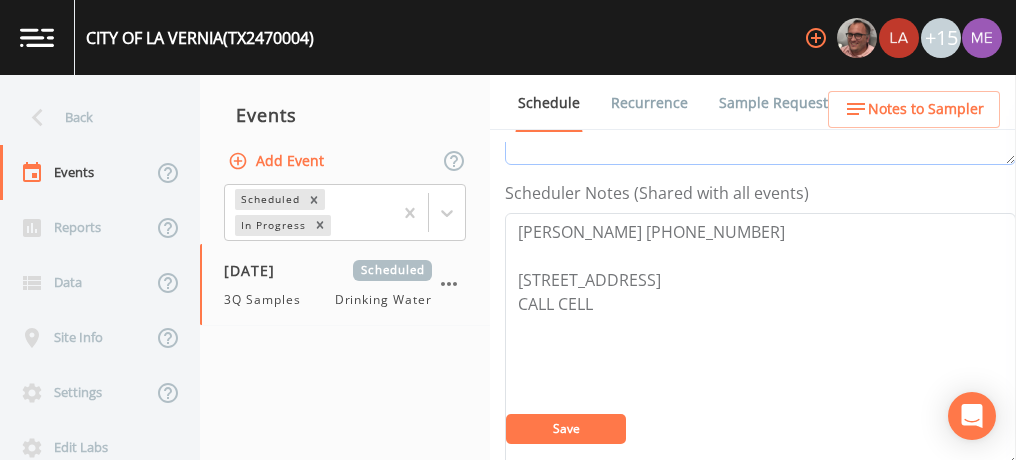 scroll, scrollTop: 522, scrollLeft: 0, axis: vertical 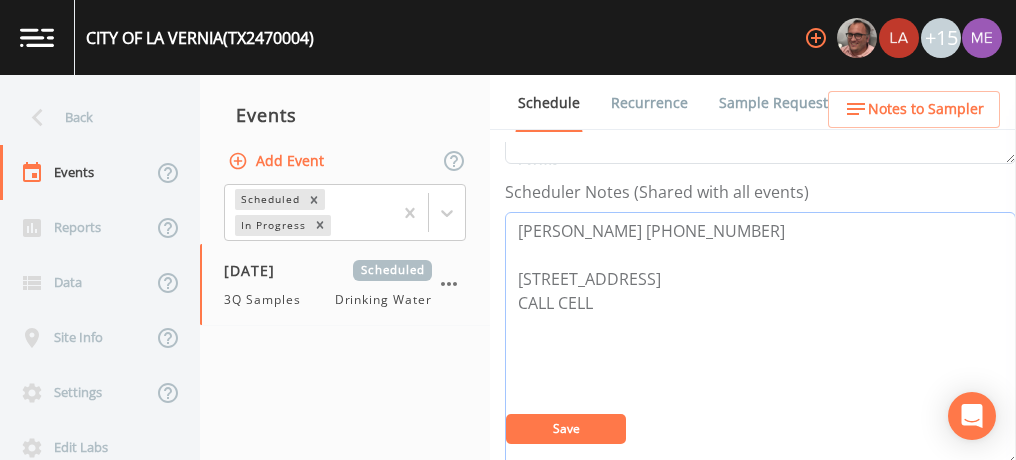 drag, startPoint x: 515, startPoint y: 274, endPoint x: 768, endPoint y: 273, distance: 253.00198 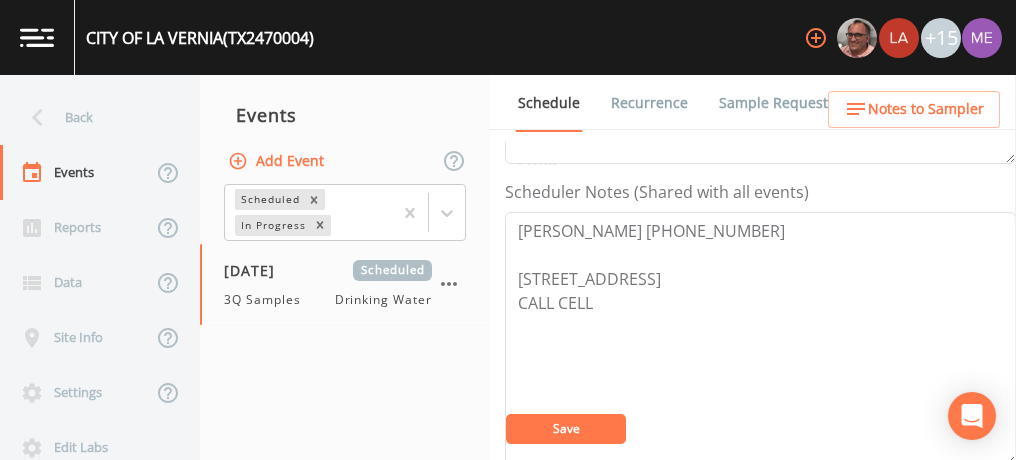 click on "Sample Requests" at bounding box center (777, 103) 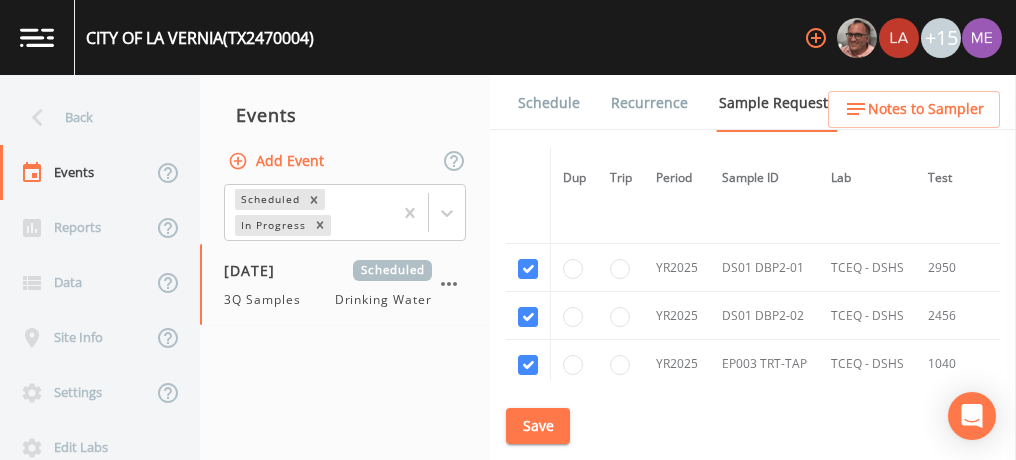 scroll, scrollTop: 2341, scrollLeft: 0, axis: vertical 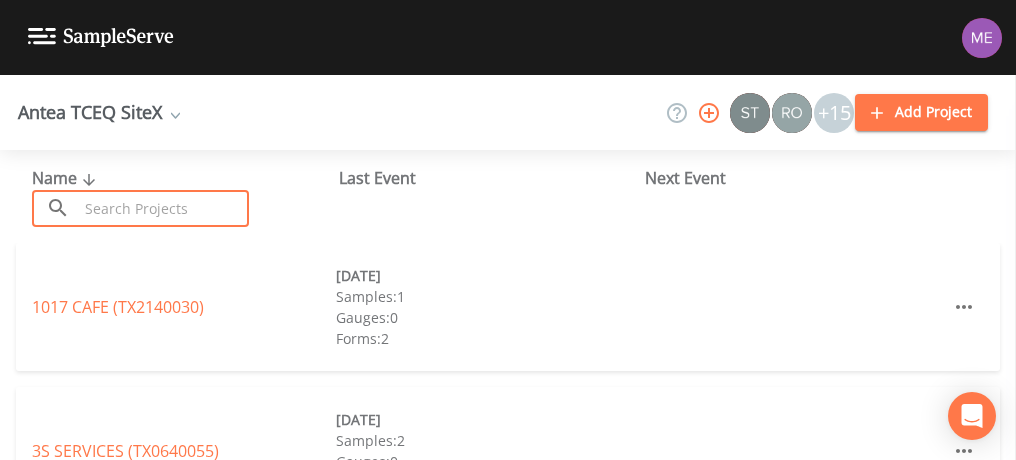 click at bounding box center (163, 208) 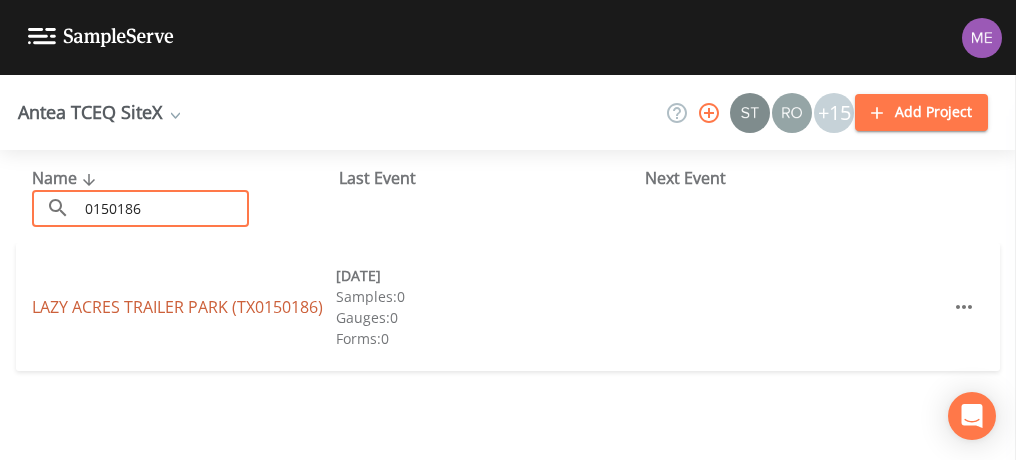 type on "0150186" 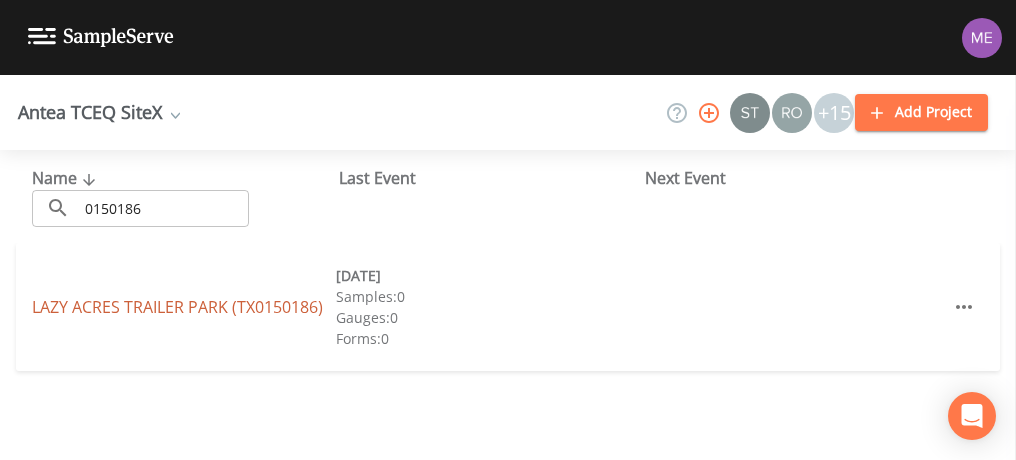 click on "LAZY ACRES TRAILER PARK   (TX0150186)" at bounding box center [177, 307] 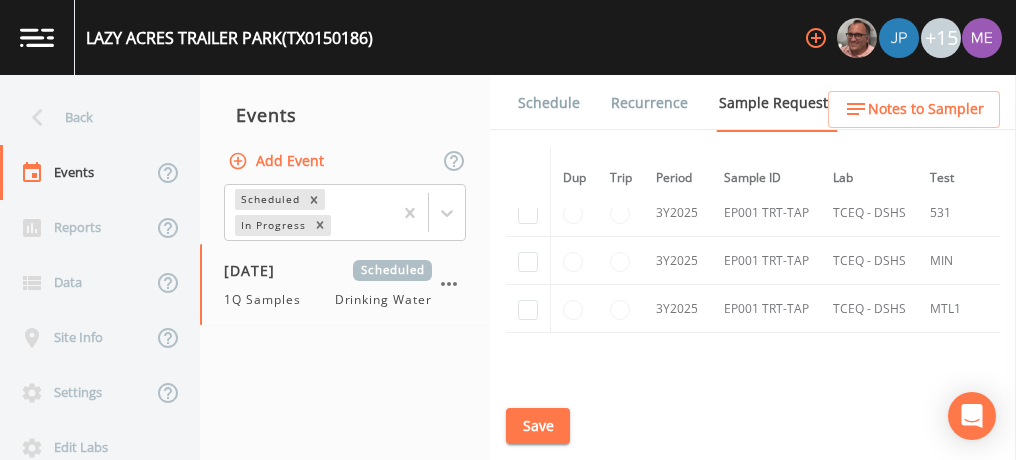 scroll, scrollTop: 997, scrollLeft: 0, axis: vertical 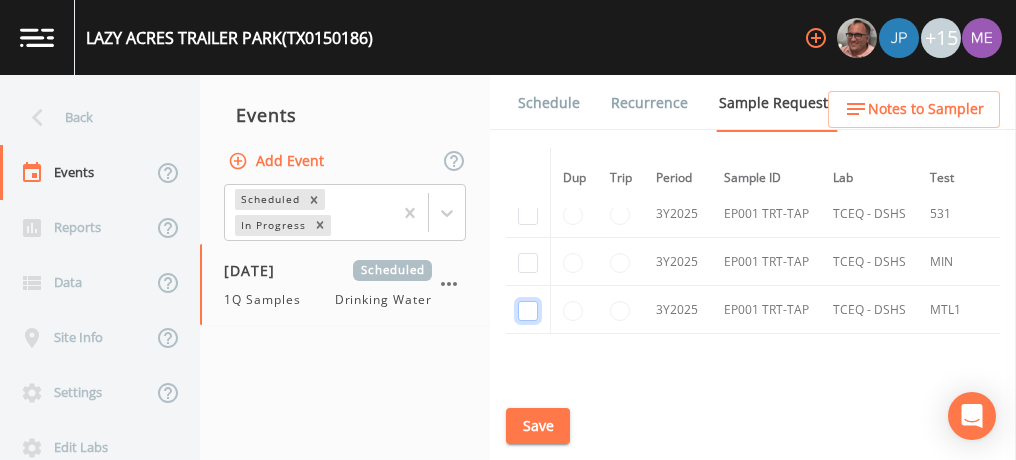 click at bounding box center (528, 311) 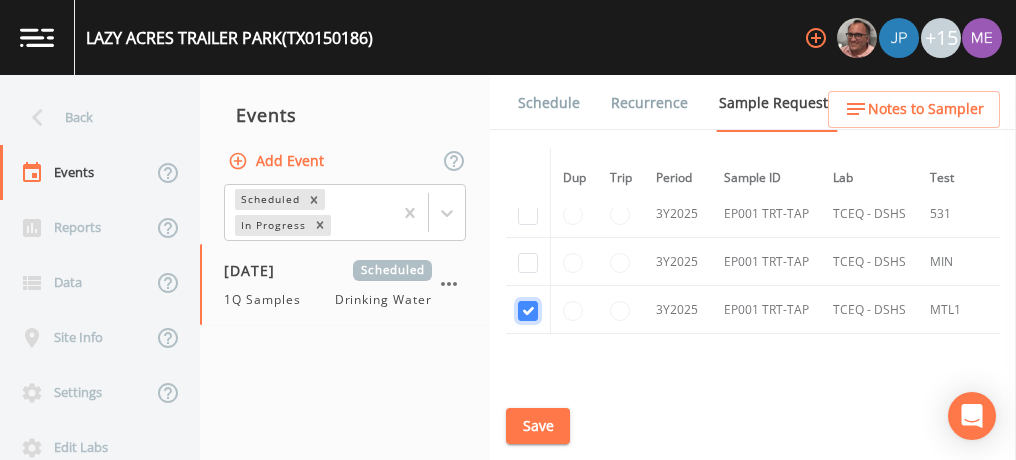 checkbox on "true" 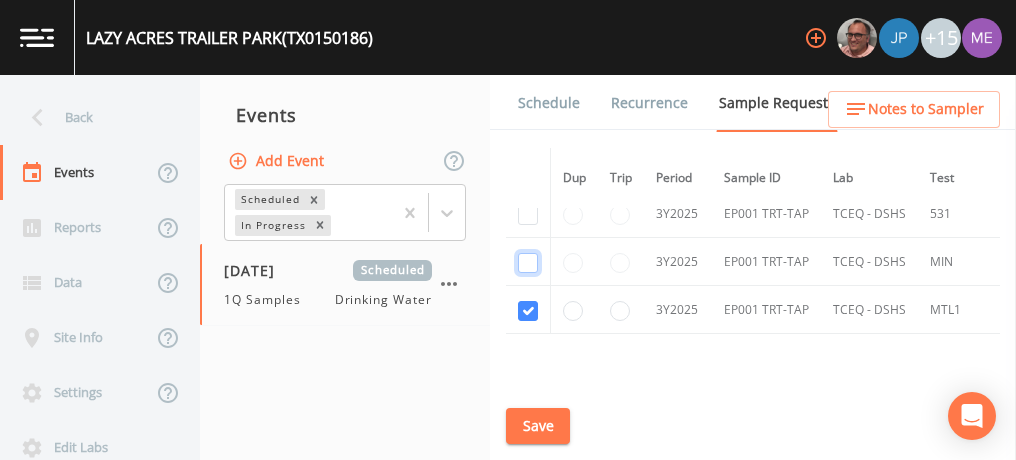 click at bounding box center (528, 263) 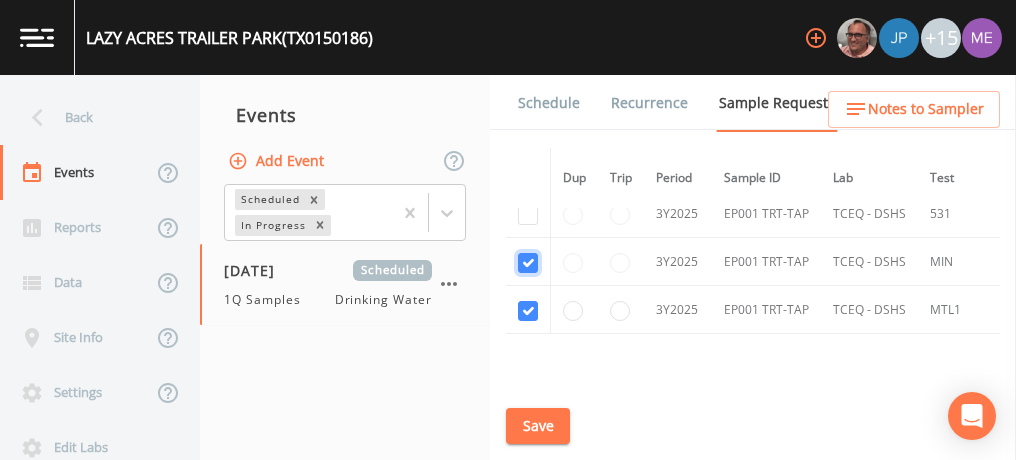 checkbox on "true" 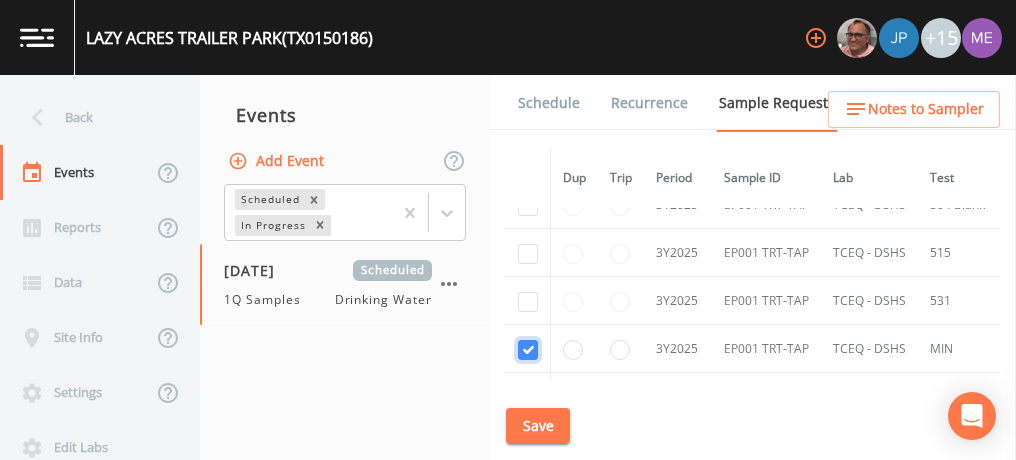scroll, scrollTop: 903, scrollLeft: 0, axis: vertical 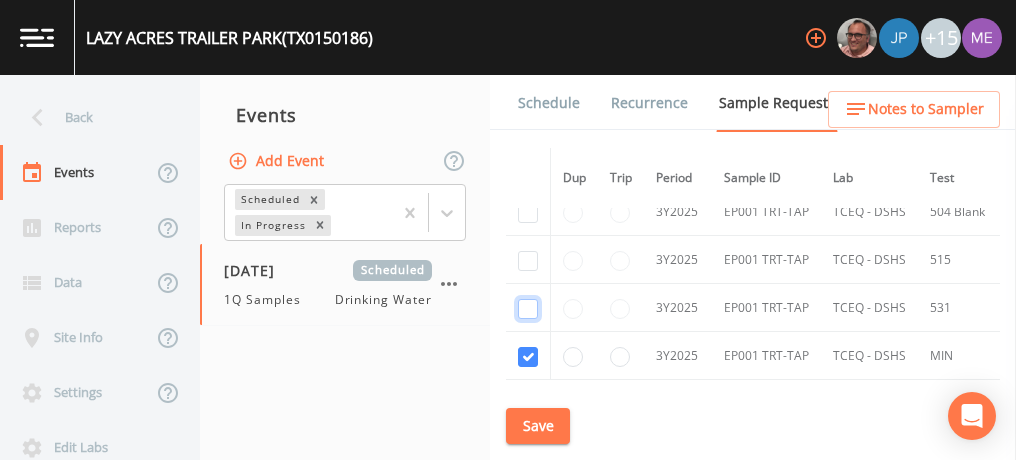 click at bounding box center (528, 309) 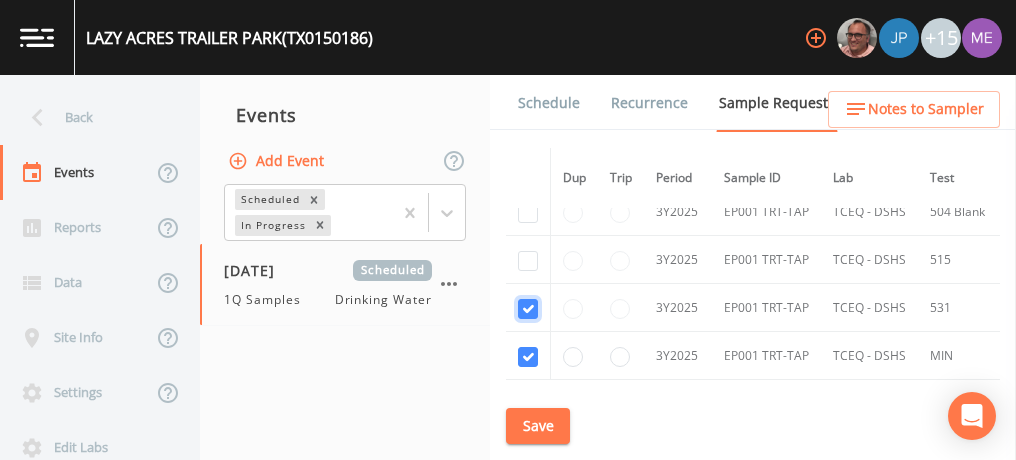 checkbox on "true" 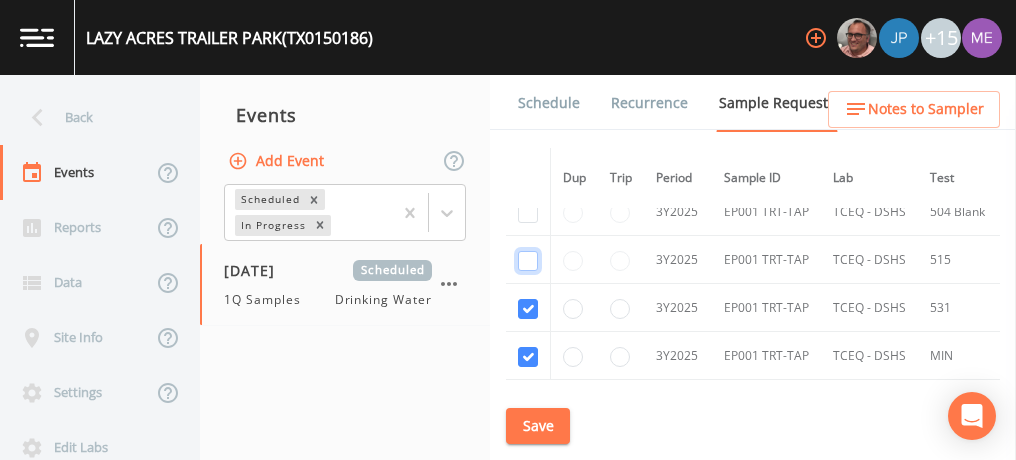 click at bounding box center (528, 261) 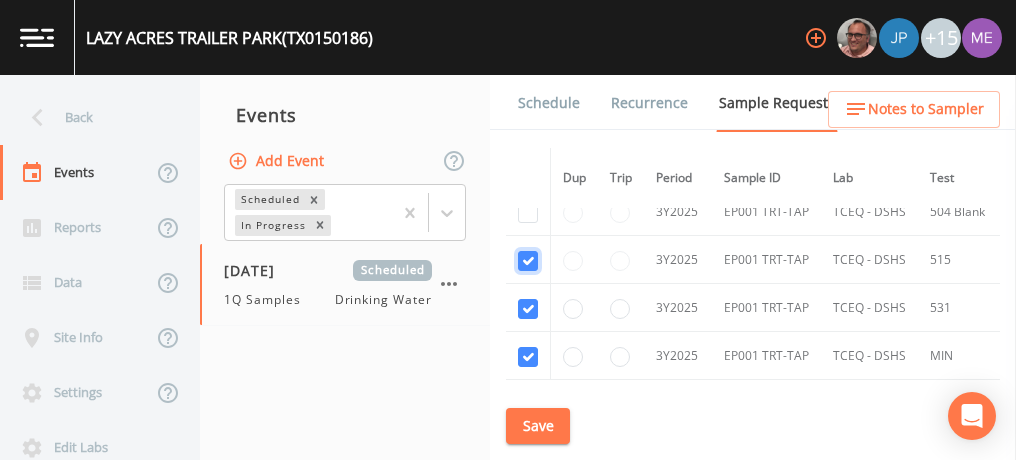 checkbox on "true" 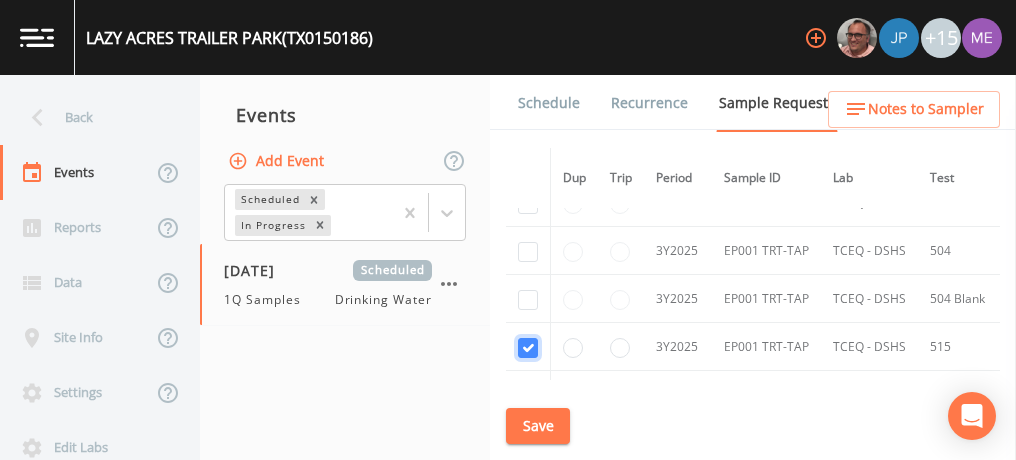 scroll, scrollTop: 815, scrollLeft: 0, axis: vertical 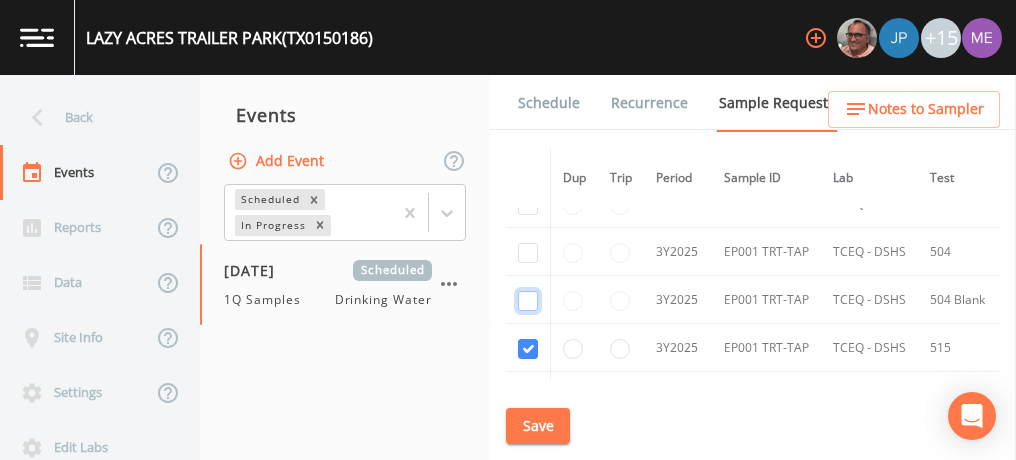 click at bounding box center [528, 301] 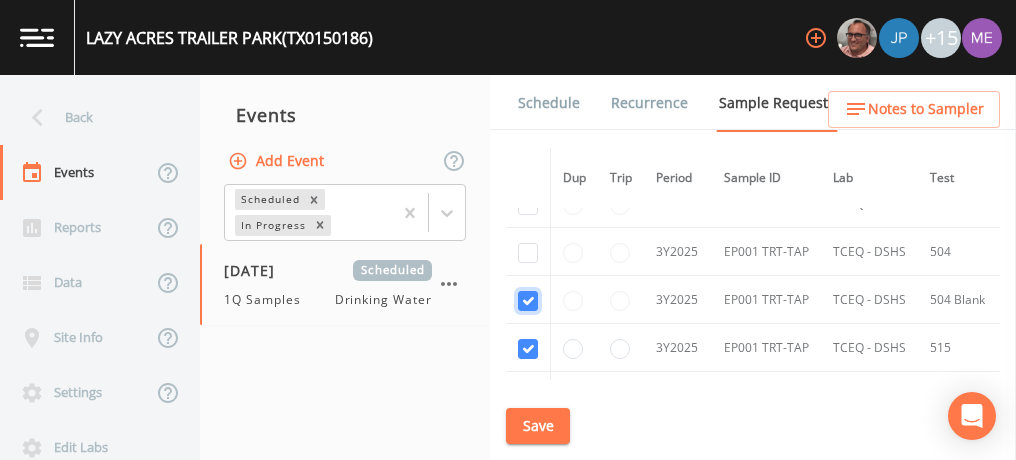 checkbox on "true" 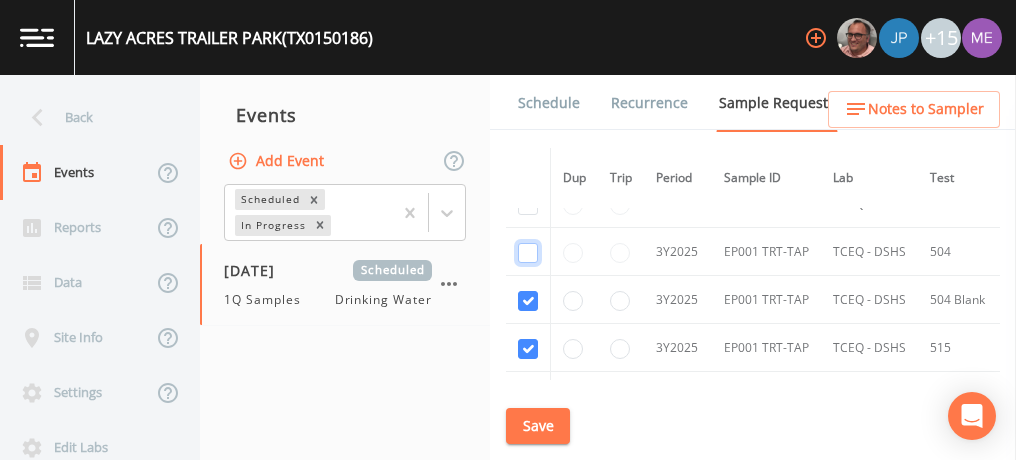 click at bounding box center [528, 253] 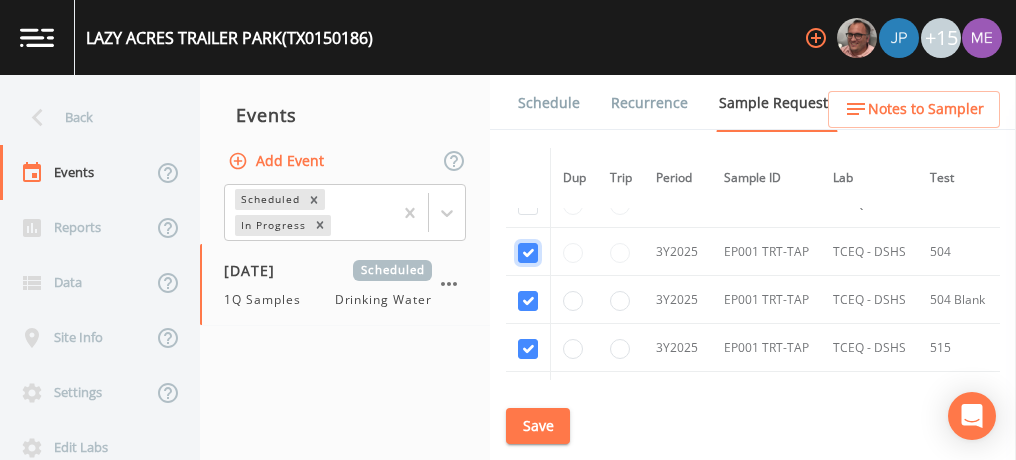 checkbox on "true" 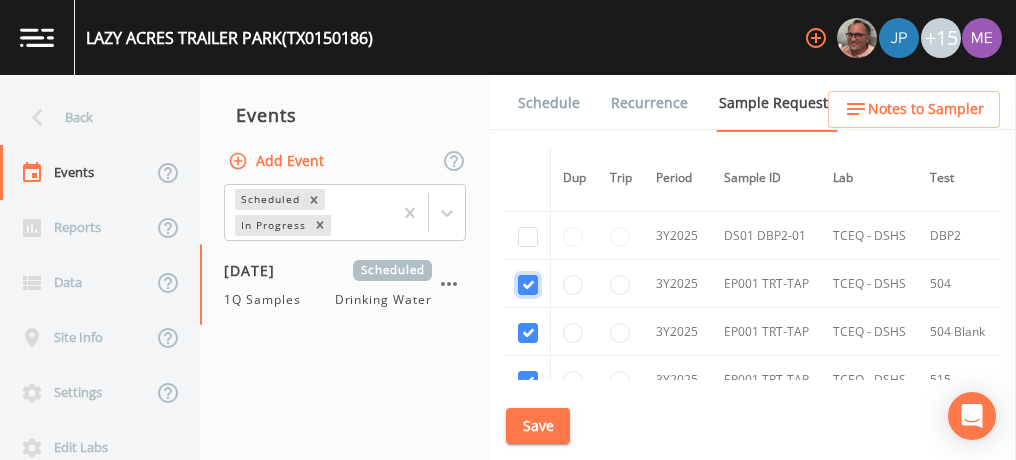 scroll, scrollTop: 763, scrollLeft: 0, axis: vertical 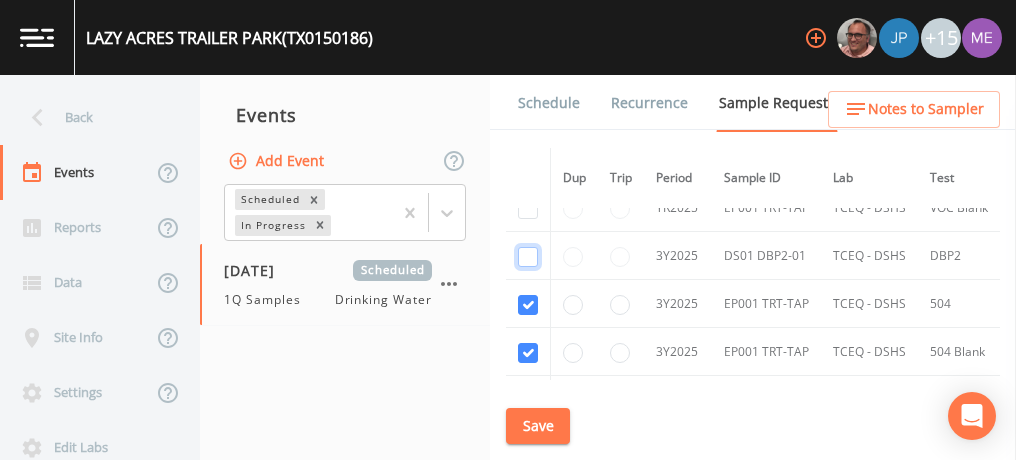 click at bounding box center (528, 257) 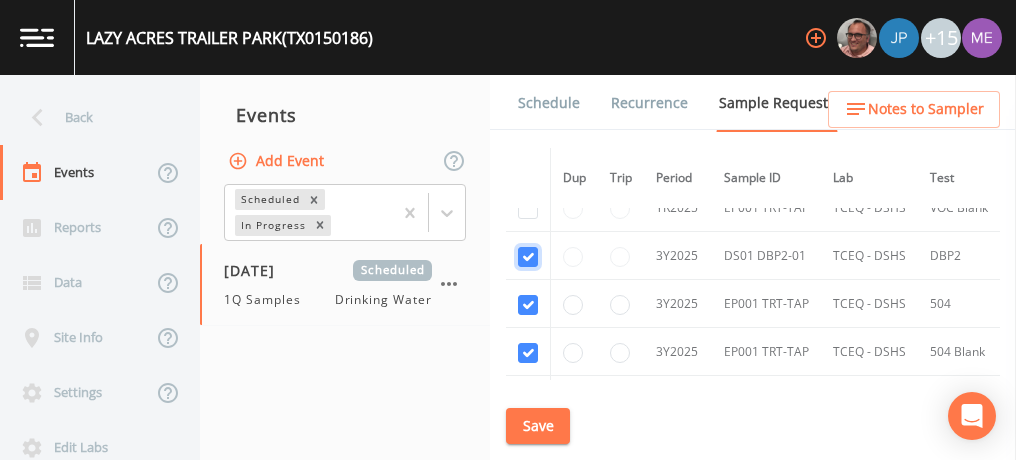 checkbox on "true" 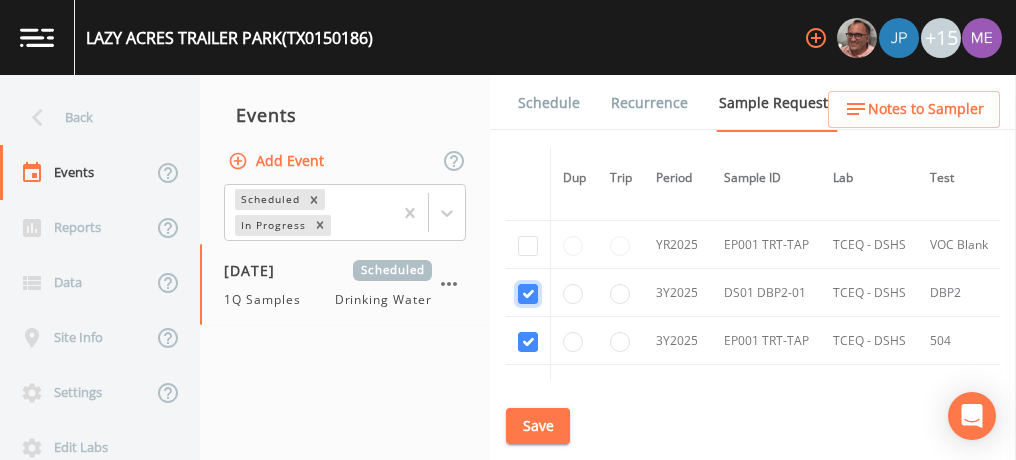 scroll, scrollTop: 722, scrollLeft: 0, axis: vertical 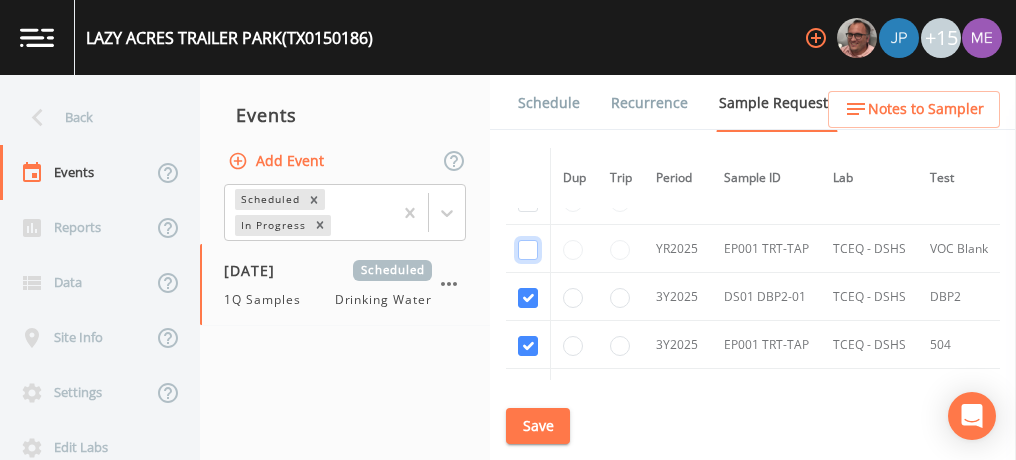 click at bounding box center [528, 121] 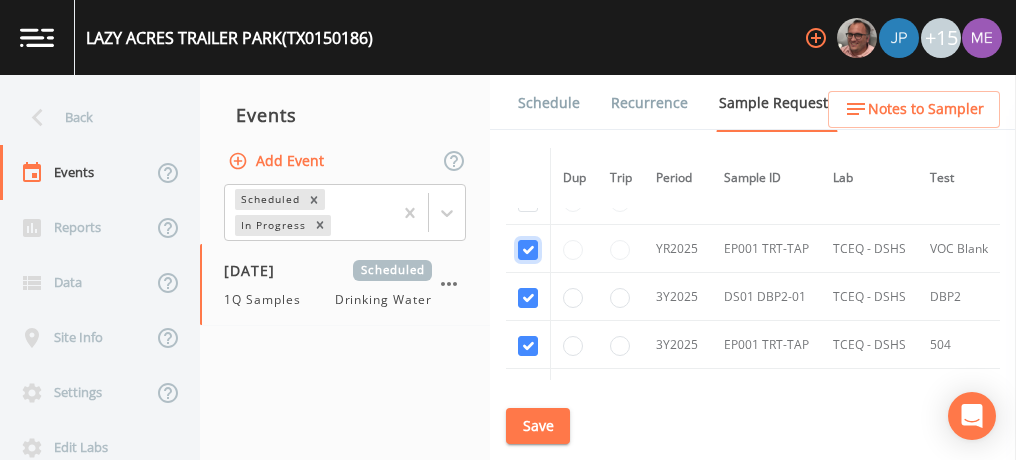 checkbox on "true" 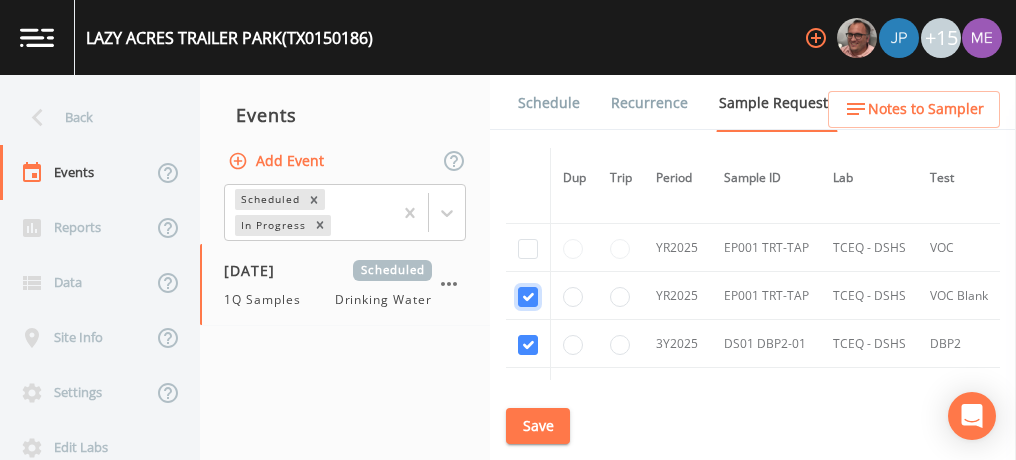 scroll, scrollTop: 674, scrollLeft: 0, axis: vertical 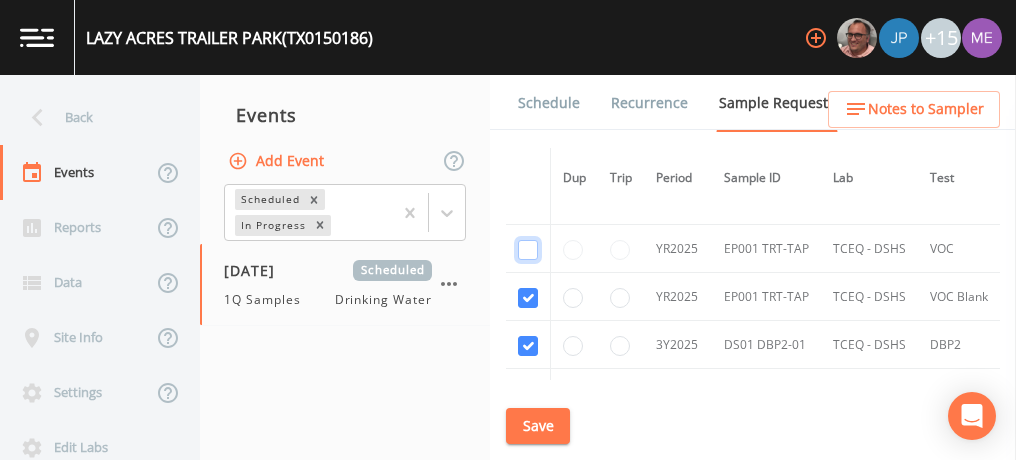 click at bounding box center (528, 54) 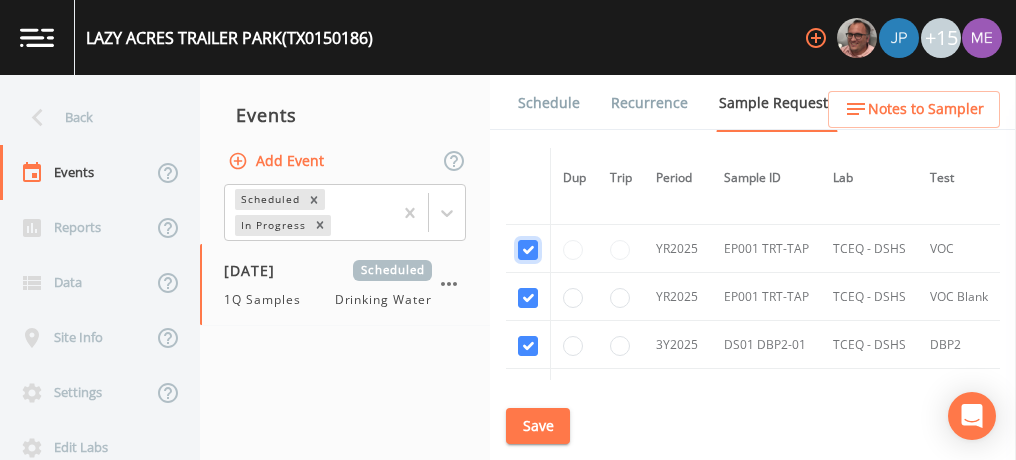 checkbox on "true" 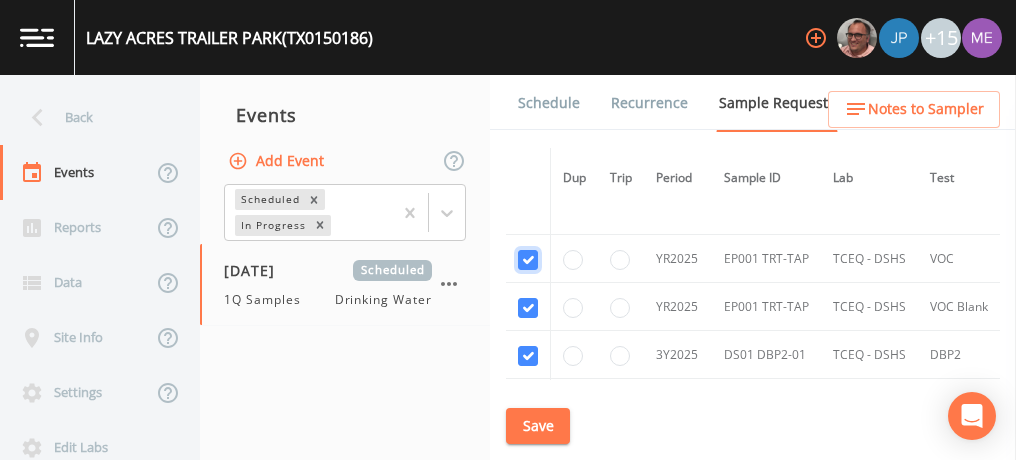 scroll, scrollTop: 665, scrollLeft: 0, axis: vertical 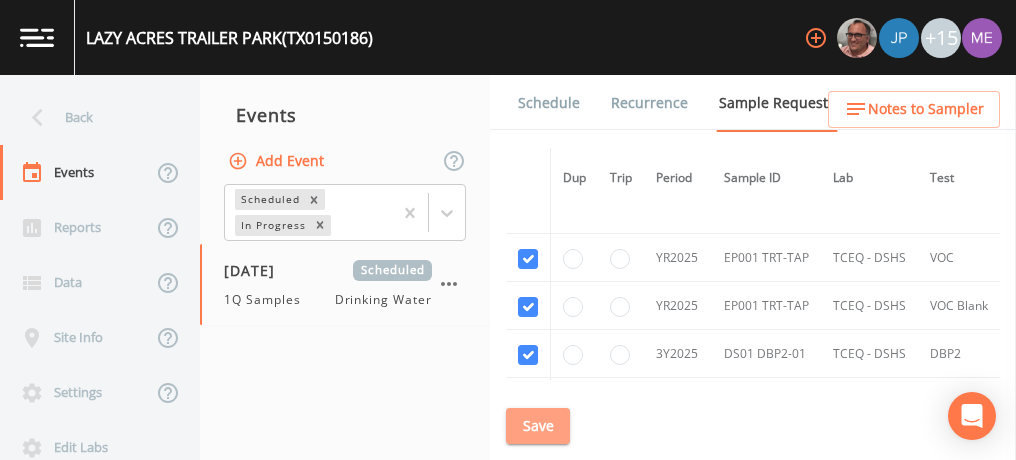 click on "Save" at bounding box center [538, 426] 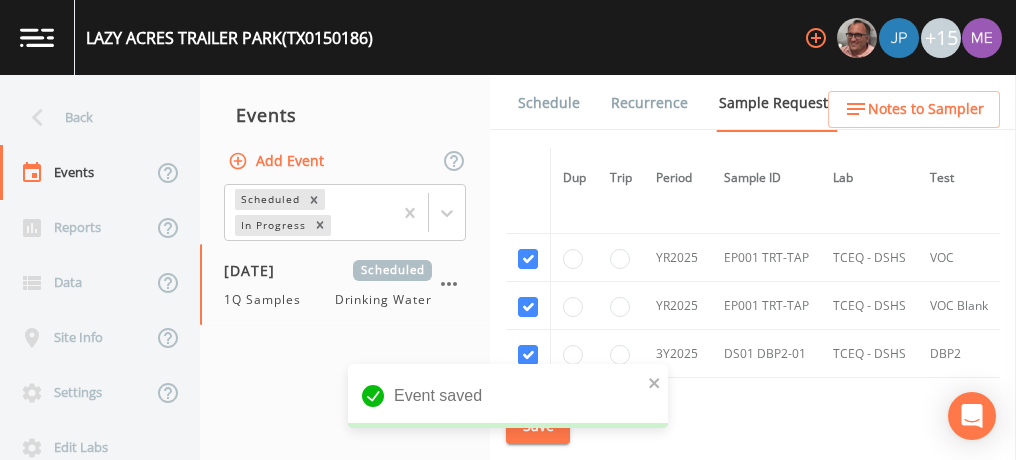 click on "Schedule" at bounding box center [549, 103] 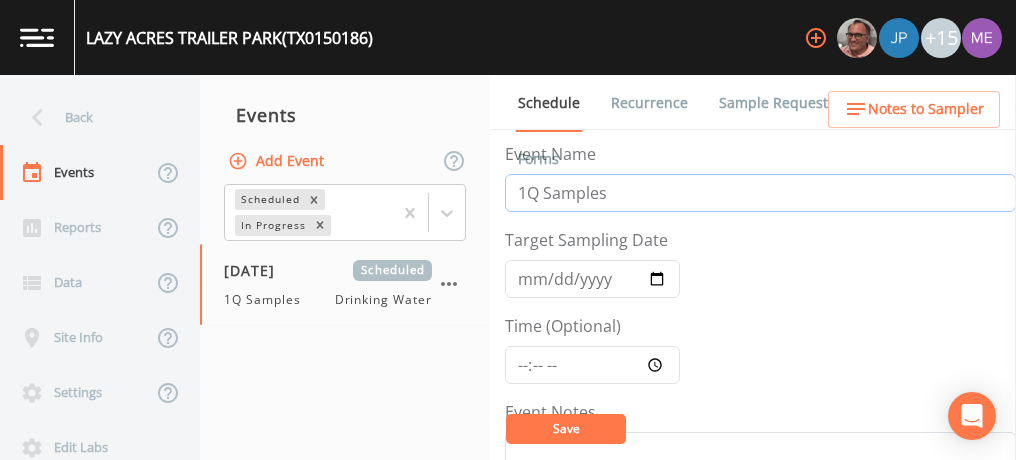 click on "1Q Samples" at bounding box center (760, 193) 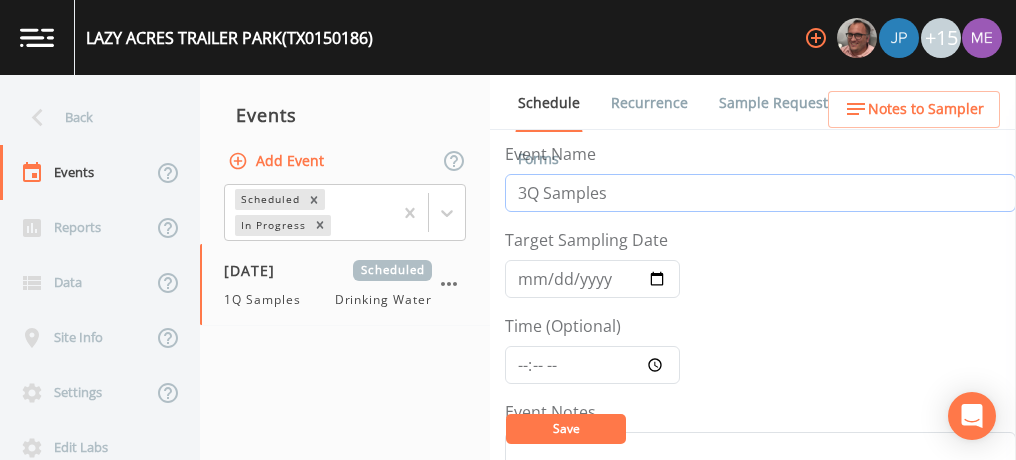 type on "3Q Samples" 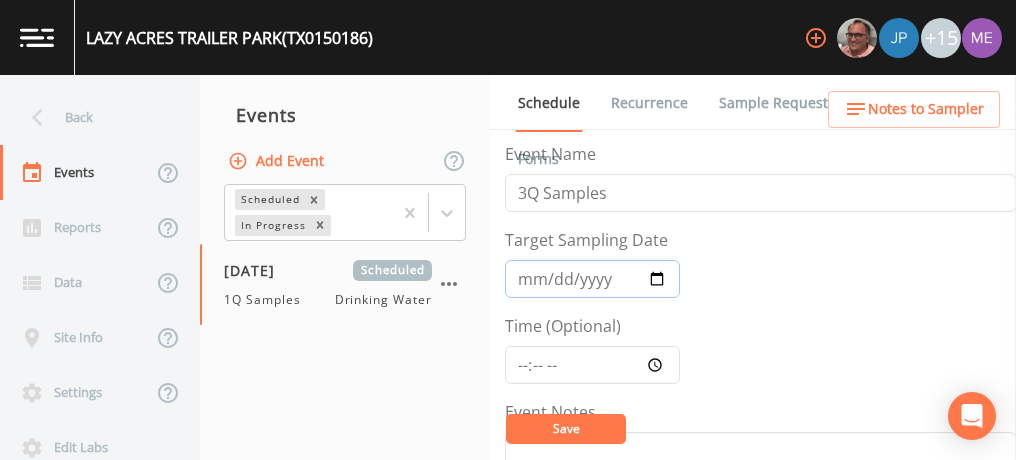 click on "2025-02-13" at bounding box center [592, 279] 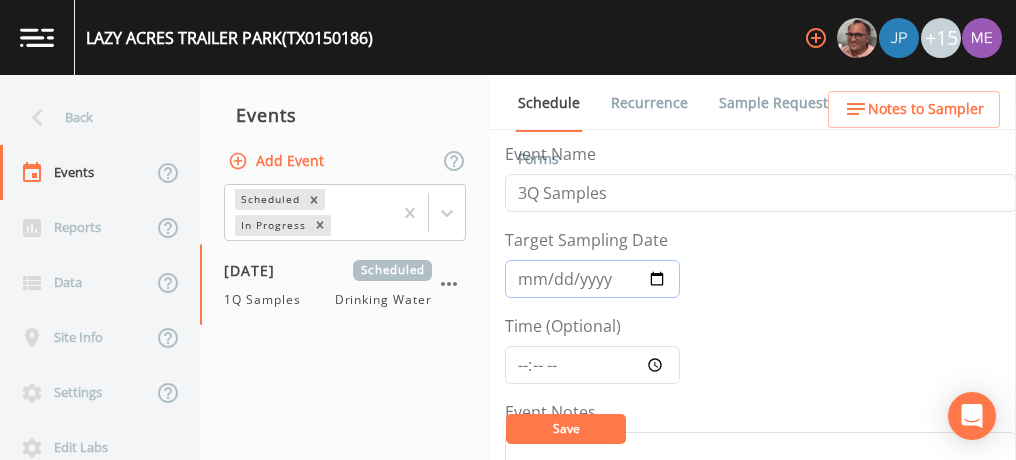 type on "2025-07-07" 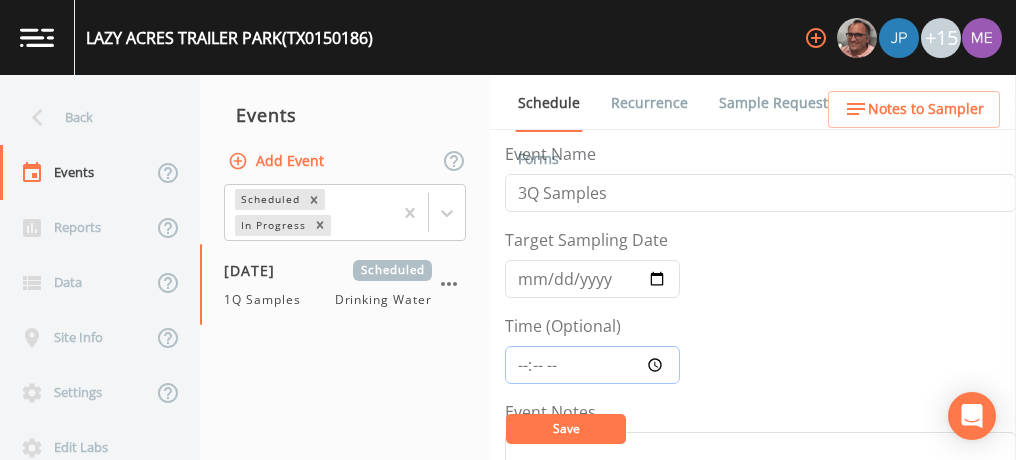 click on "Time (Optional)" at bounding box center (592, 365) 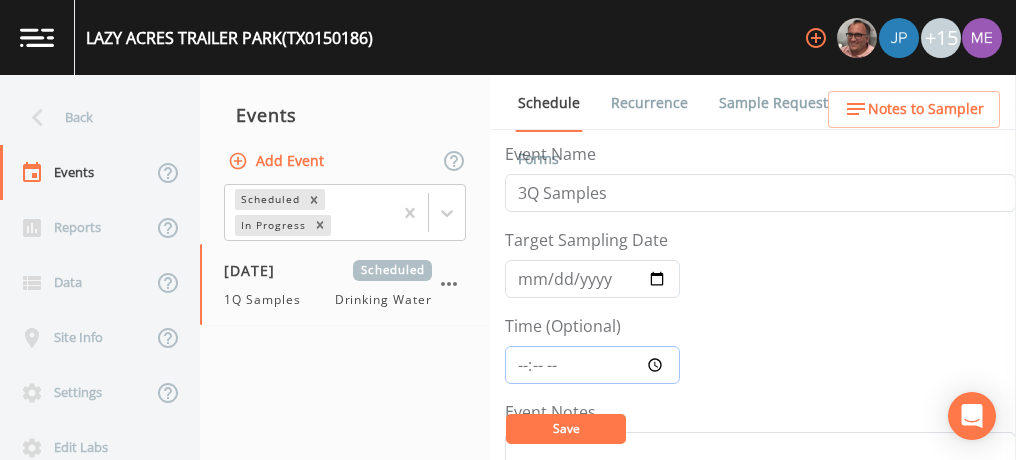 type on "09:00" 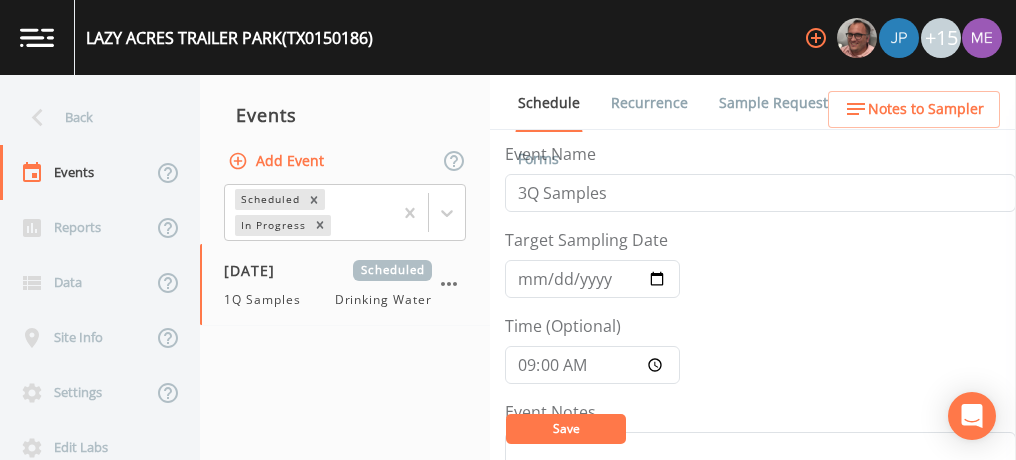 click on "Save" at bounding box center (566, 428) 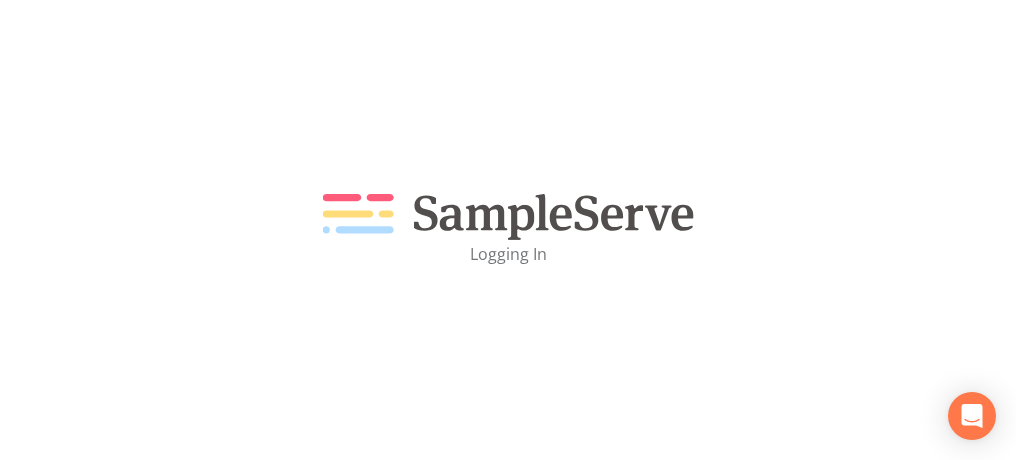 scroll, scrollTop: 0, scrollLeft: 0, axis: both 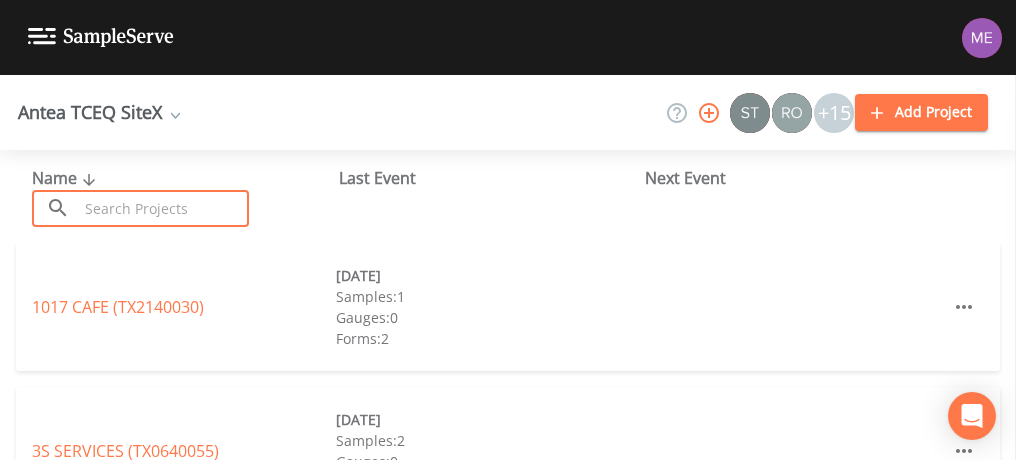 click at bounding box center [163, 208] 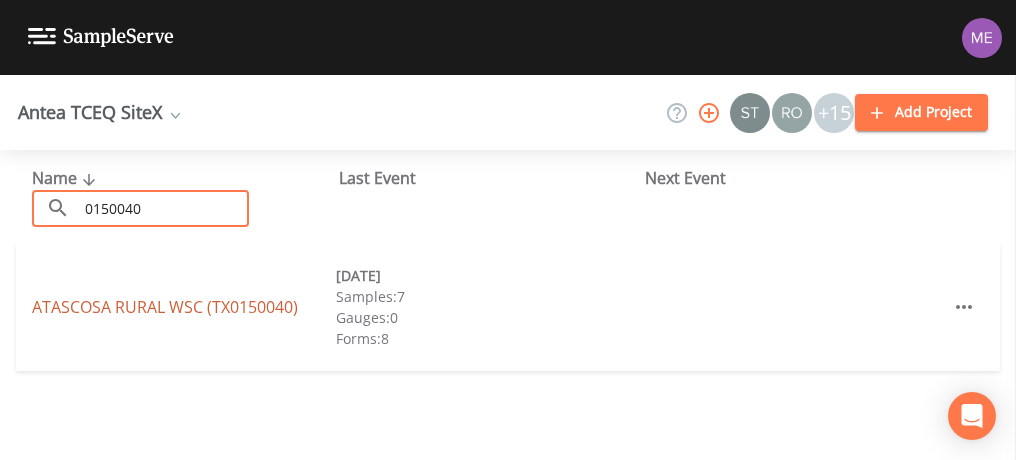 type on "0150040" 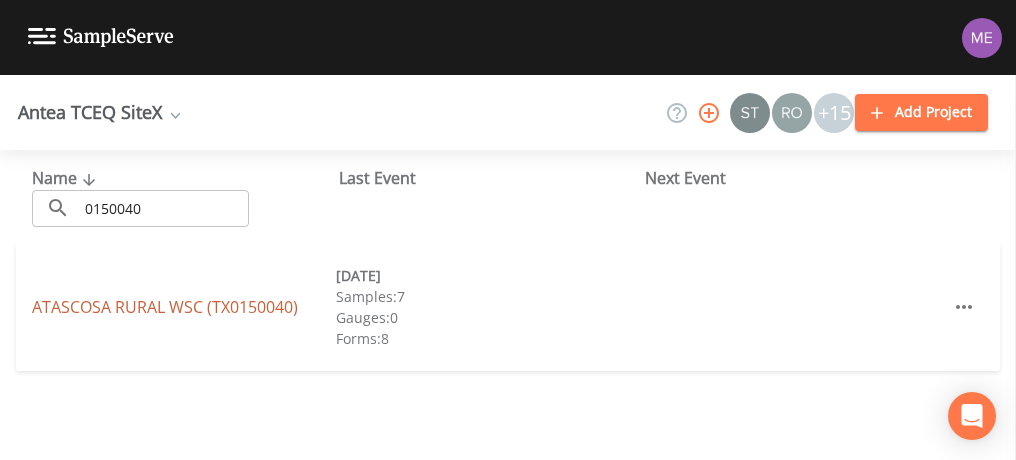 click on "ATASCOSA RURAL WSC   (TX0150040)" at bounding box center (165, 307) 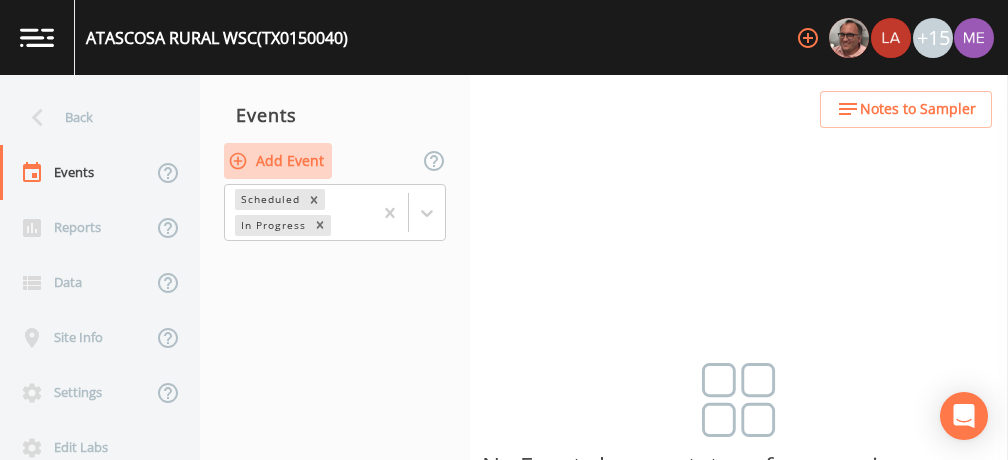 click on "Add Event" at bounding box center [278, 161] 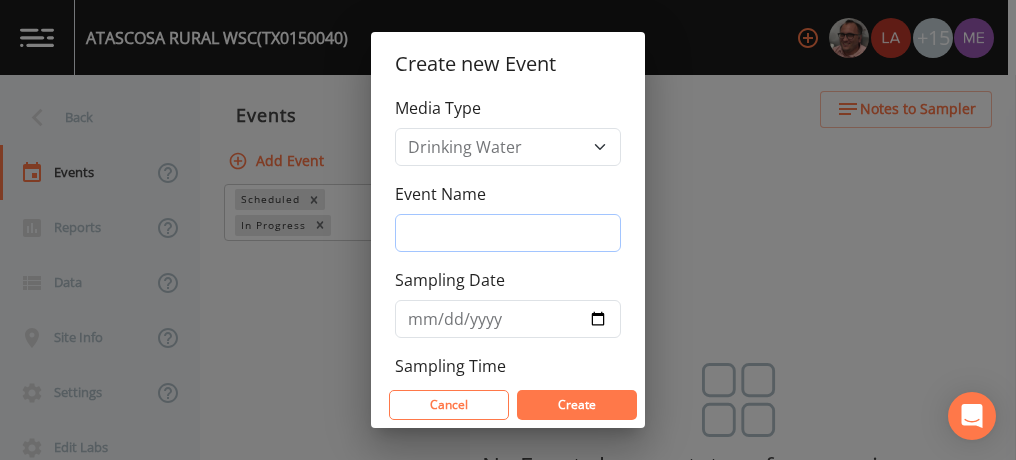 click on "Event Name" at bounding box center [508, 233] 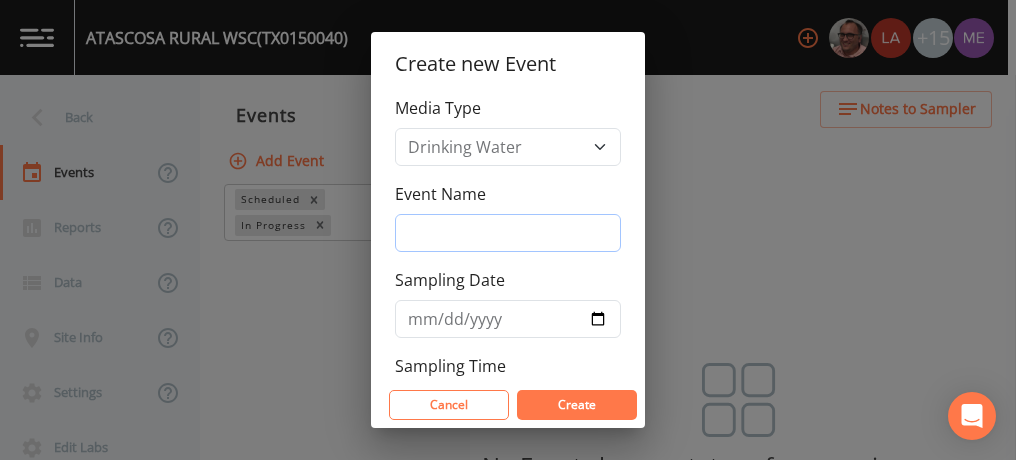 type on "3QSamples" 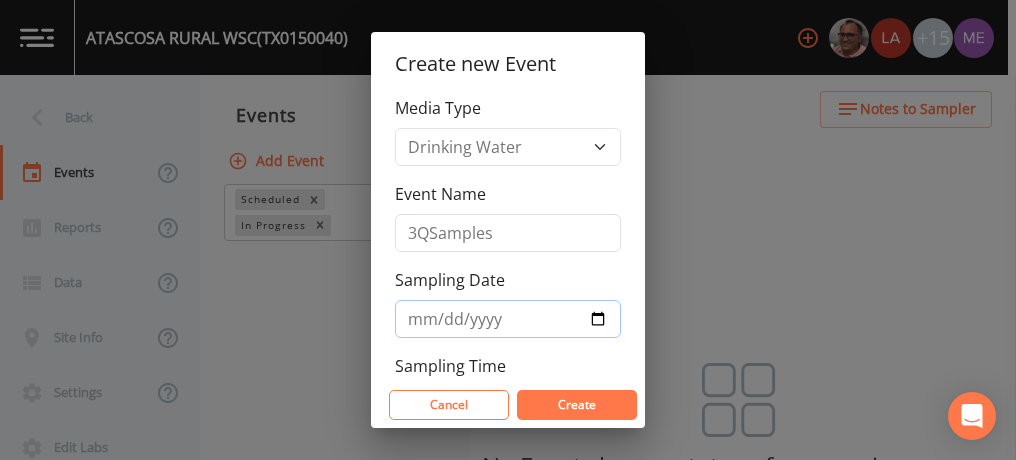 click on "2025-07-02" at bounding box center (508, 319) 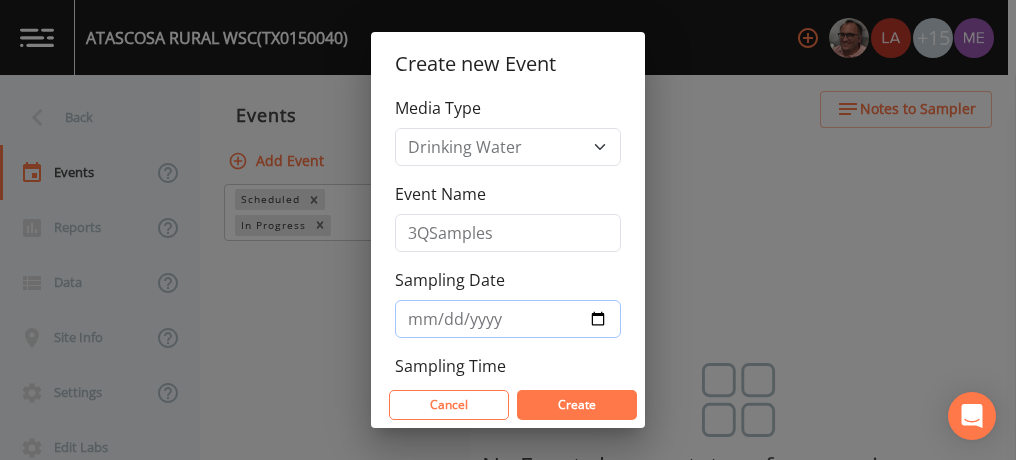 type on "2025-07-07" 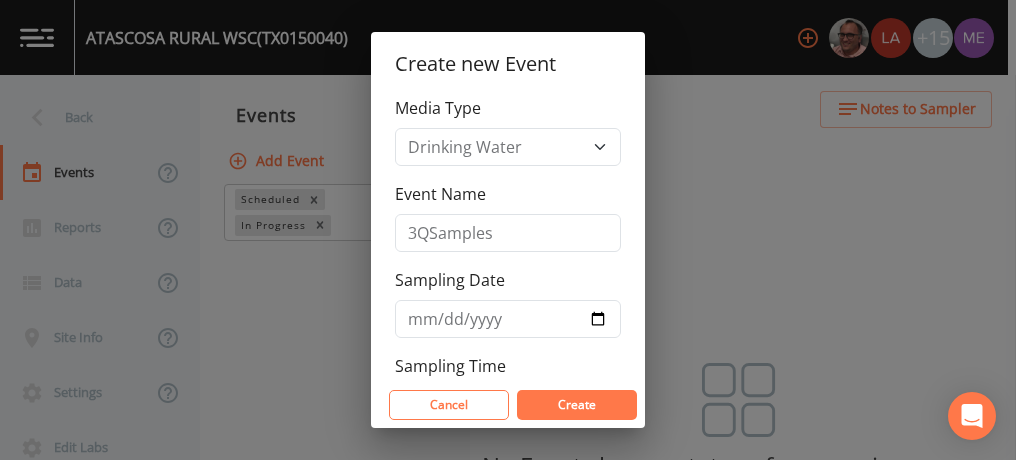 click on "Create" at bounding box center (577, 405) 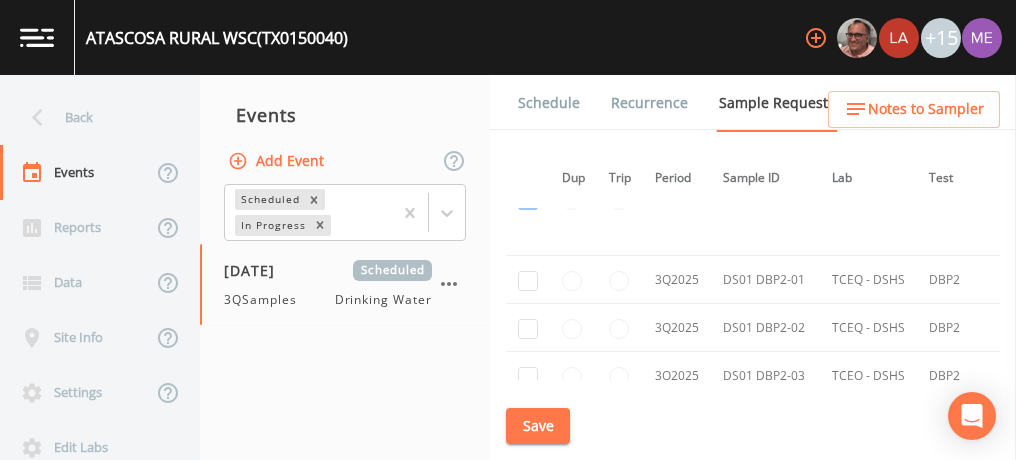 scroll, scrollTop: 11161, scrollLeft: 1, axis: both 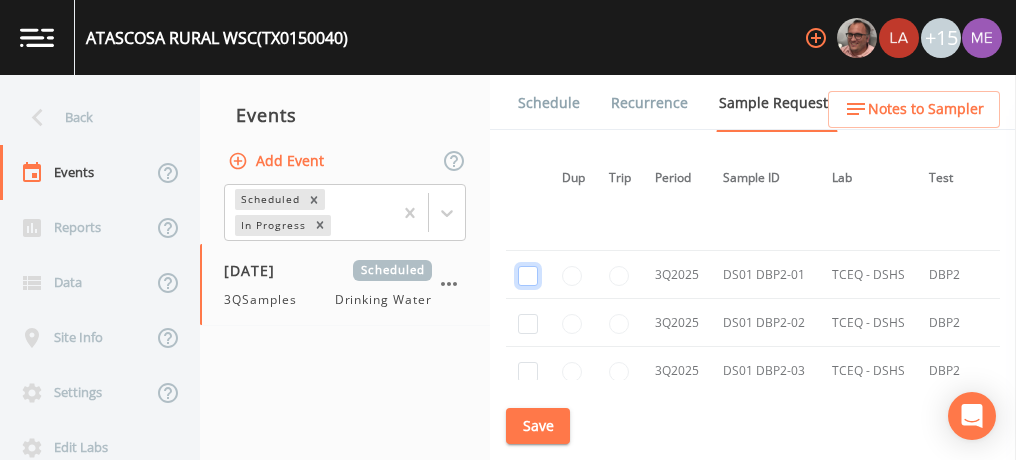 click at bounding box center [528, -8248] 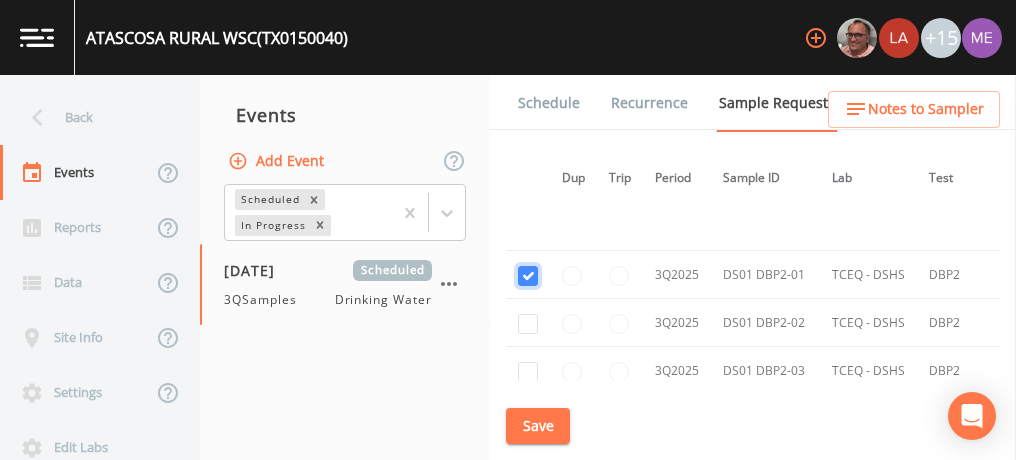 checkbox on "true" 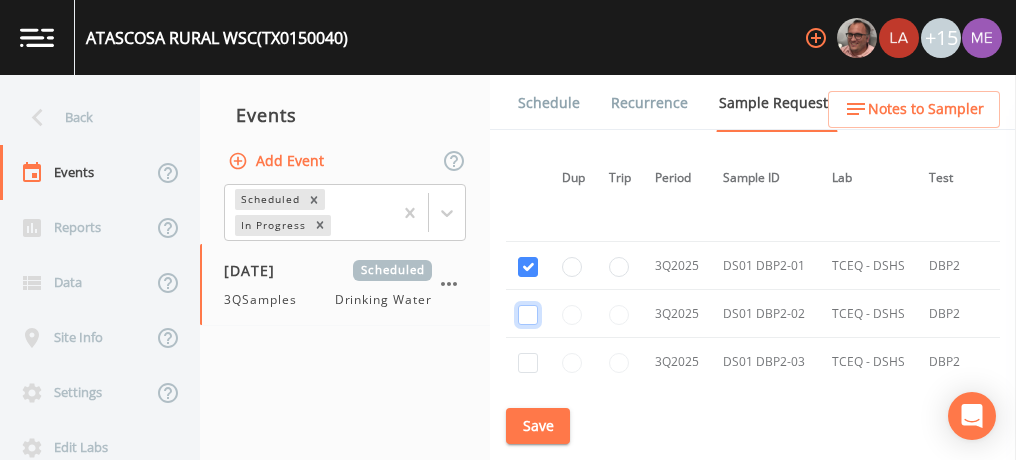 click at bounding box center (528, -6837) 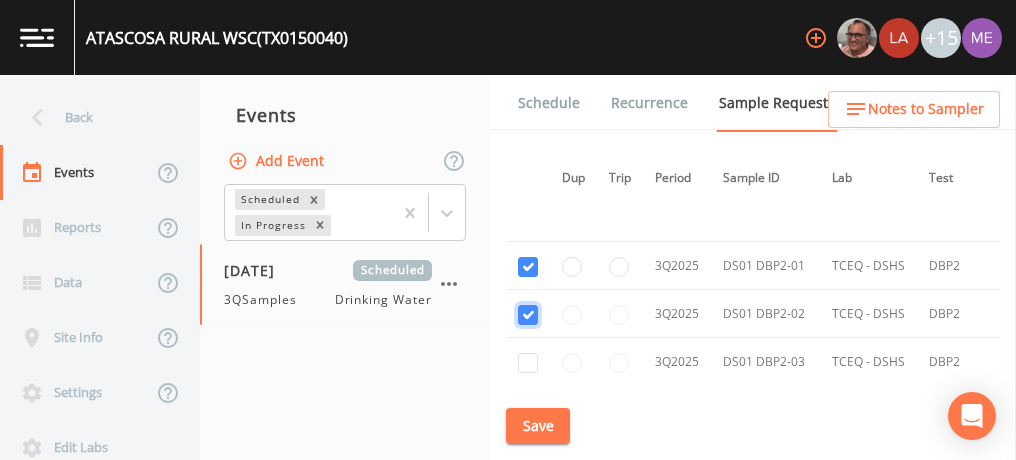 checkbox on "true" 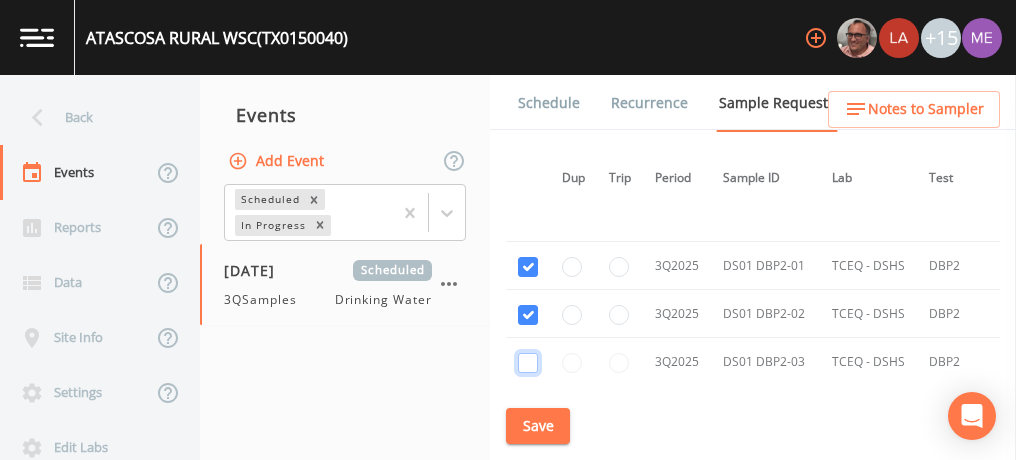 click at bounding box center (528, -6740) 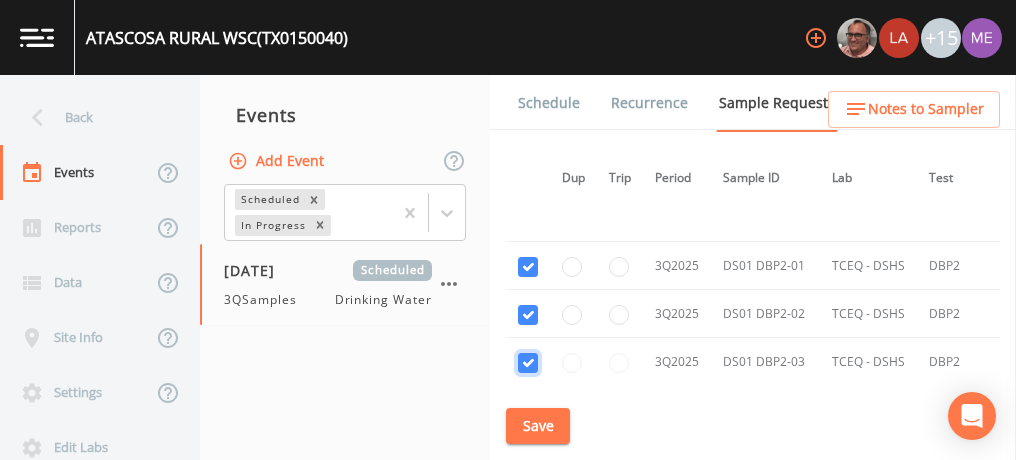 checkbox on "true" 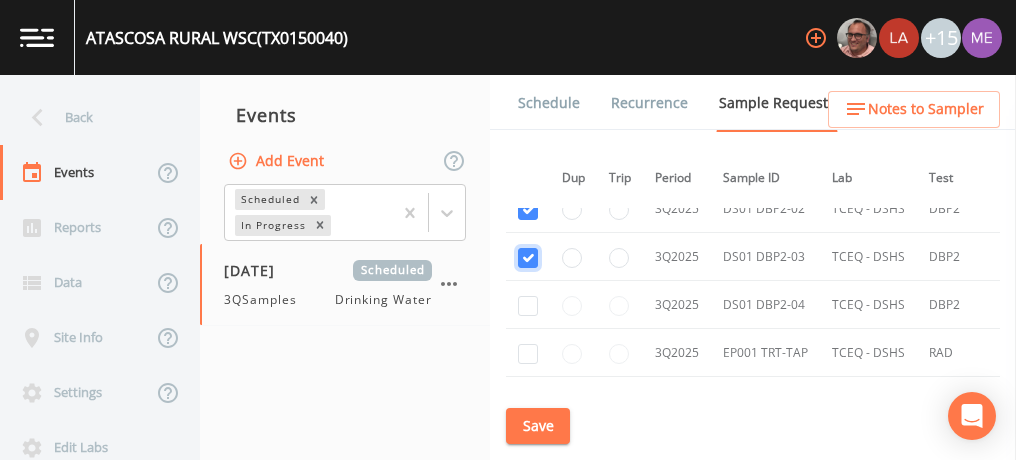 scroll, scrollTop: 9530, scrollLeft: 1, axis: both 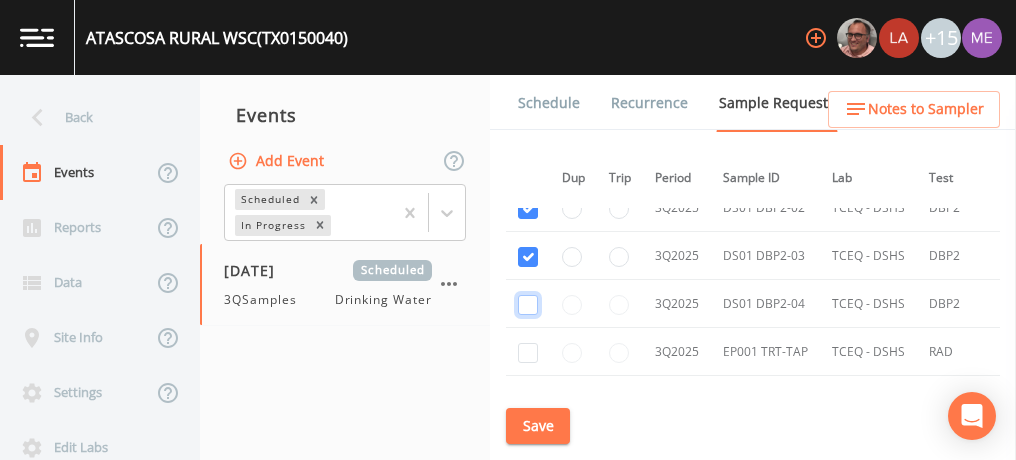 click at bounding box center (528, -6749) 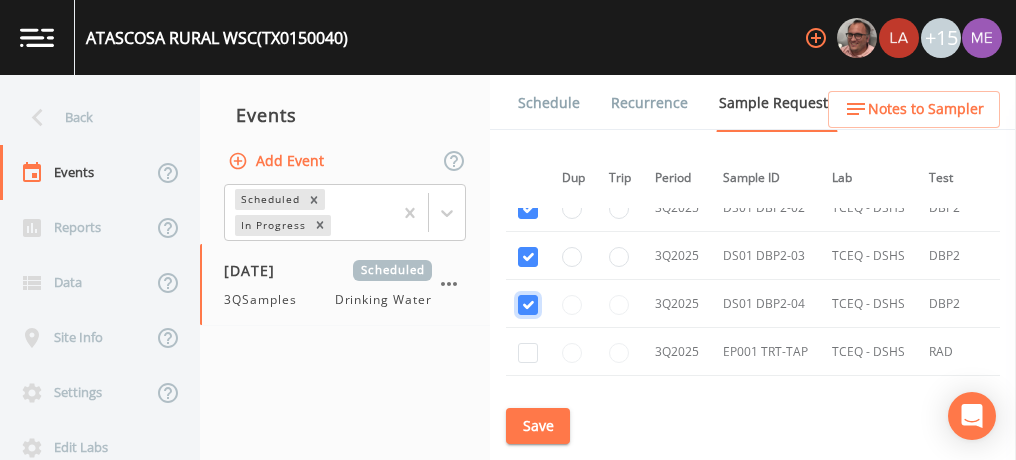 checkbox on "true" 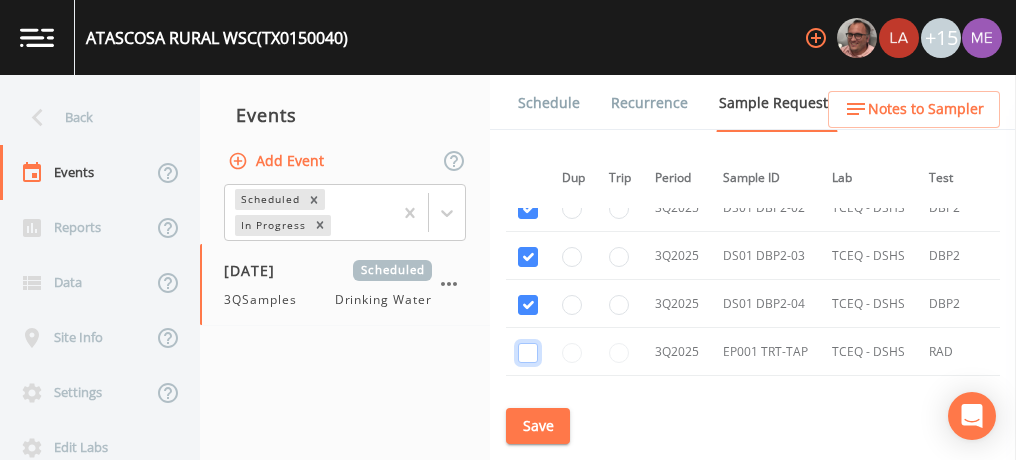 click at bounding box center (528, -6652) 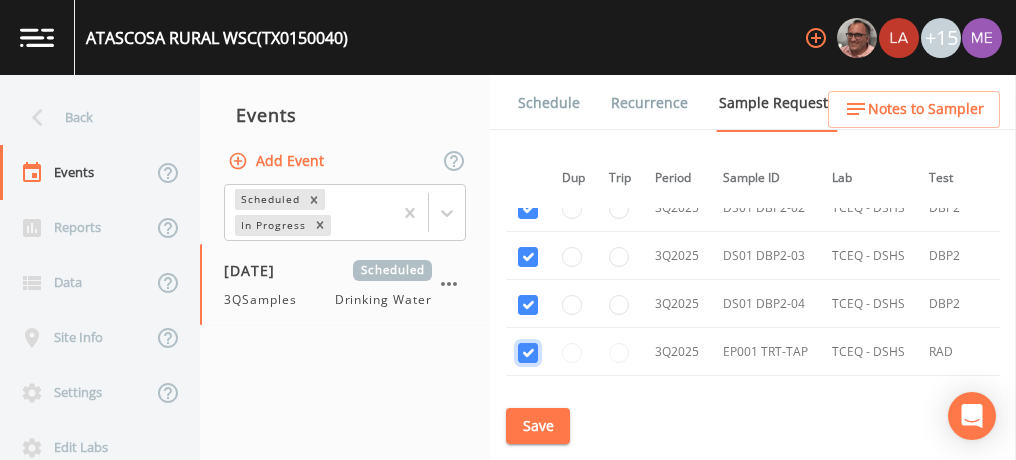 checkbox on "true" 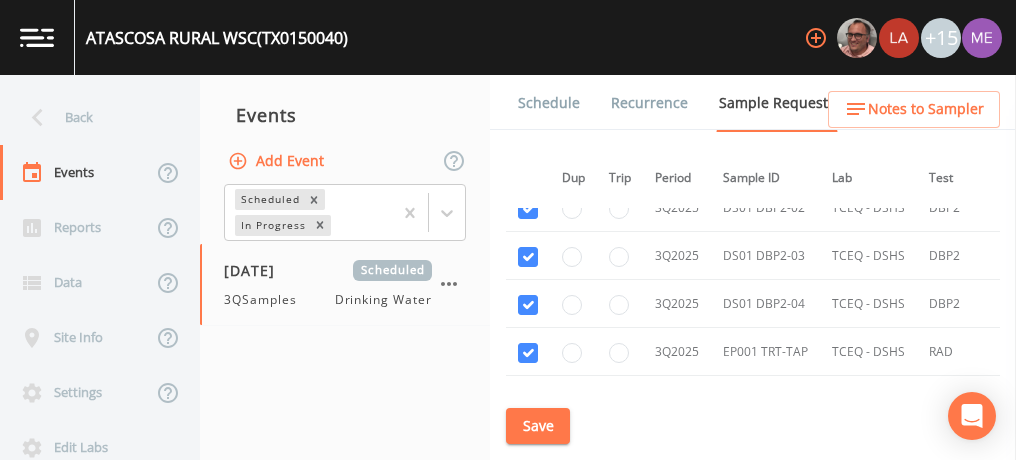 click at bounding box center [528, -6555] 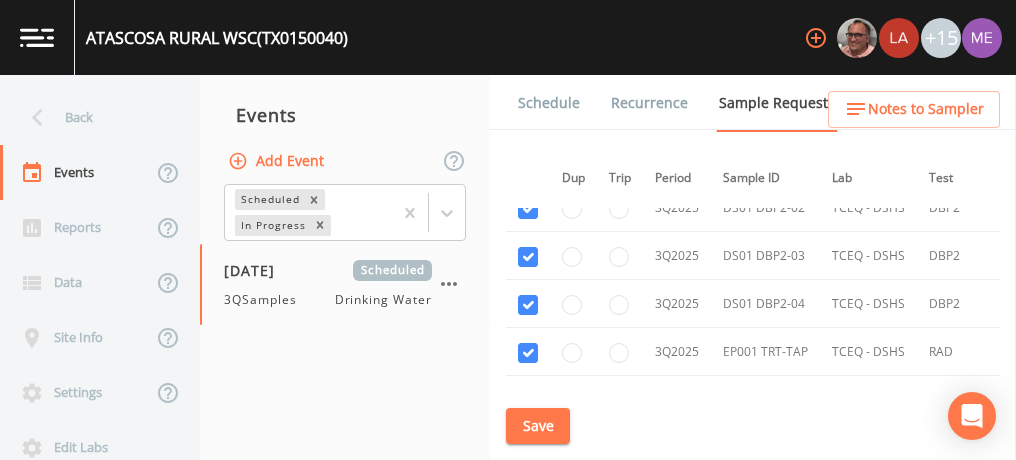 checkbox on "true" 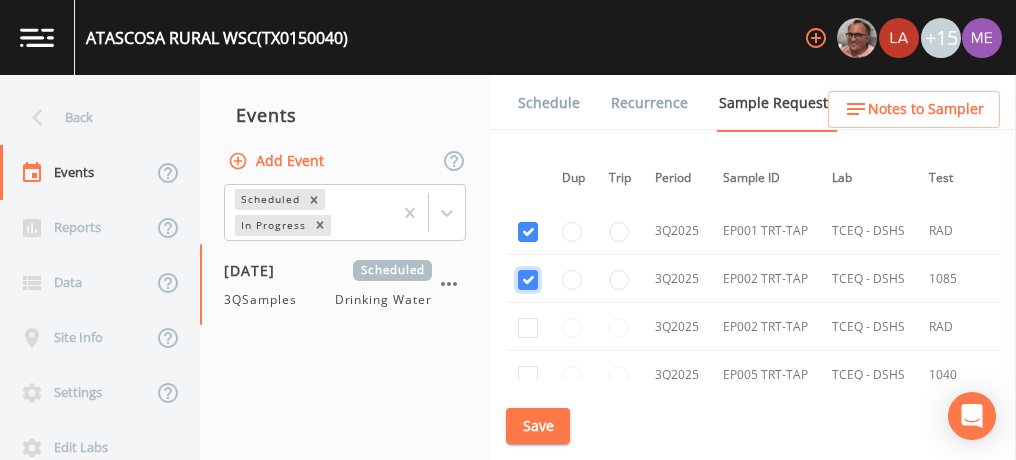 scroll, scrollTop: 9757, scrollLeft: 1, axis: both 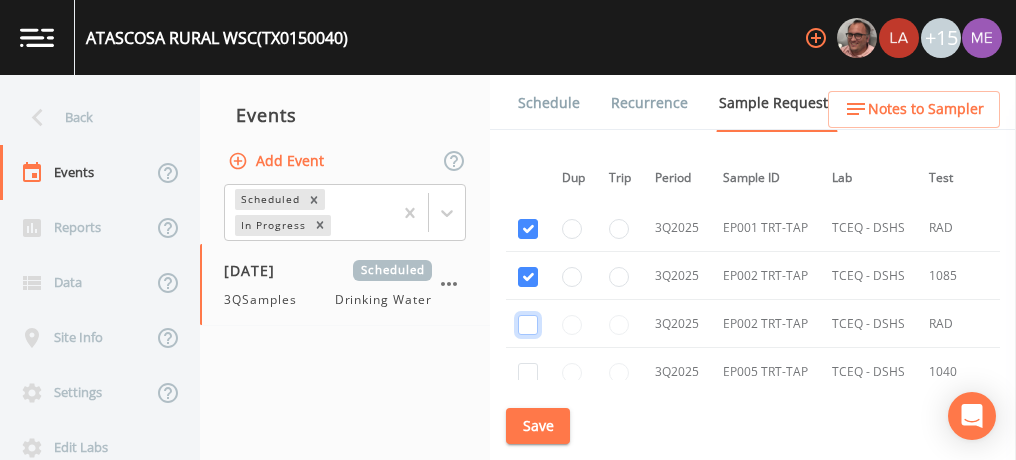 click at bounding box center (528, -6685) 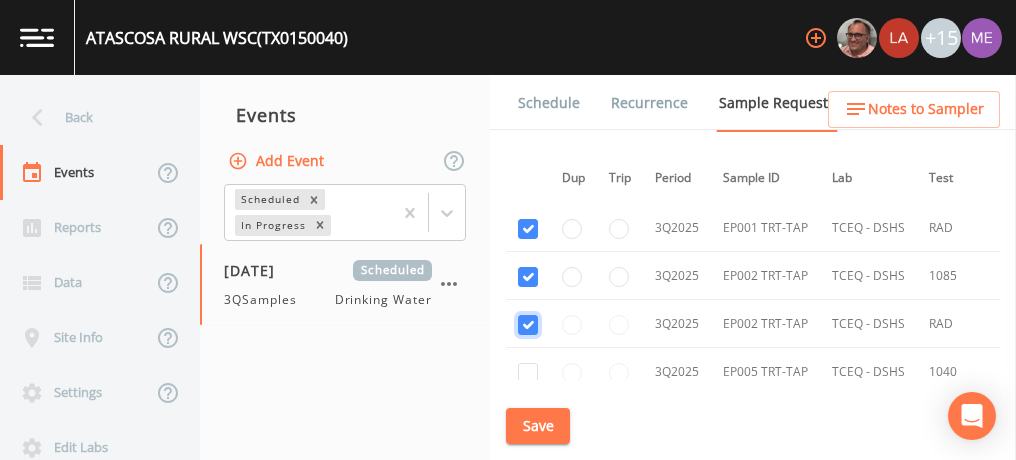 checkbox on "true" 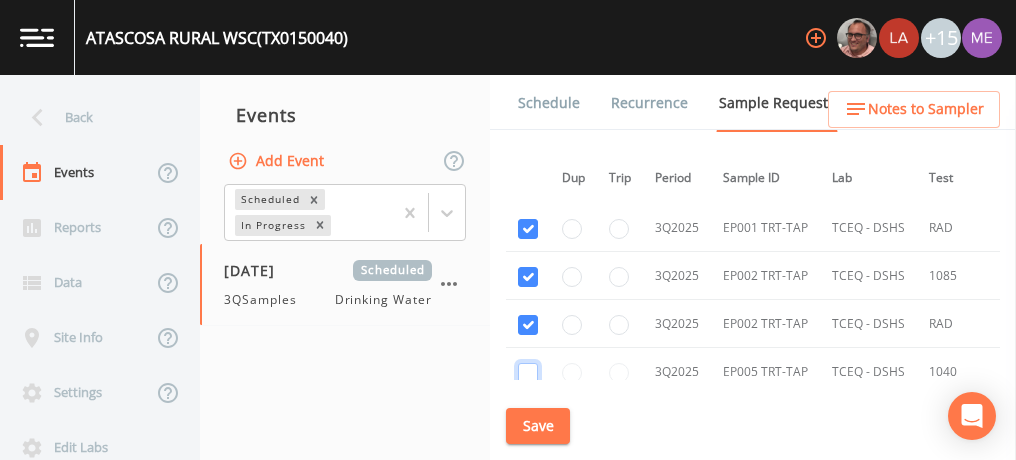 click at bounding box center [528, -2169] 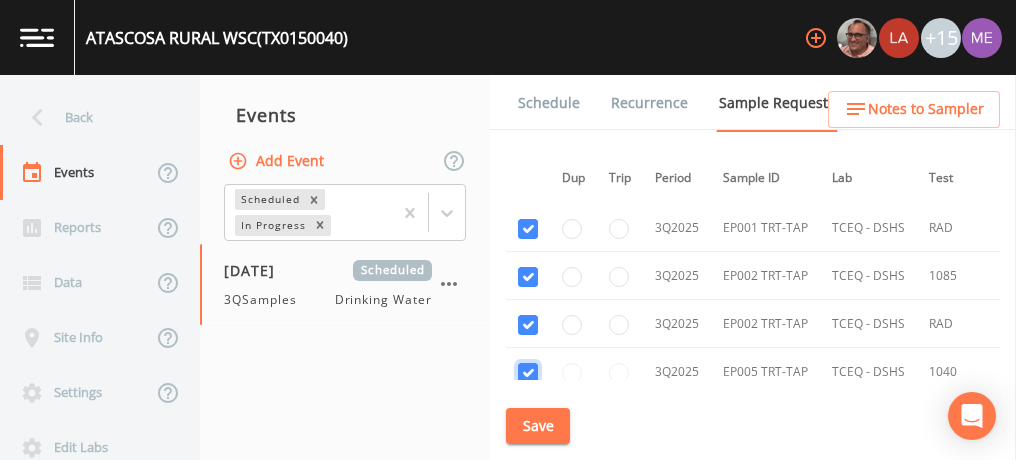 checkbox on "true" 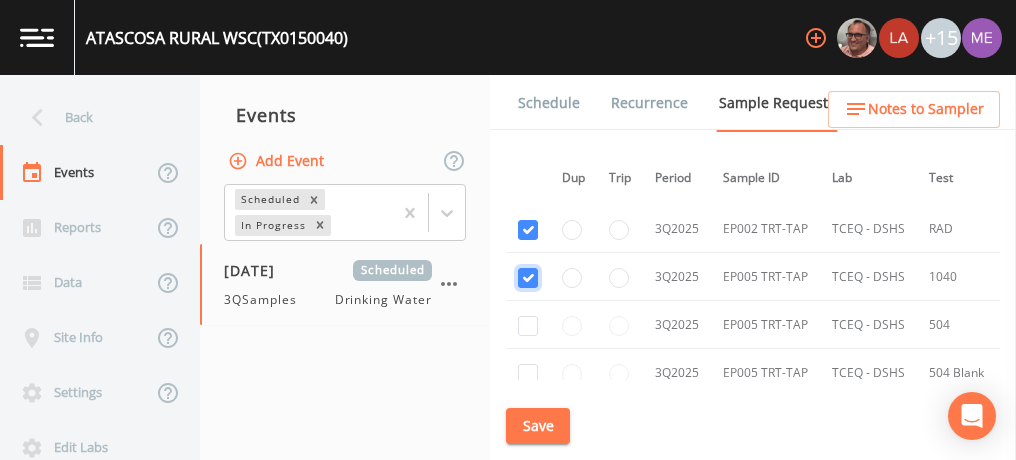 scroll, scrollTop: 9854, scrollLeft: 1, axis: both 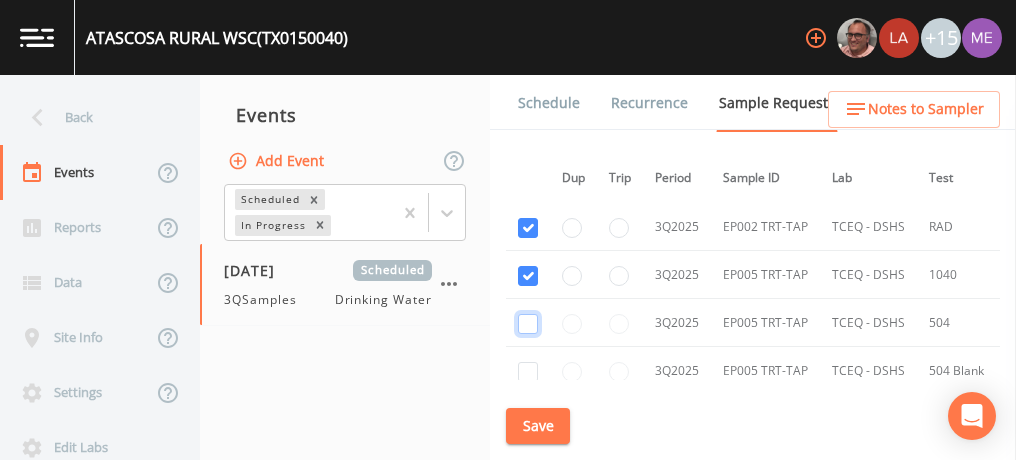 click at bounding box center [528, -4648] 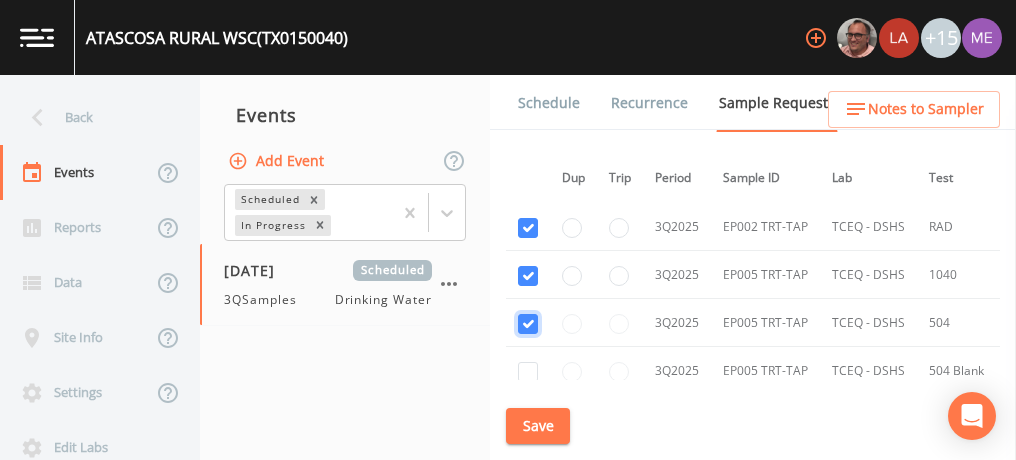checkbox on "true" 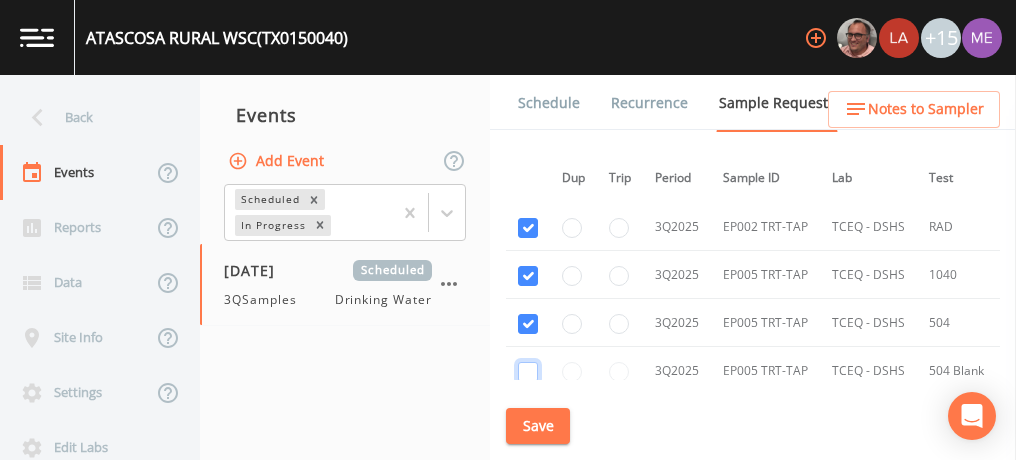 click at bounding box center (528, -4551) 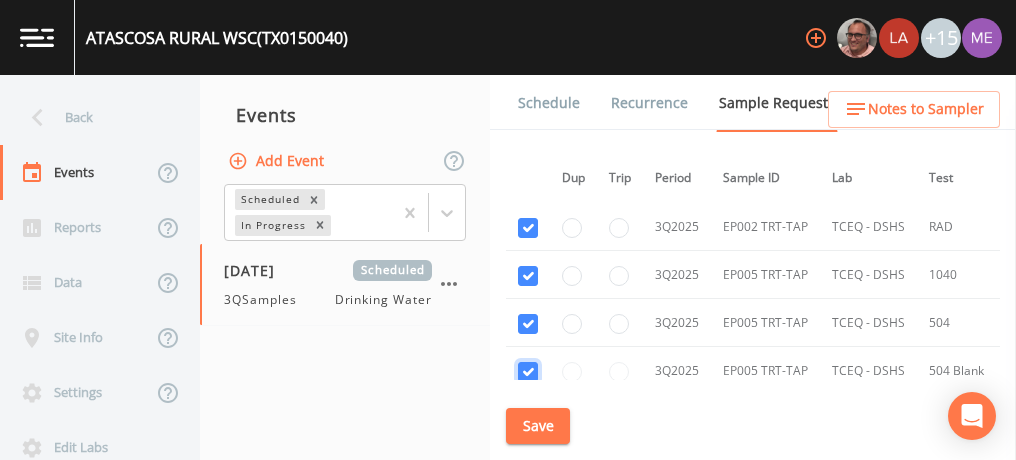 checkbox on "true" 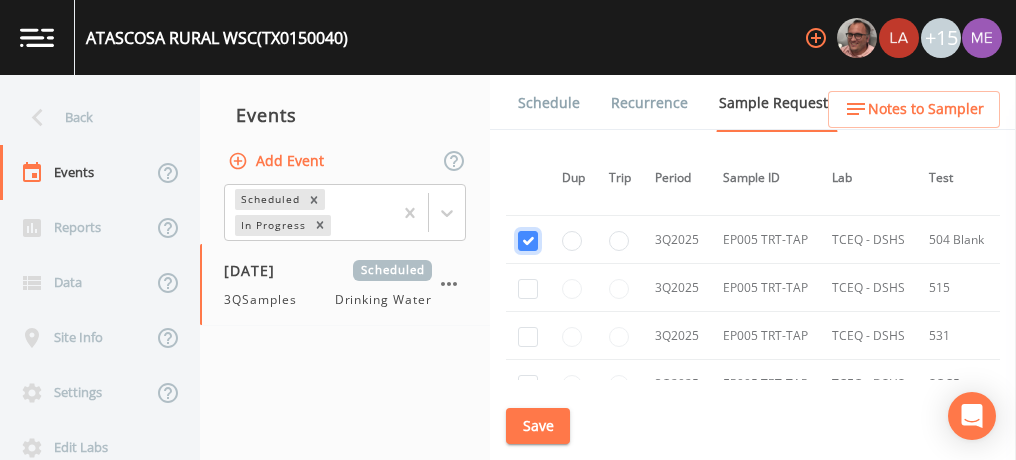 scroll, scrollTop: 9986, scrollLeft: 1, axis: both 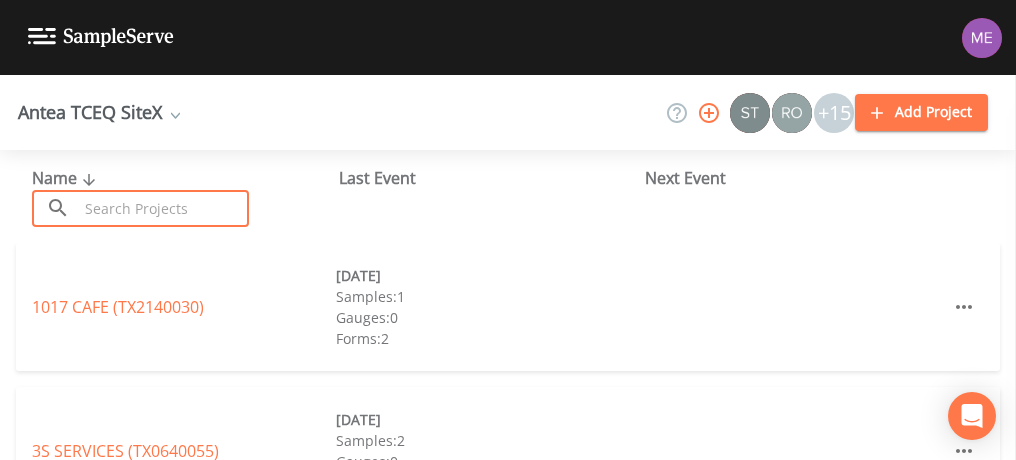 click at bounding box center [163, 208] 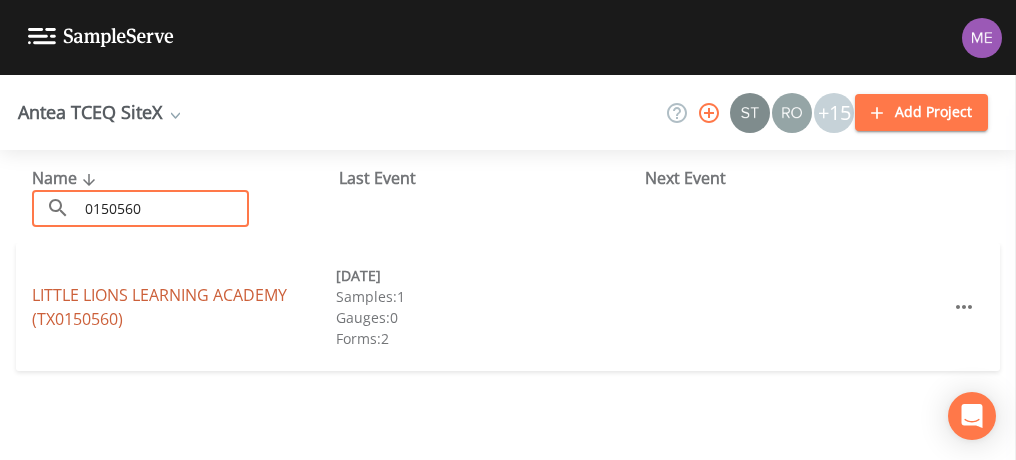 type on "0150560" 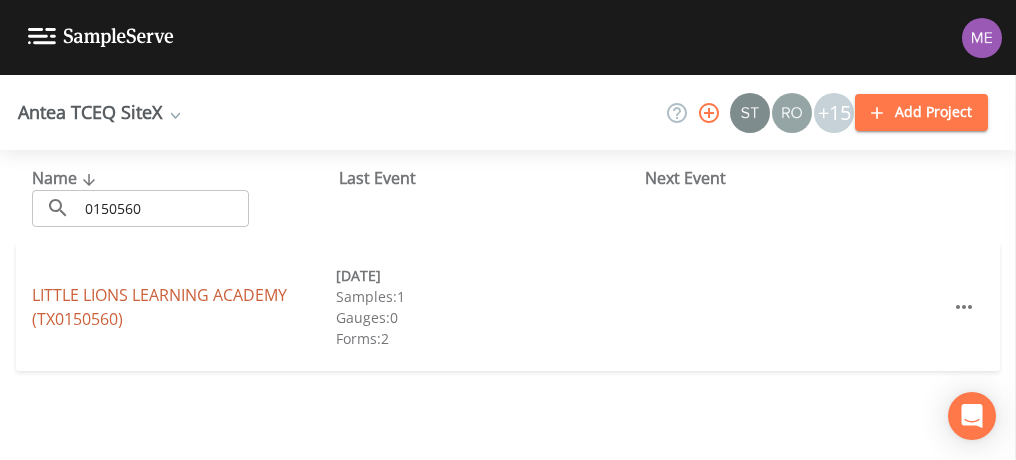 click on "[GEOGRAPHIC_DATA]   (TX0150560)" at bounding box center (159, 307) 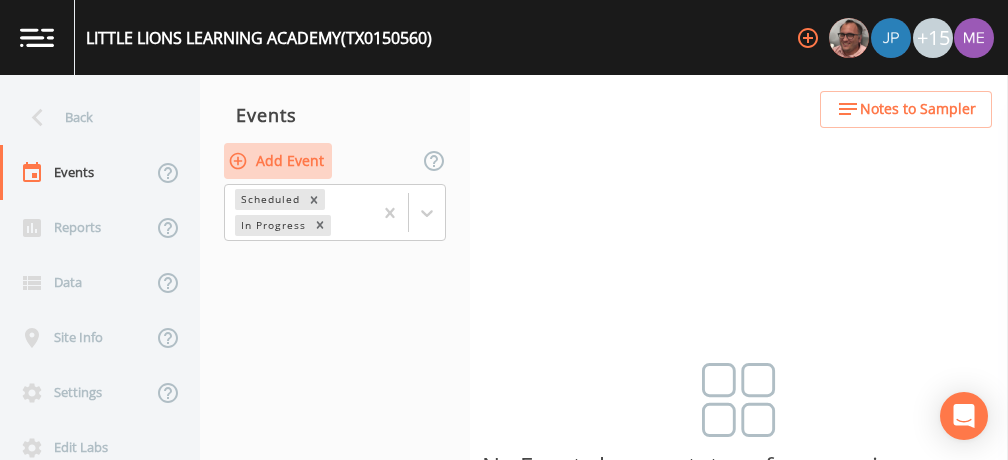 click on "Add Event" at bounding box center [278, 161] 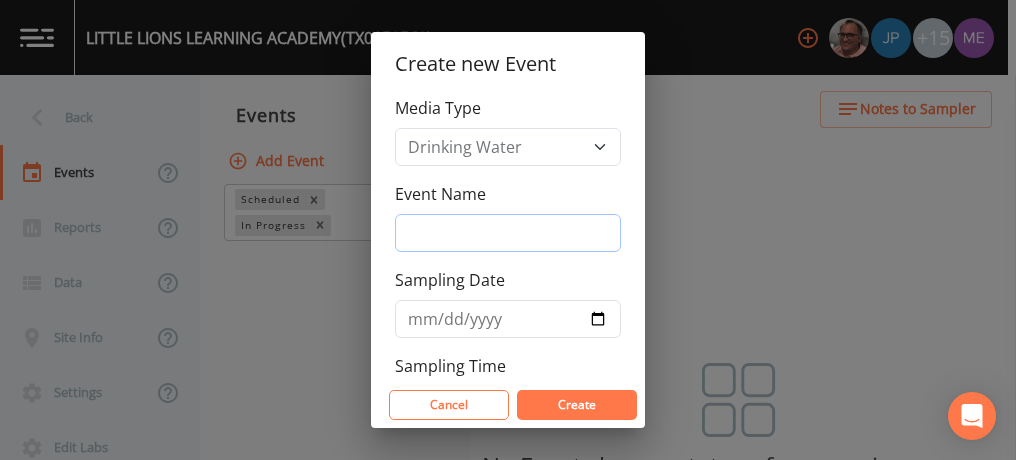 click on "Event Name" at bounding box center [508, 233] 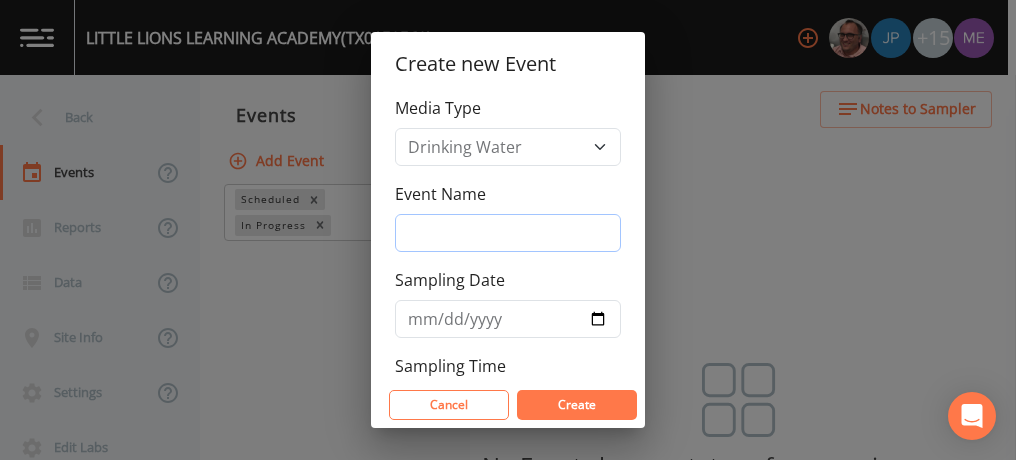 type on "3QSamples" 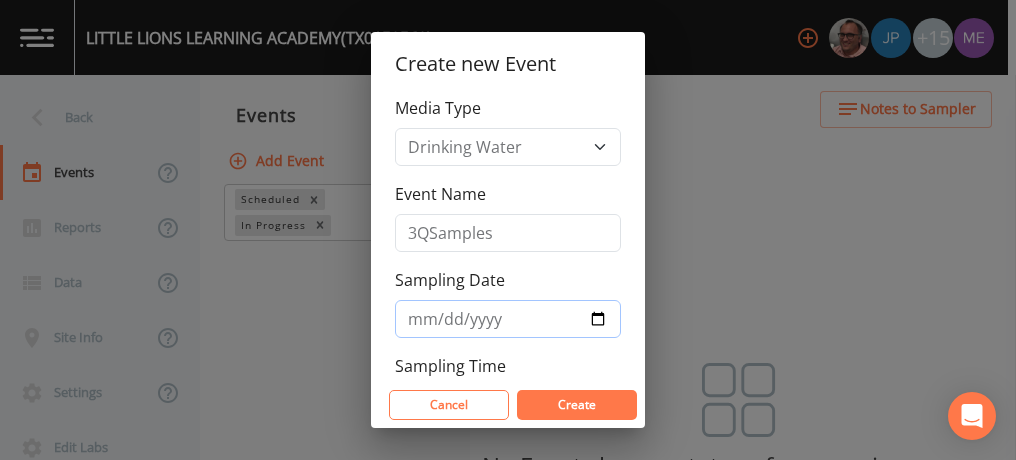 click on "[DATE]" at bounding box center [508, 319] 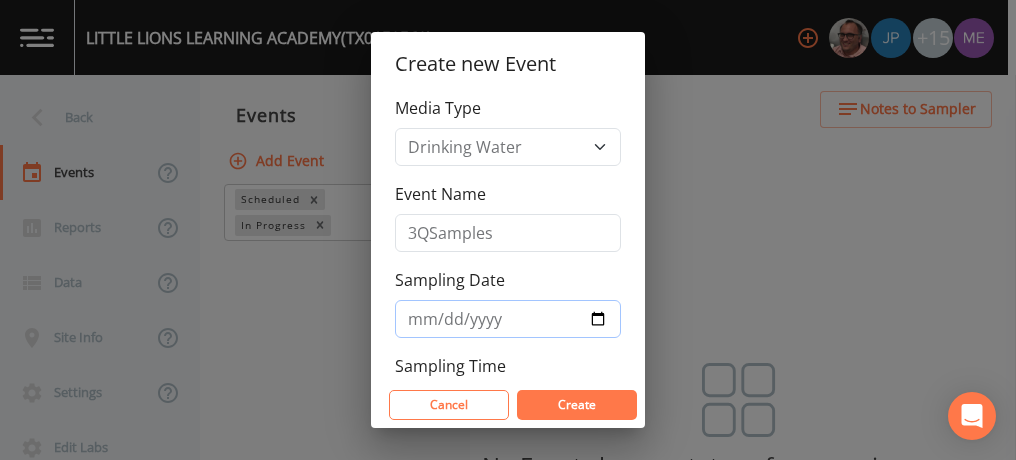 type on "[DATE]" 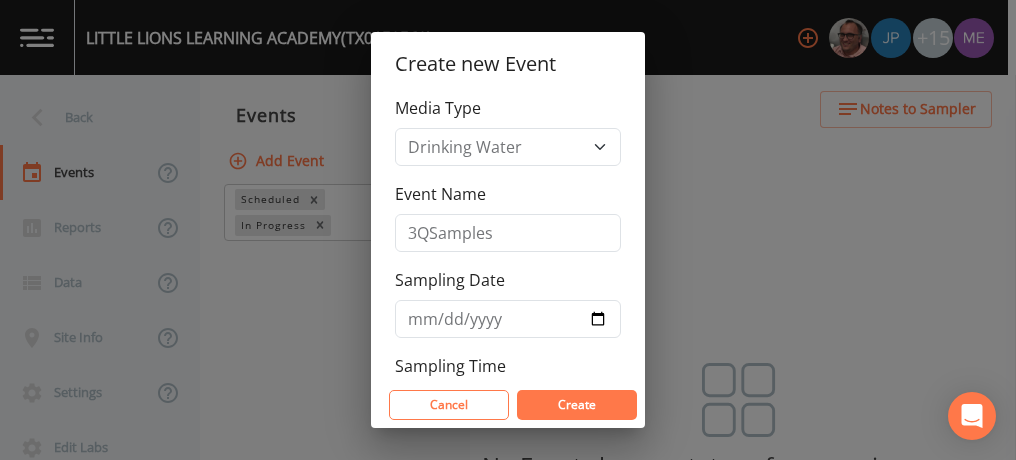 click on "Create" at bounding box center [577, 405] 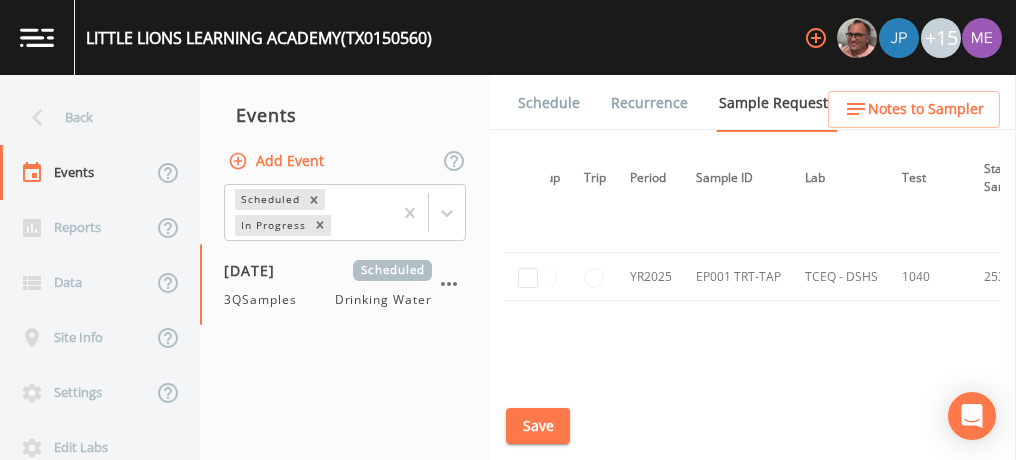 scroll, scrollTop: 1758, scrollLeft: 25, axis: both 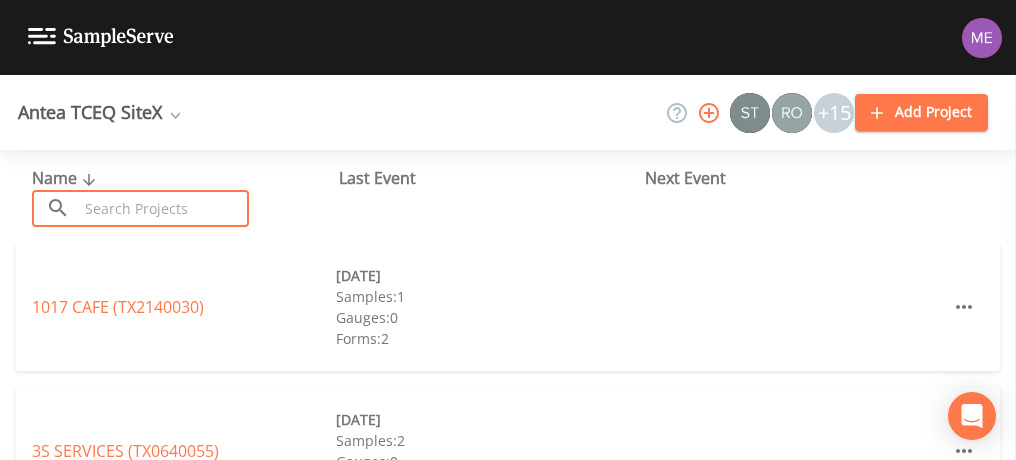 click at bounding box center (163, 208) 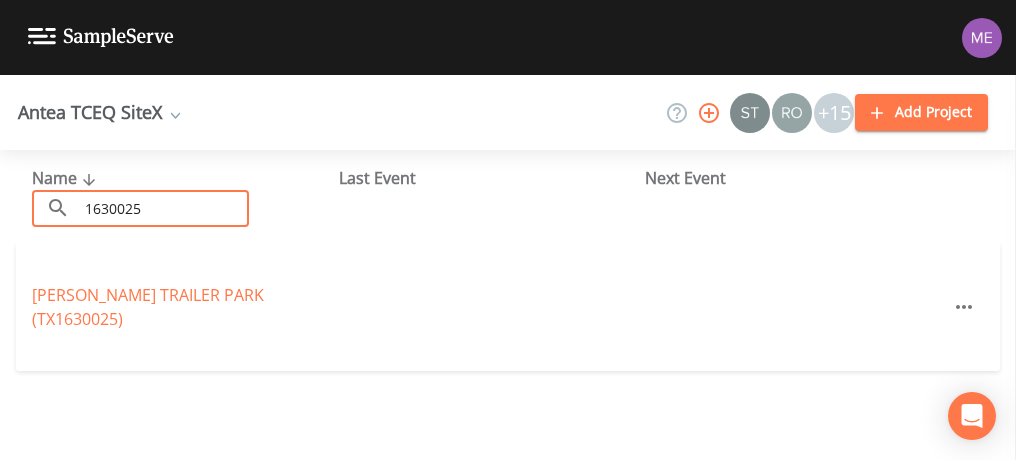 click on "1630025" at bounding box center [163, 208] 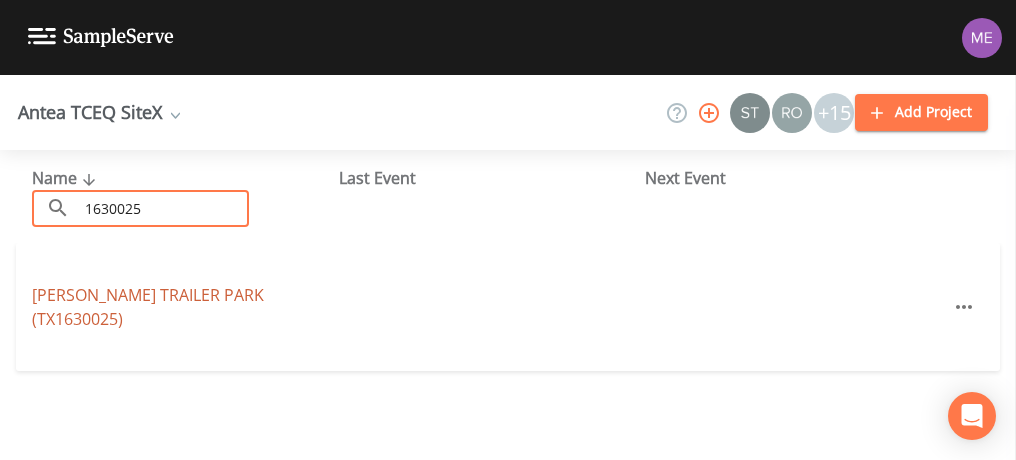 type on "1630025" 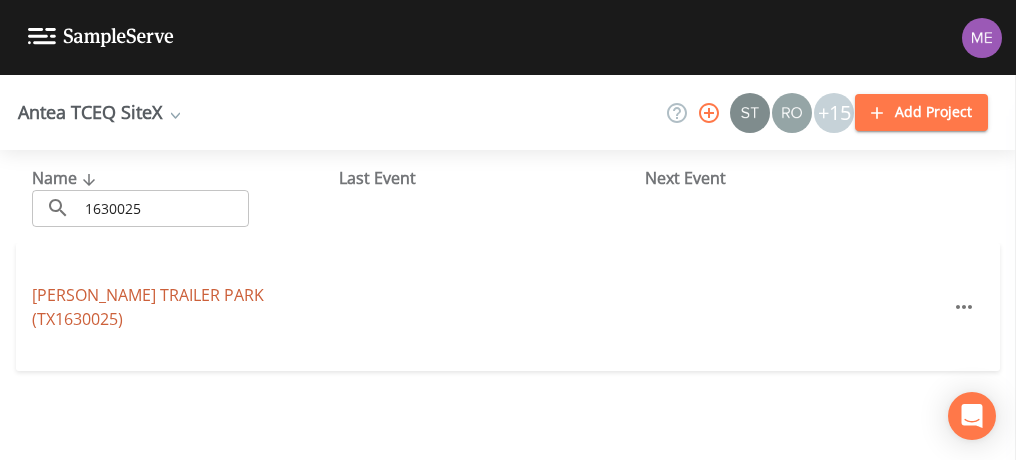 click on "[PERSON_NAME] TRAILER PARK   (TX1630025)" at bounding box center (148, 307) 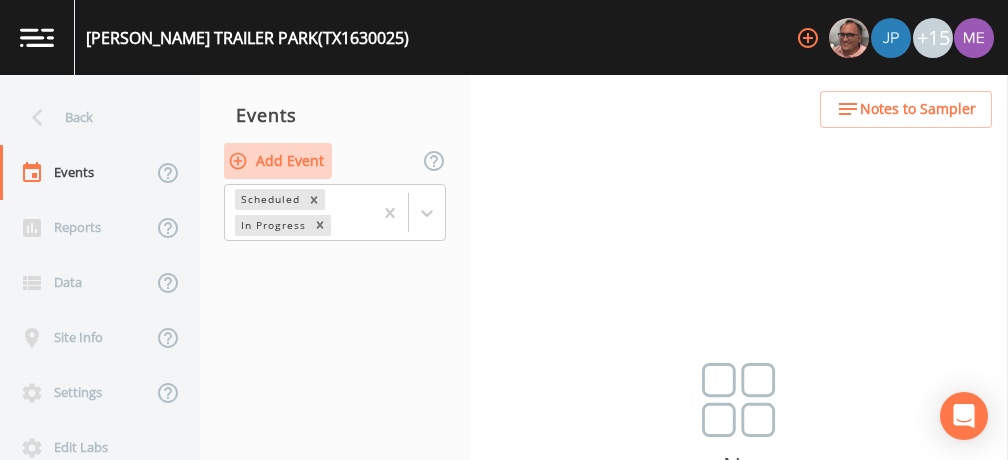 click on "Add Event" at bounding box center [278, 161] 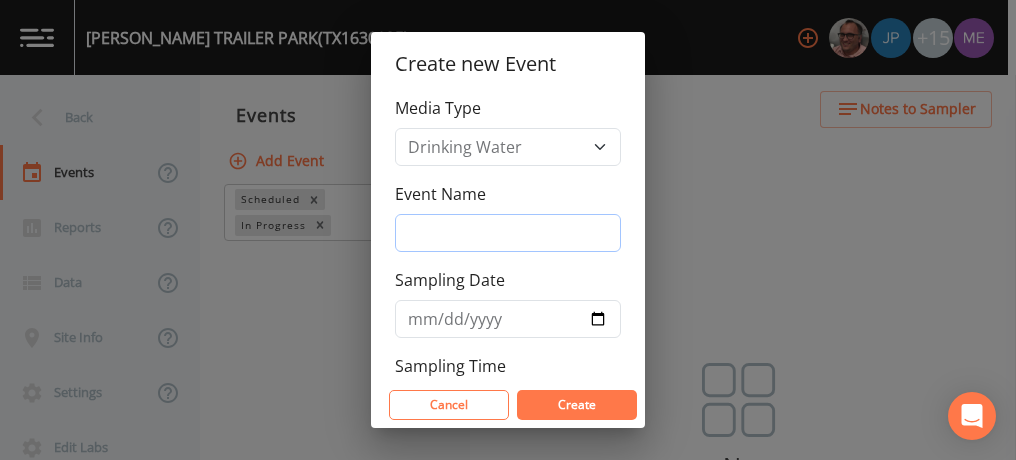 click on "Event Name" at bounding box center [508, 233] 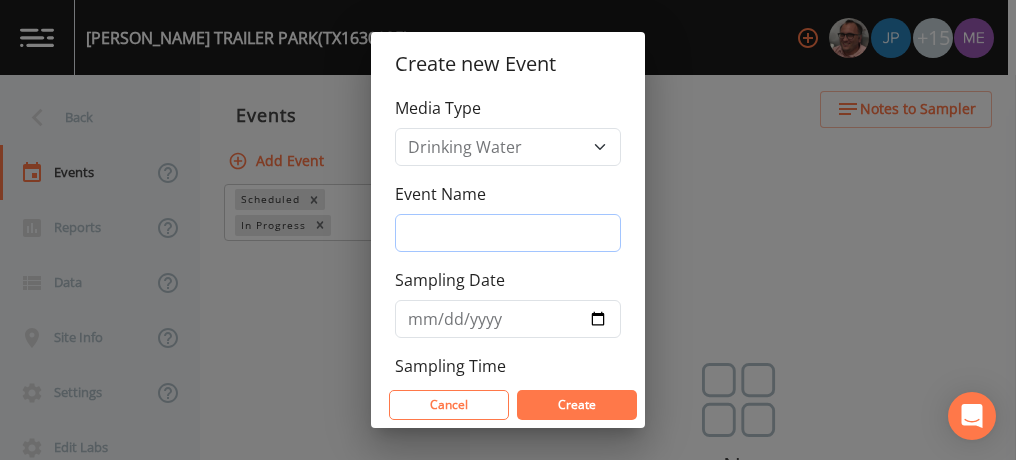 type on "3QSamples" 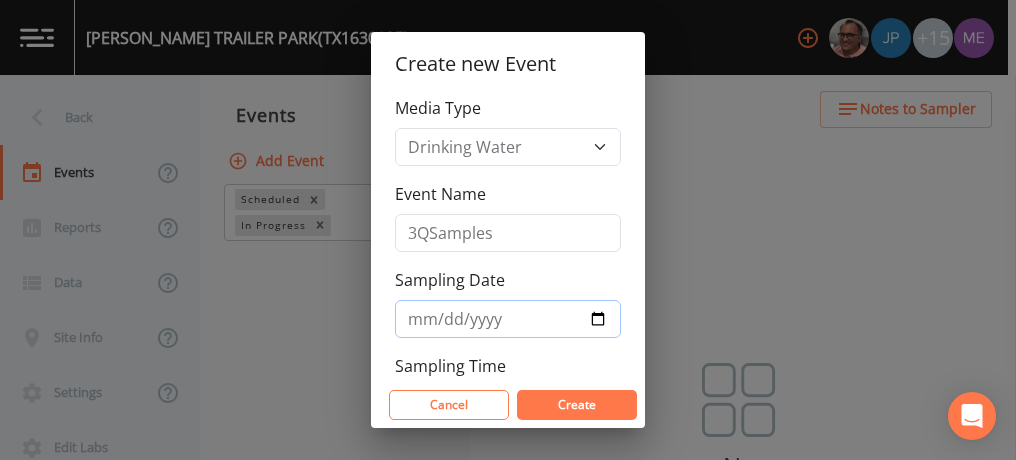 type on "[DATE]" 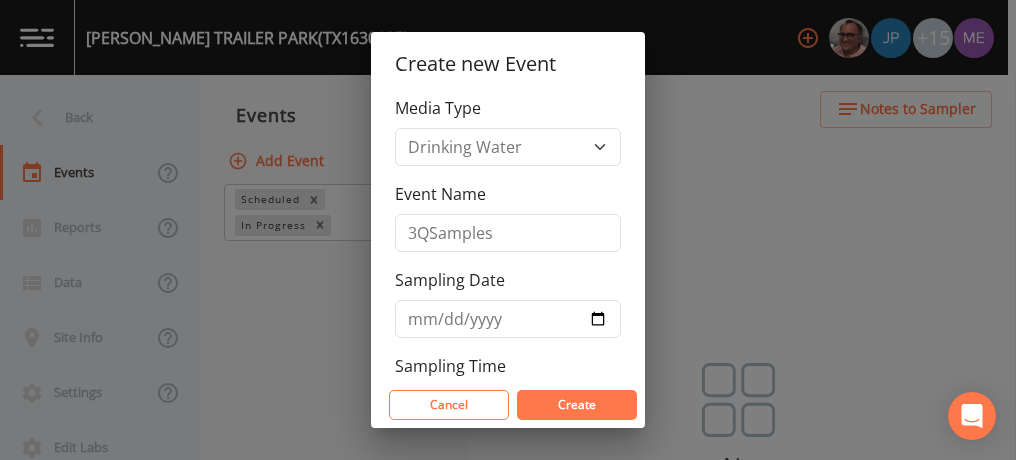 click on "Create" at bounding box center (577, 405) 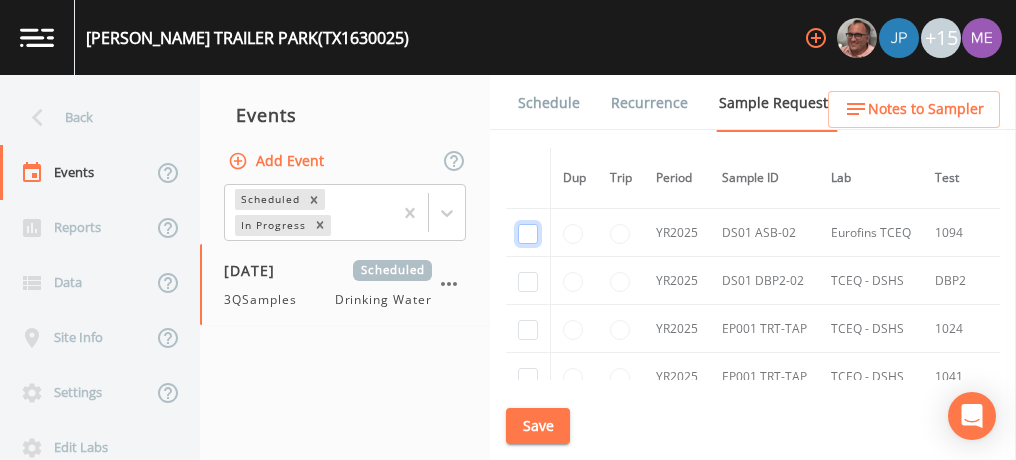click at bounding box center (528, 234) 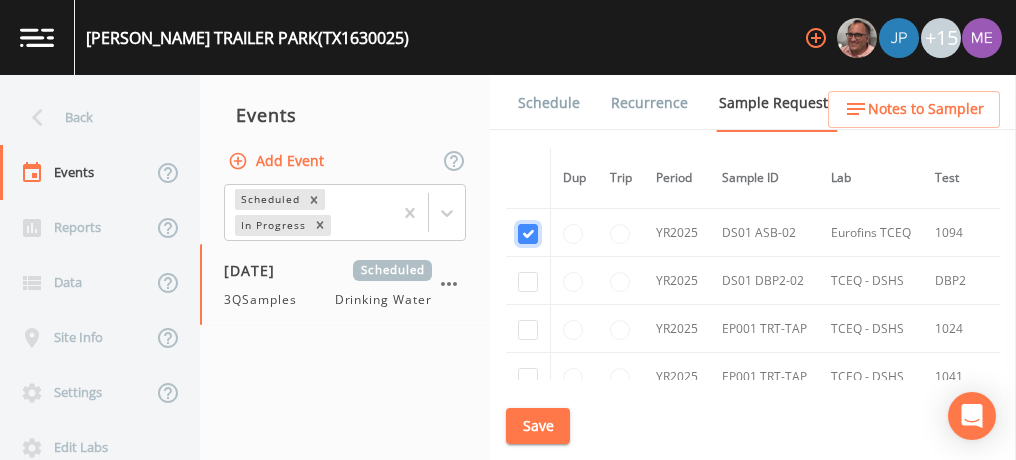 checkbox on "true" 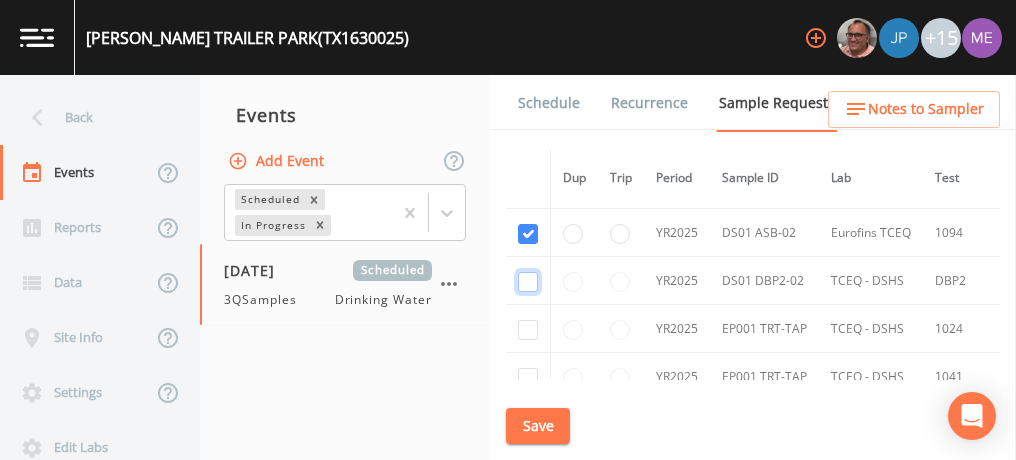 click at bounding box center (528, 282) 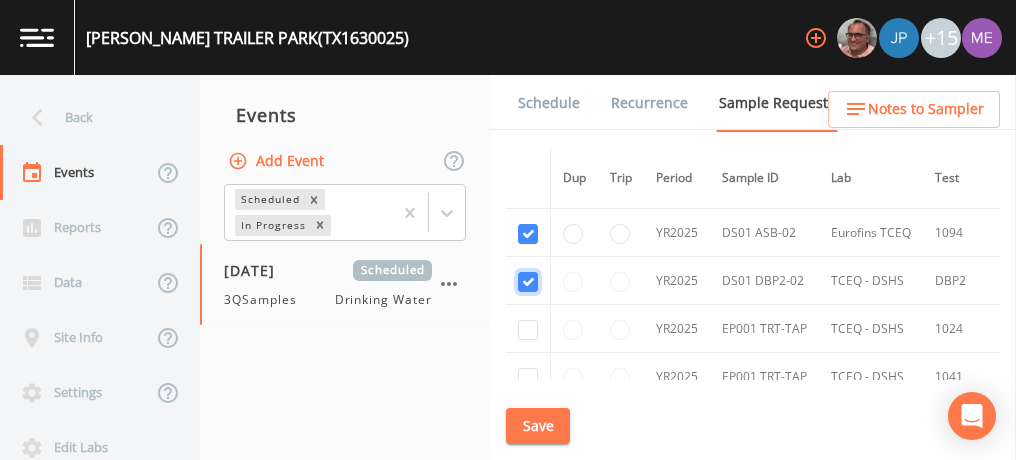 checkbox on "true" 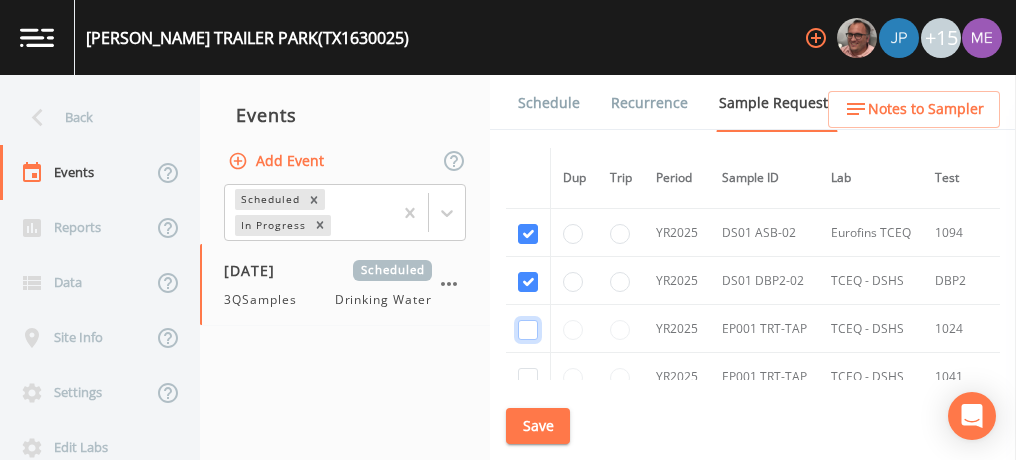 click at bounding box center [528, 330] 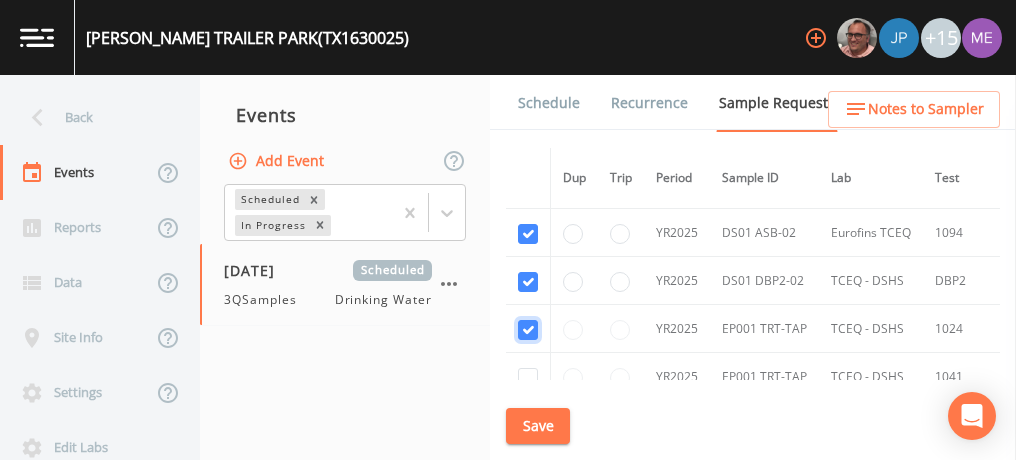 checkbox on "true" 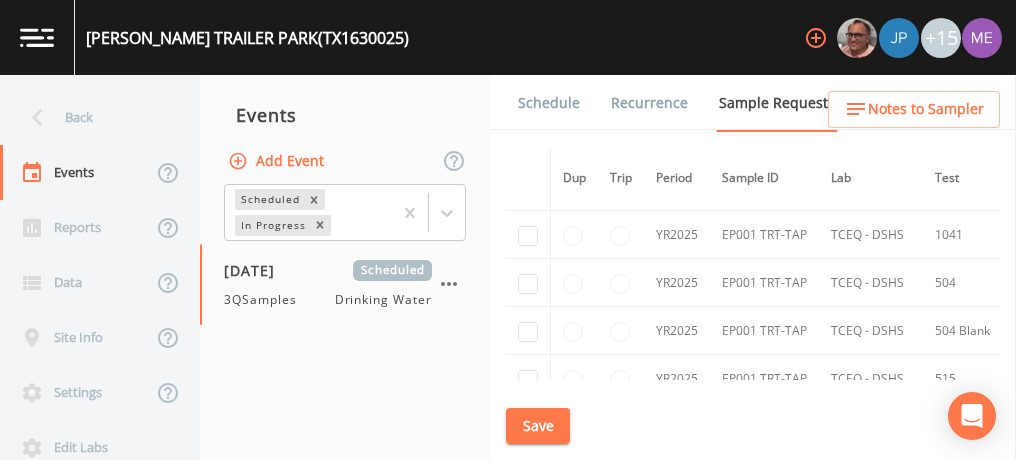 scroll, scrollTop: 145, scrollLeft: 0, axis: vertical 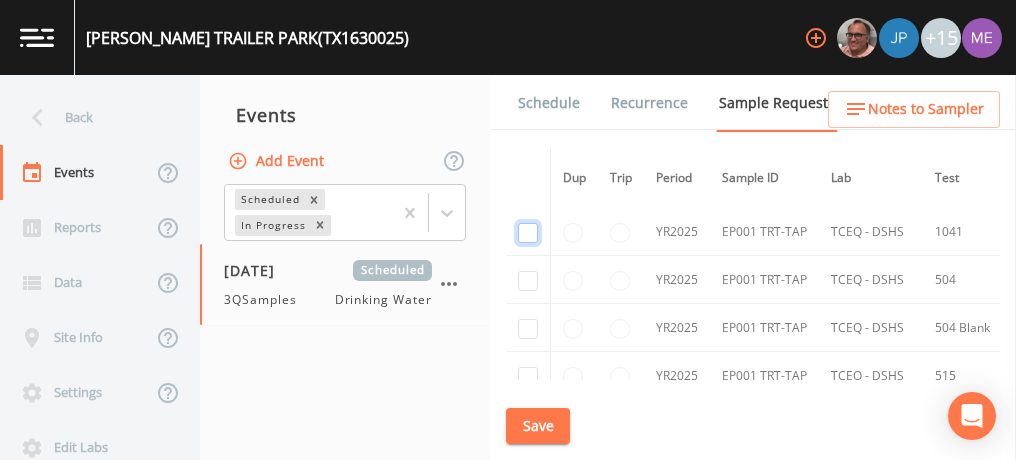 click at bounding box center (528, 233) 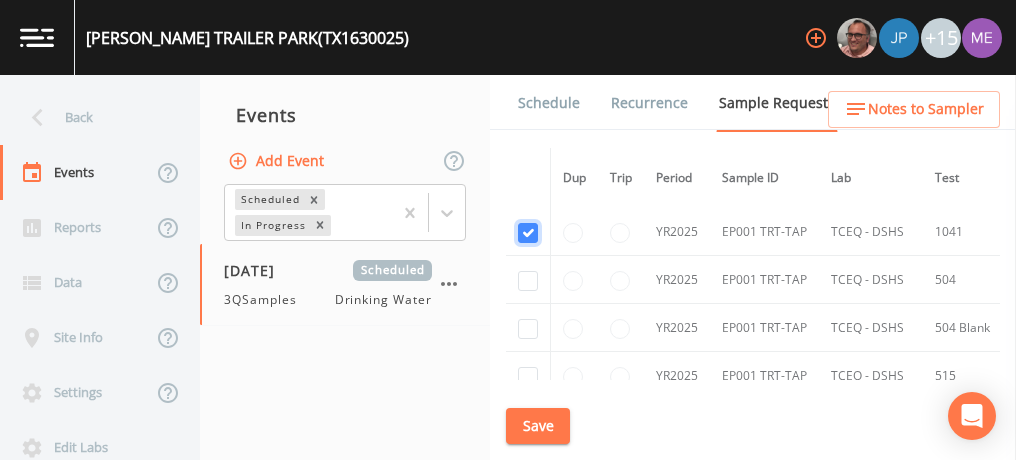 checkbox on "true" 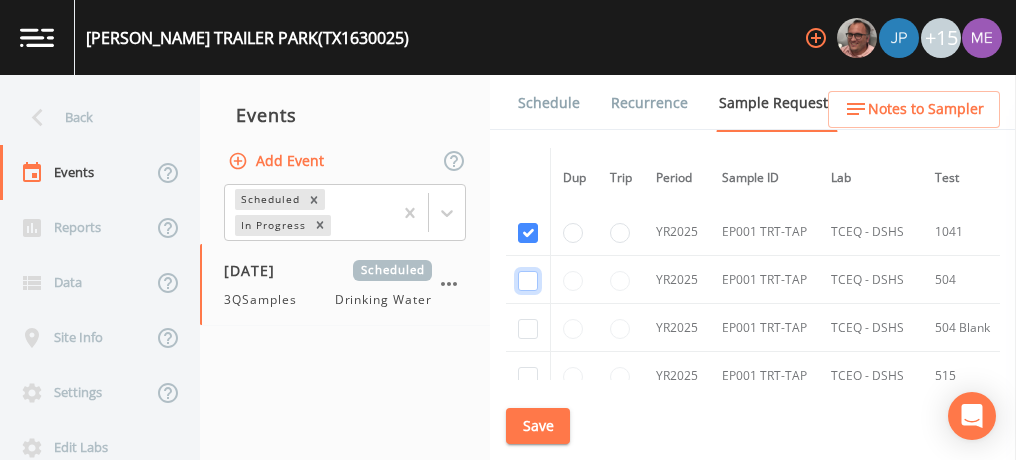 click at bounding box center (528, 281) 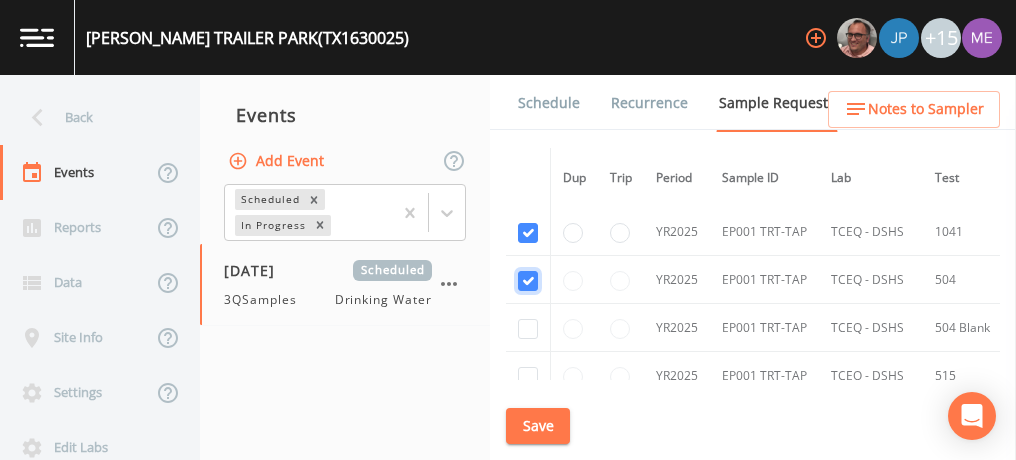 checkbox on "true" 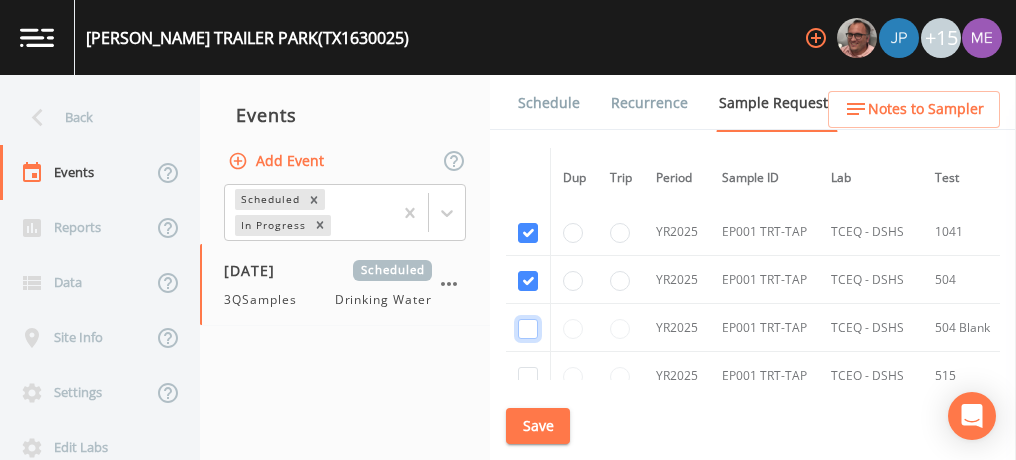click at bounding box center (528, 329) 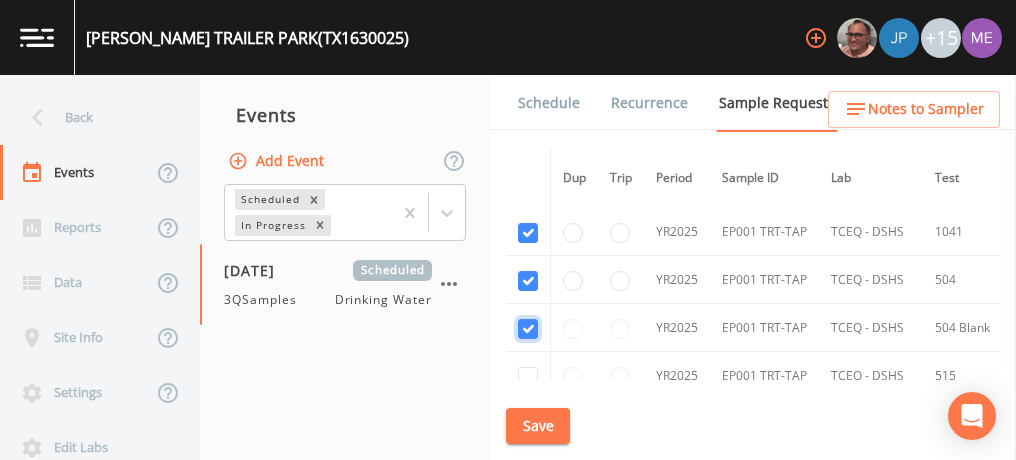 checkbox on "true" 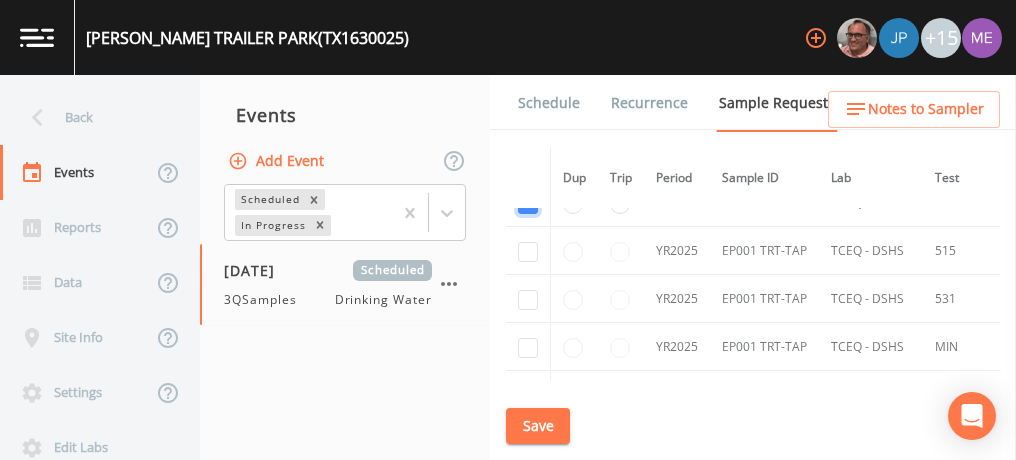 scroll, scrollTop: 273, scrollLeft: 0, axis: vertical 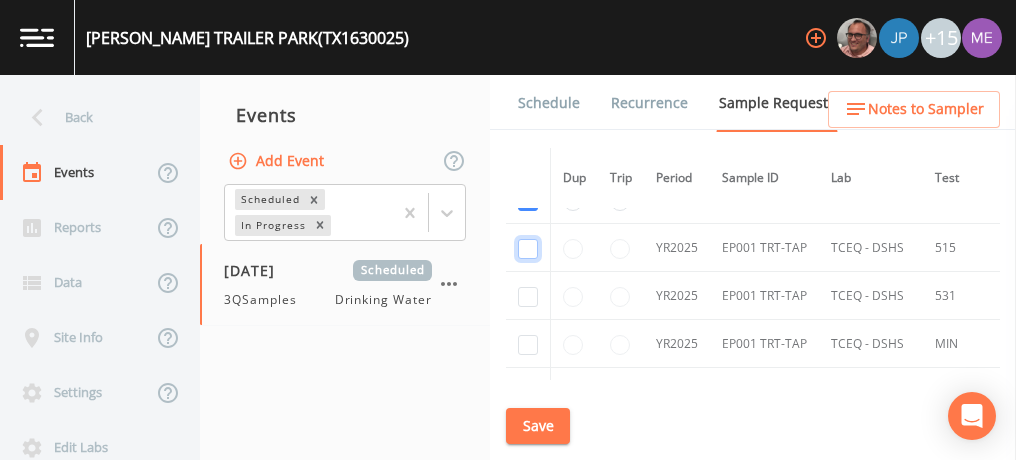 click at bounding box center [528, 249] 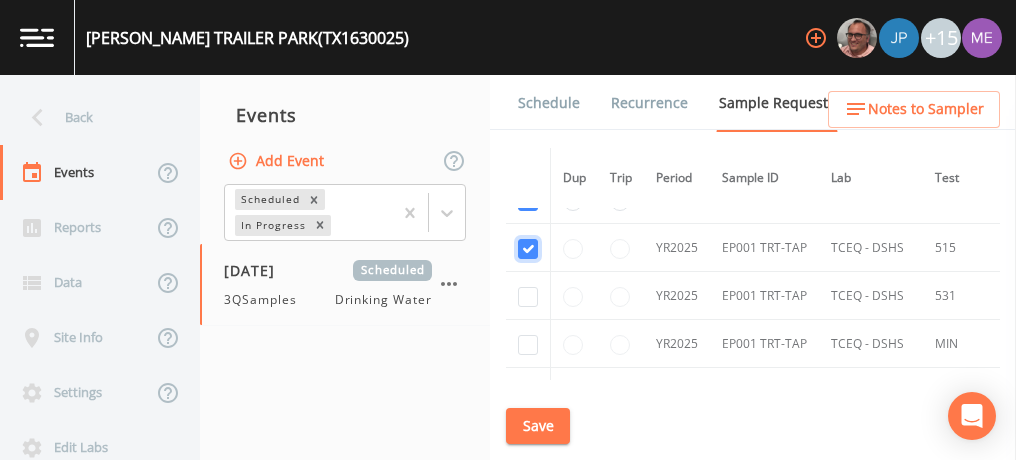 checkbox on "true" 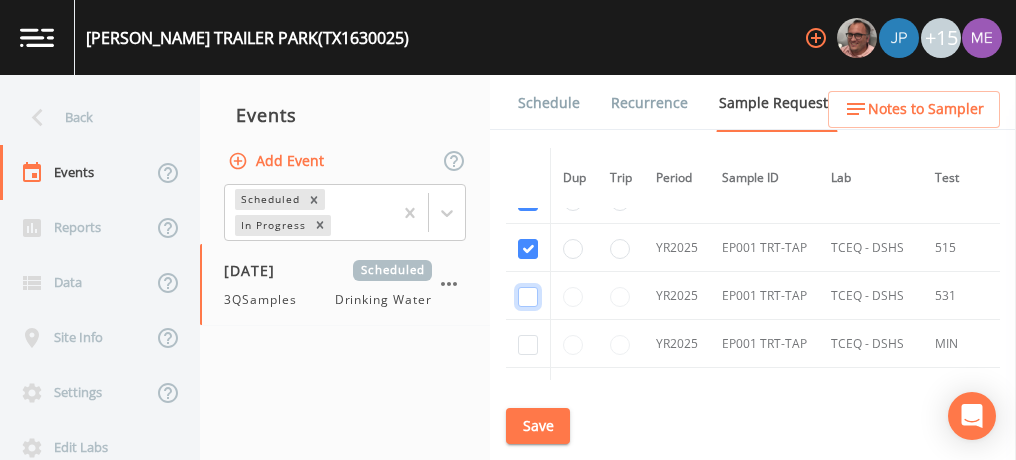 click at bounding box center (528, 297) 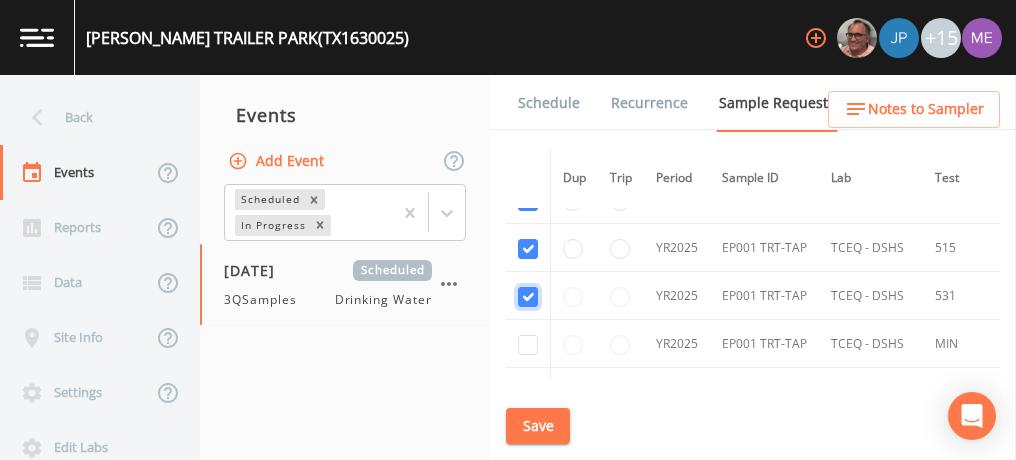 checkbox on "true" 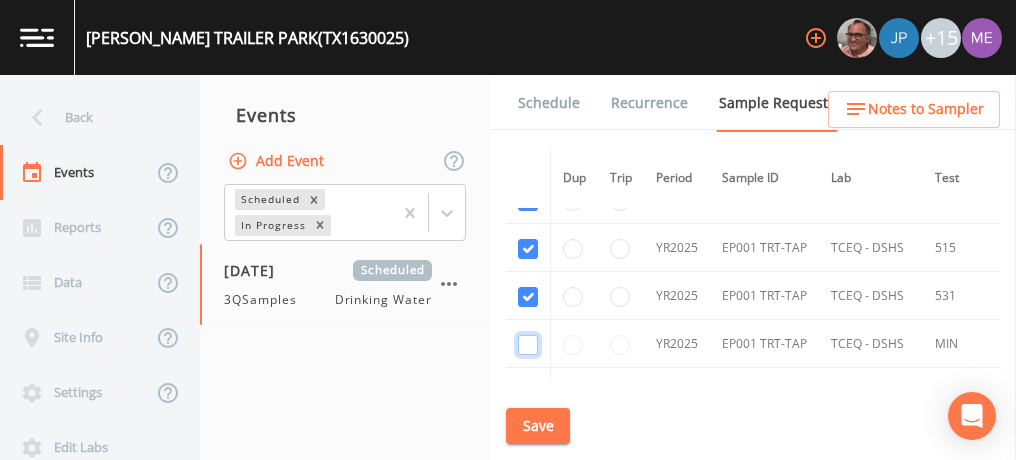 click at bounding box center (528, 345) 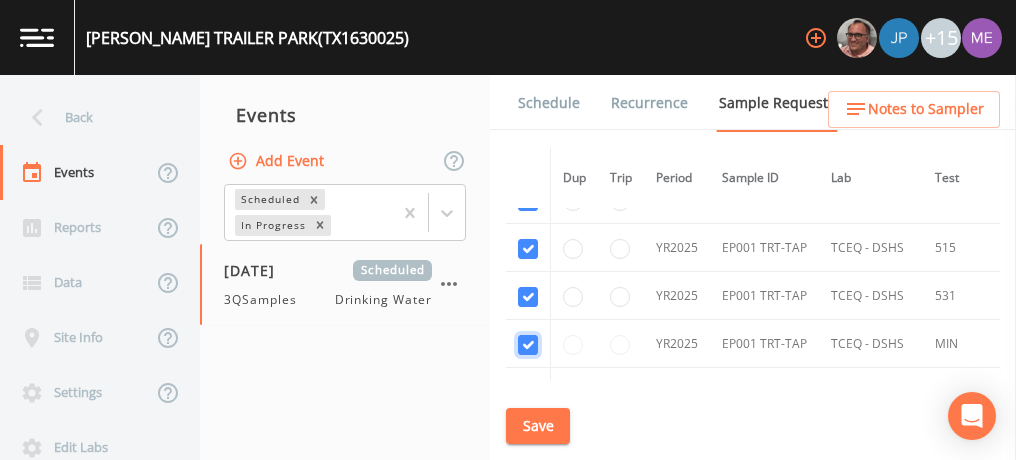 checkbox on "true" 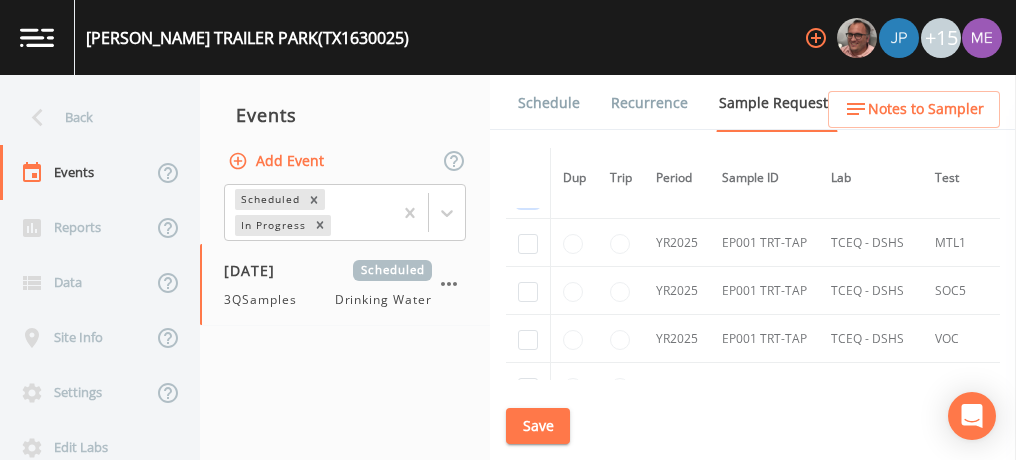 scroll, scrollTop: 424, scrollLeft: 0, axis: vertical 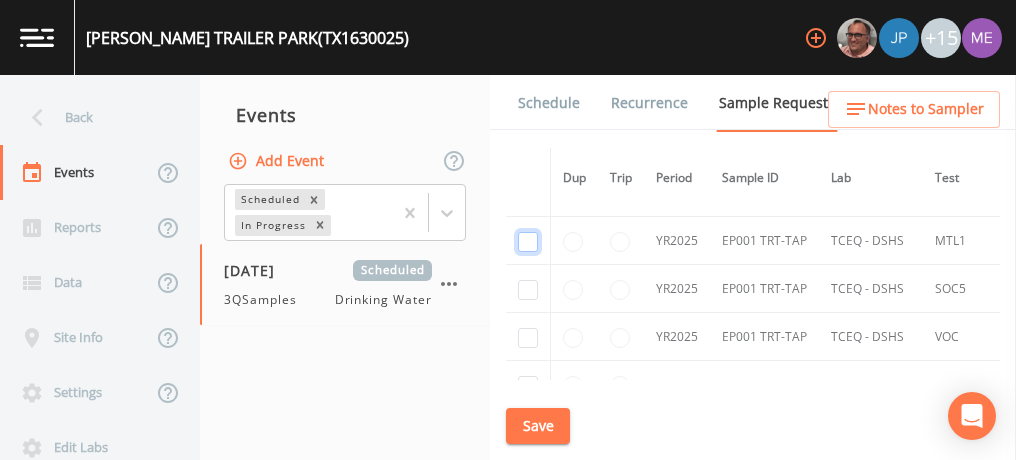 click at bounding box center [528, 242] 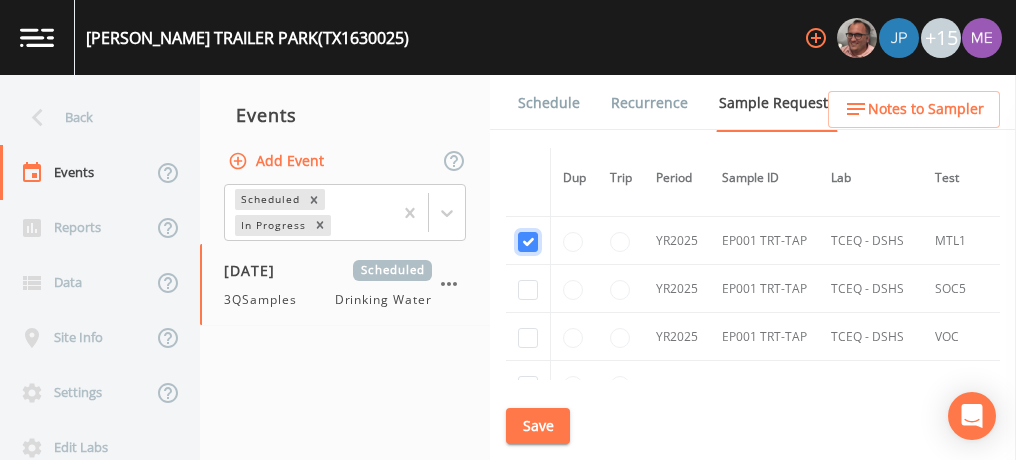 checkbox on "true" 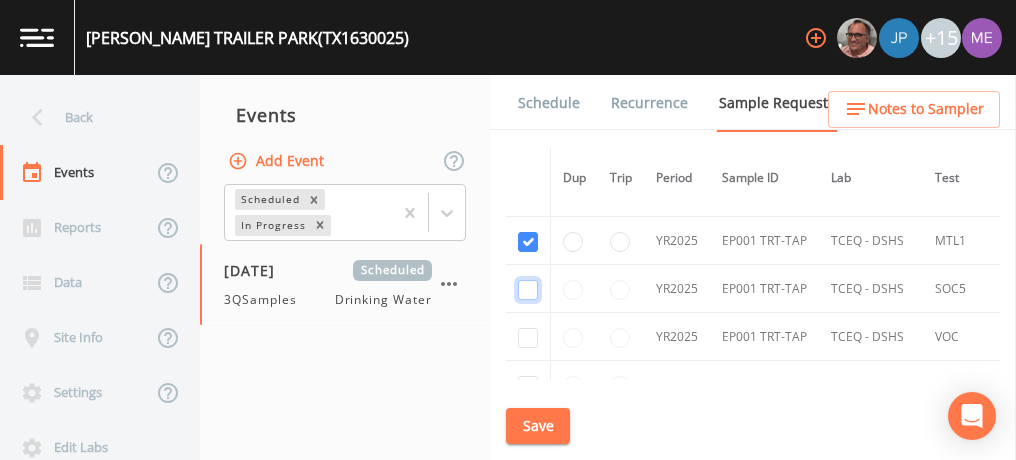 click at bounding box center (528, 290) 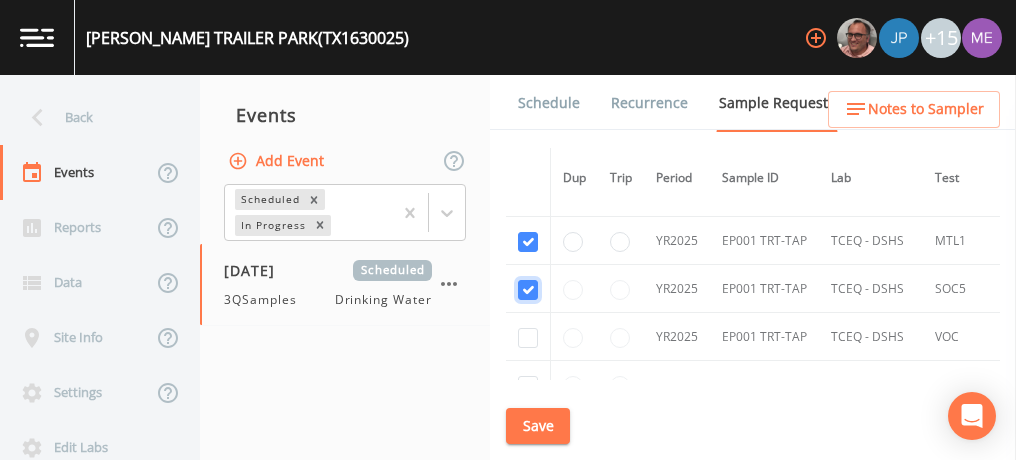 checkbox on "true" 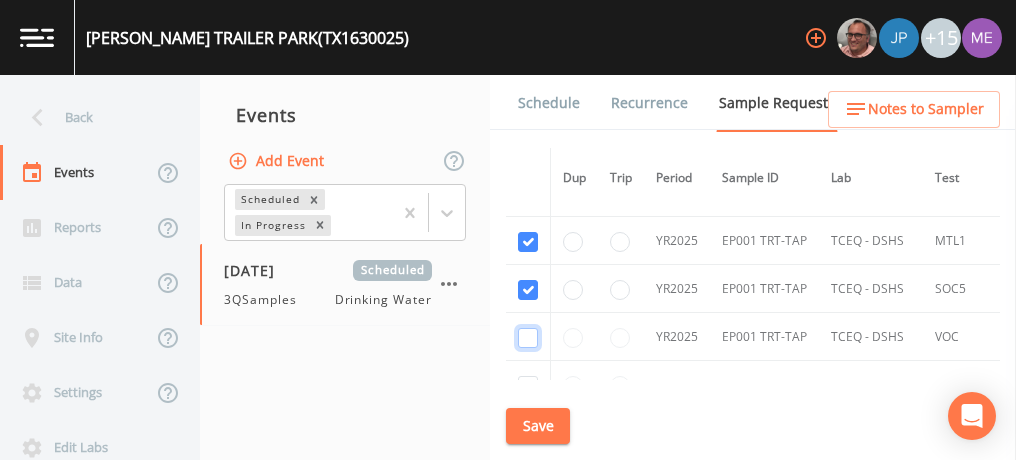 click at bounding box center [528, 338] 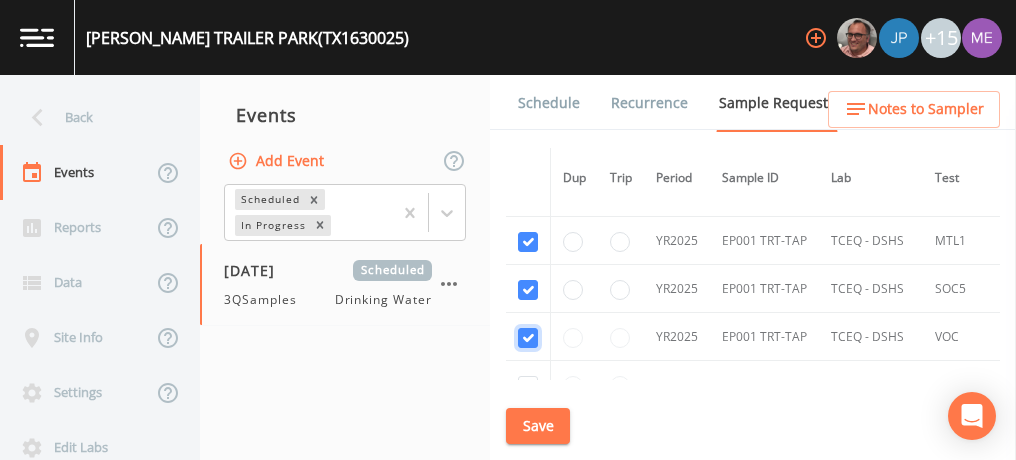 checkbox on "true" 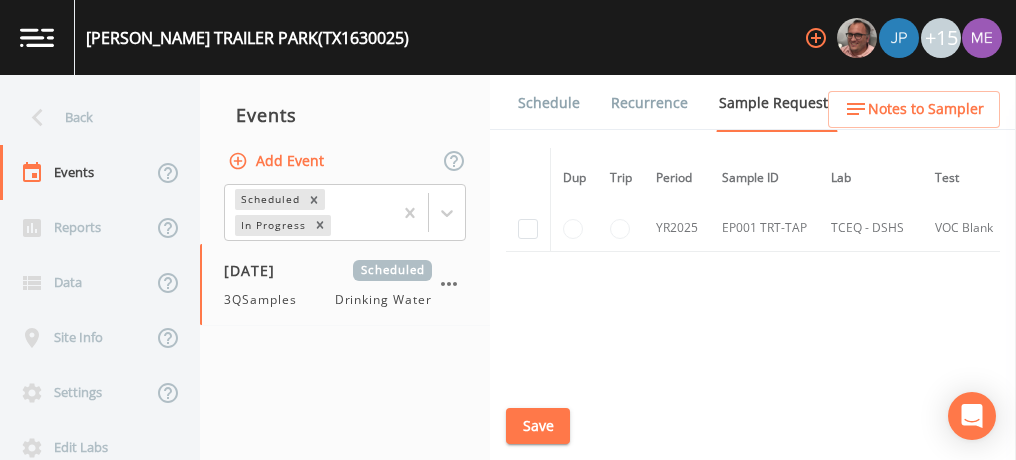 scroll, scrollTop: 582, scrollLeft: 0, axis: vertical 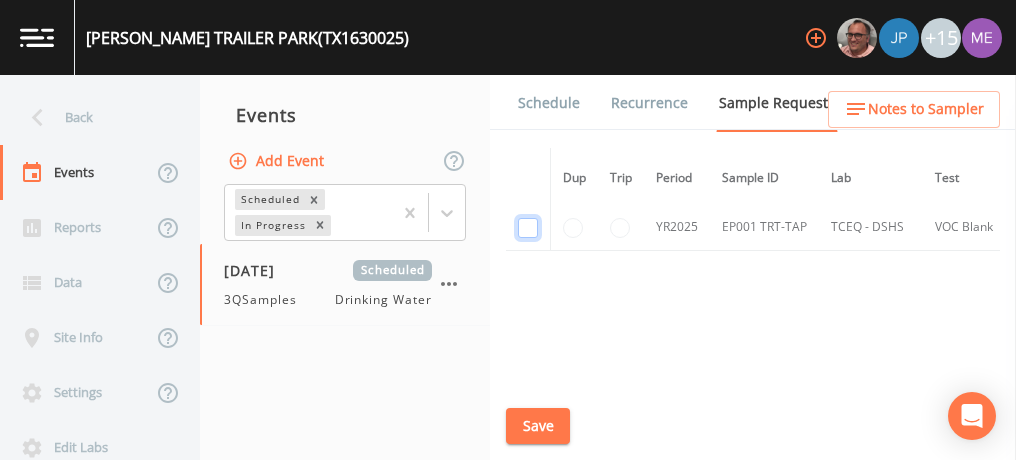 click at bounding box center [528, 228] 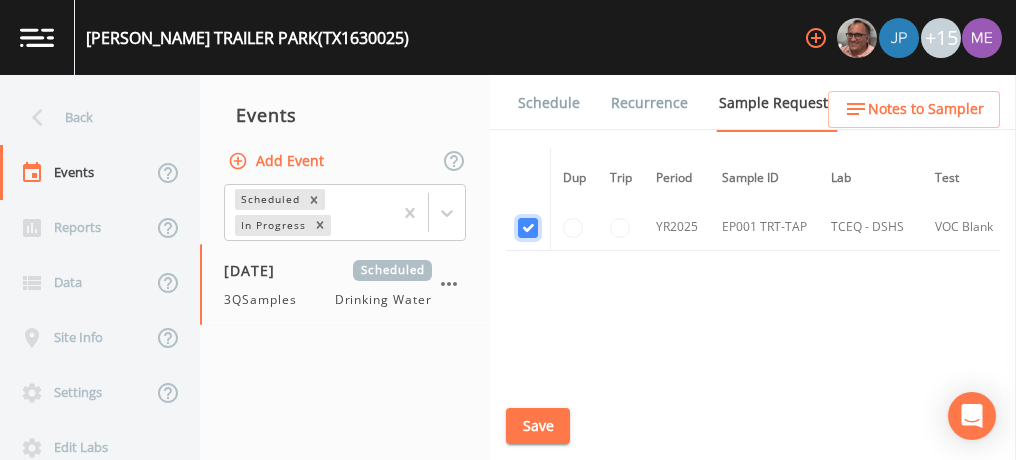 checkbox on "true" 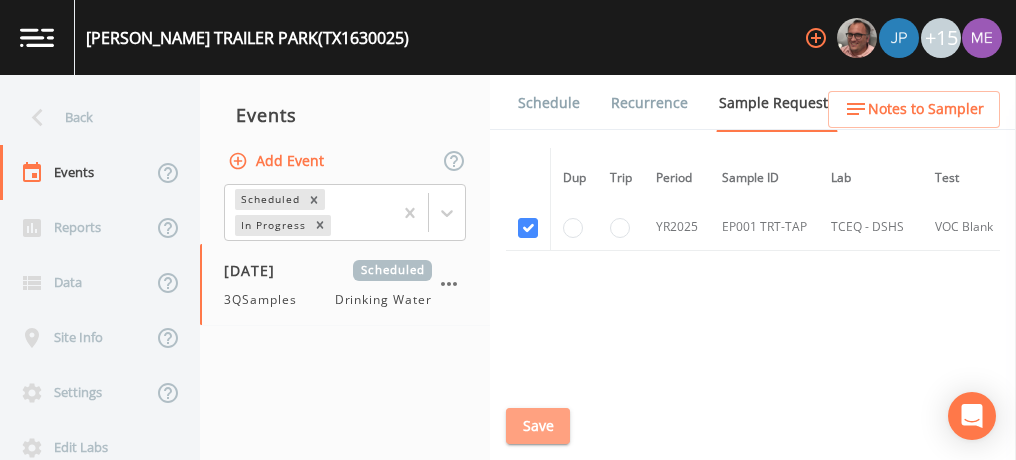 click on "Save" at bounding box center (538, 426) 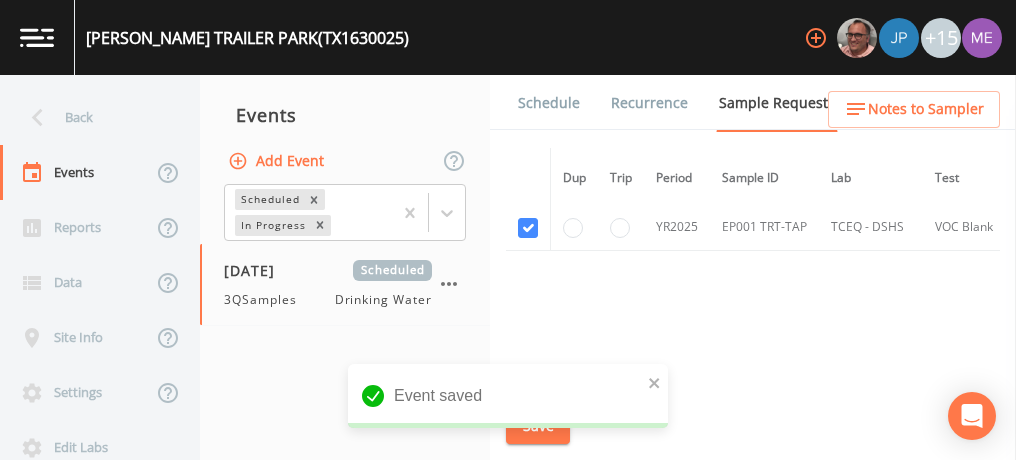 click on "Schedule" at bounding box center (549, 103) 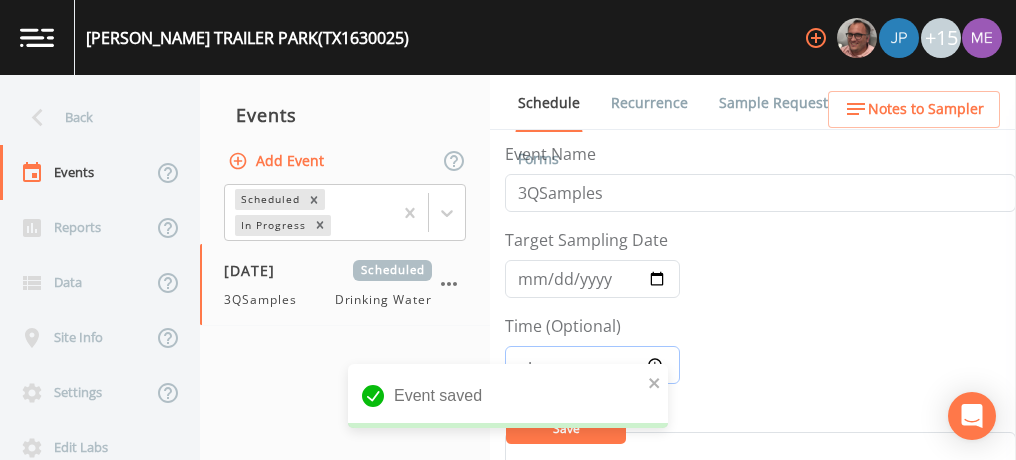 click on "Time (Optional)" at bounding box center [592, 365] 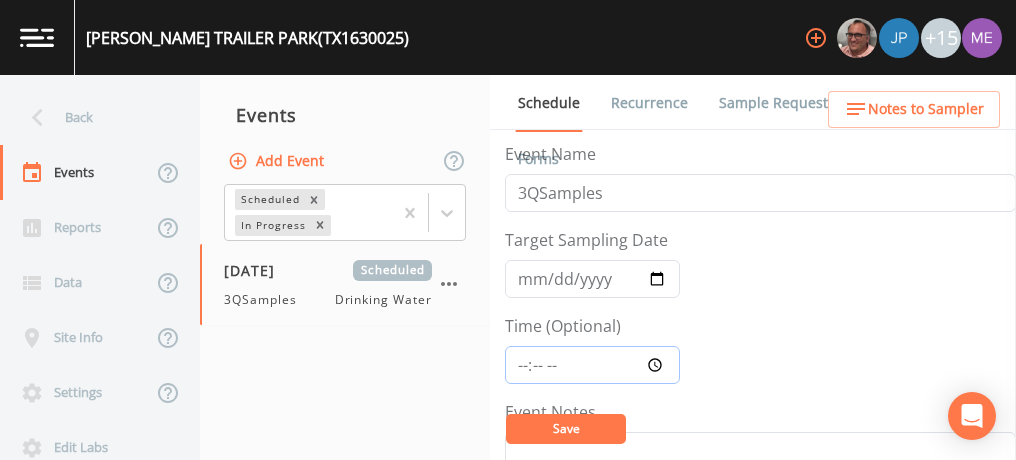 type on "09:30" 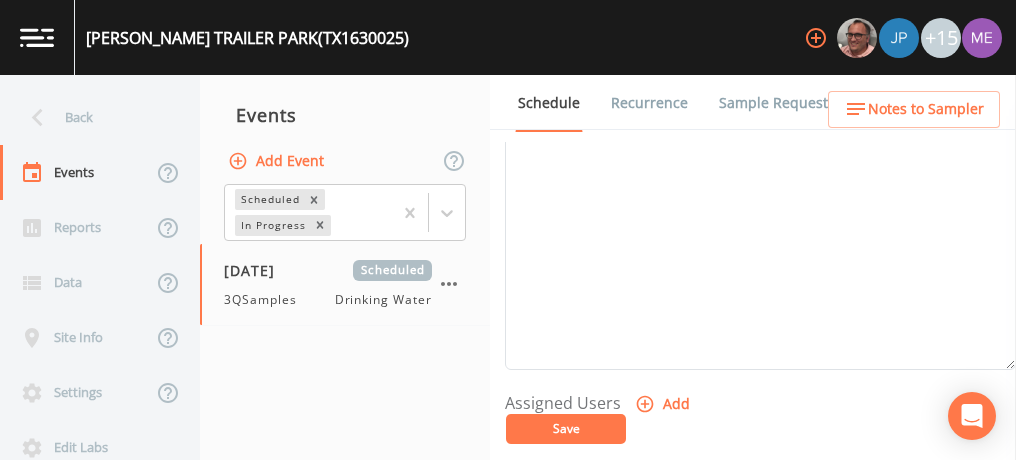 scroll, scrollTop: 619, scrollLeft: 0, axis: vertical 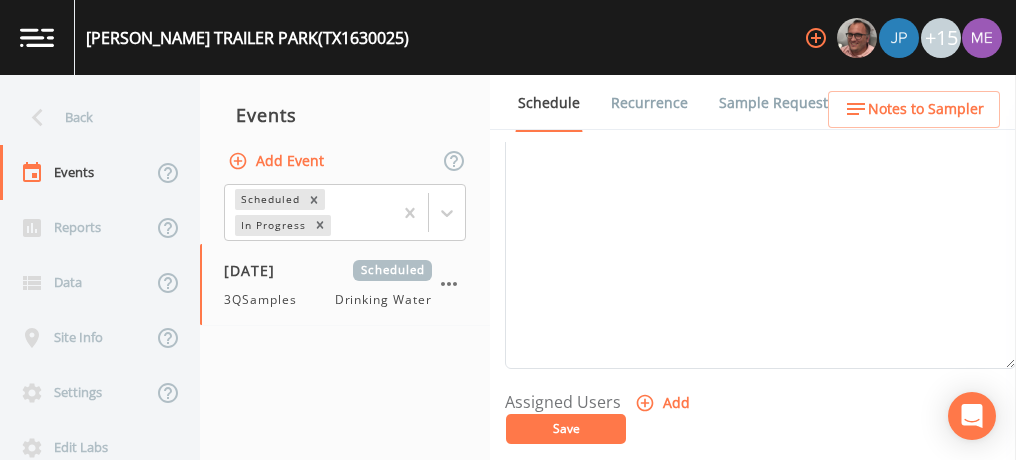 click on "Save" at bounding box center [566, 428] 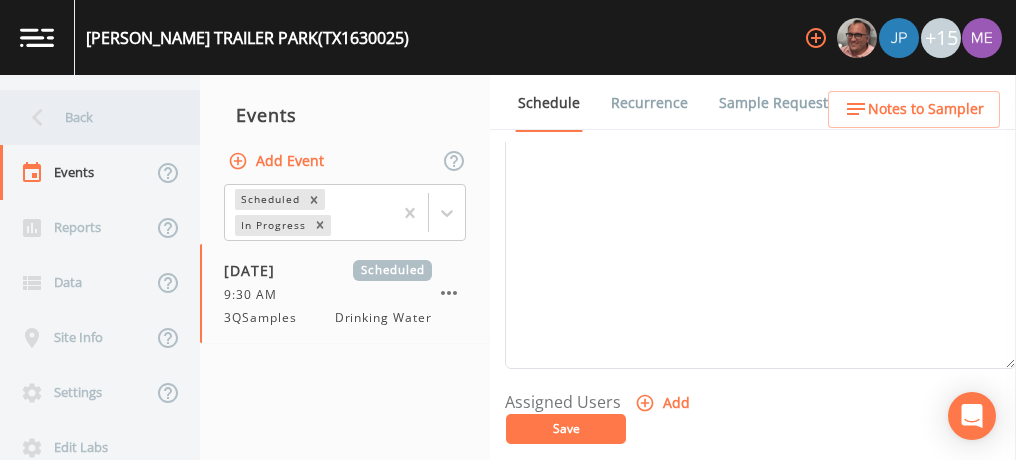 click on "Back" at bounding box center (90, 117) 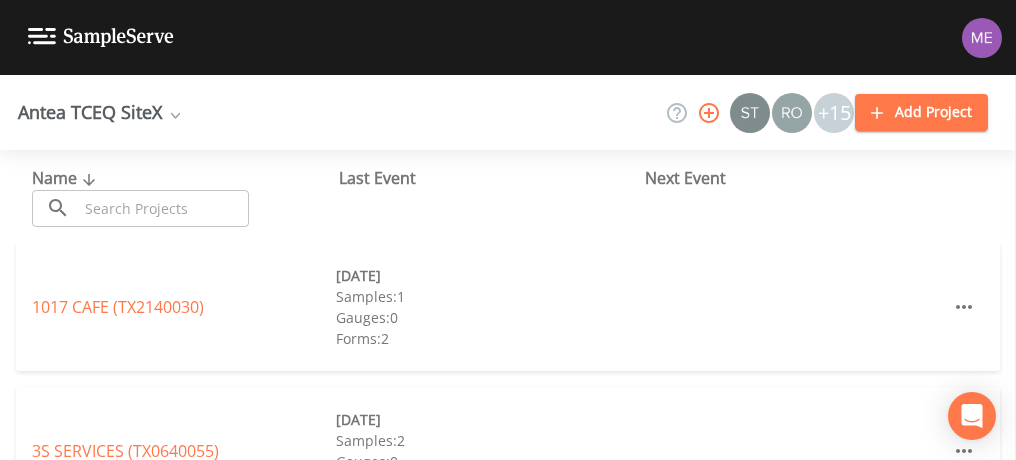 click at bounding box center [163, 208] 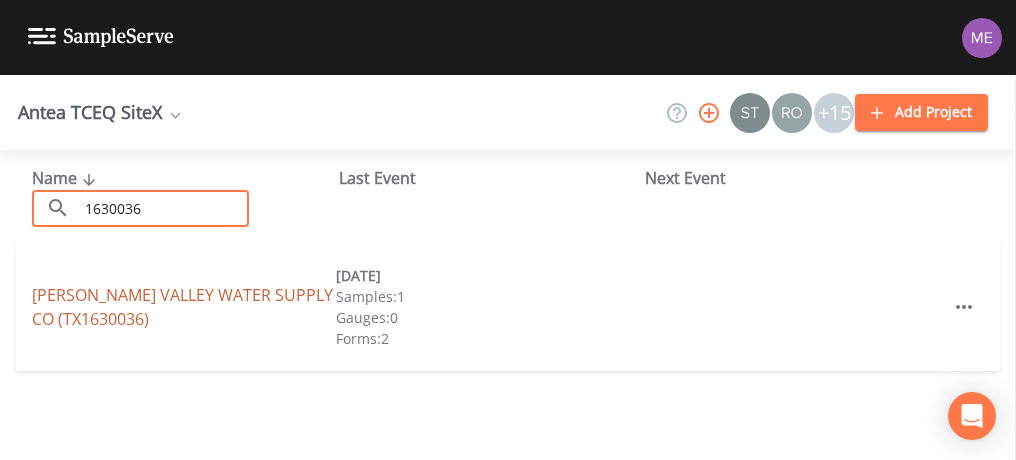 type on "1630036" 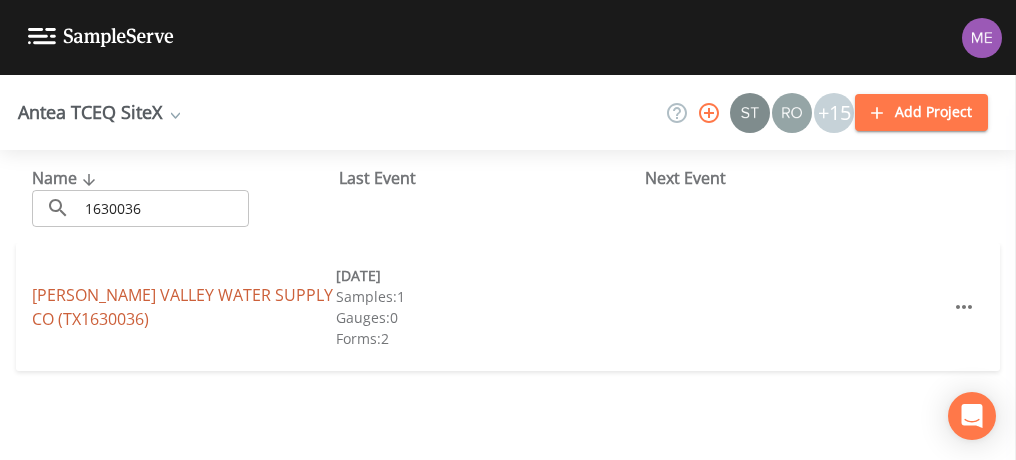 click on "MEDINA VALLEY WATER SUPPLY CO   (TX1630036)" at bounding box center [182, 307] 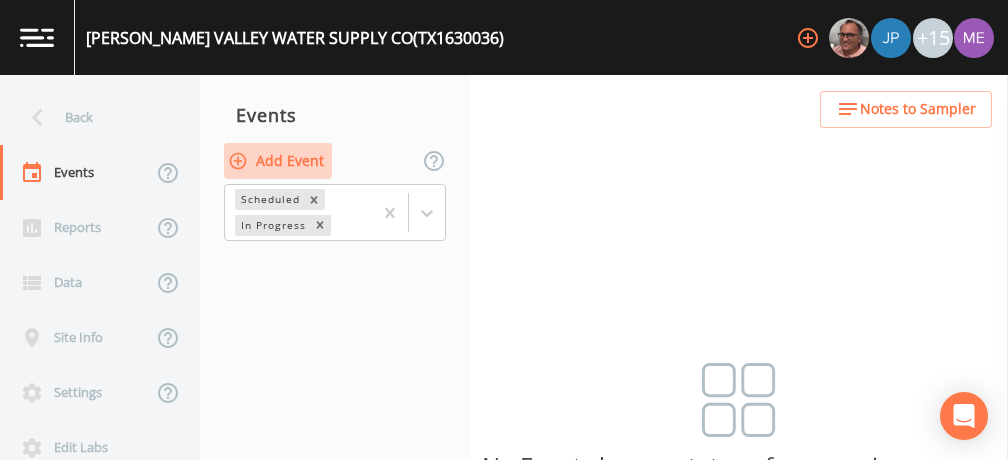 click on "Add Event" at bounding box center (278, 161) 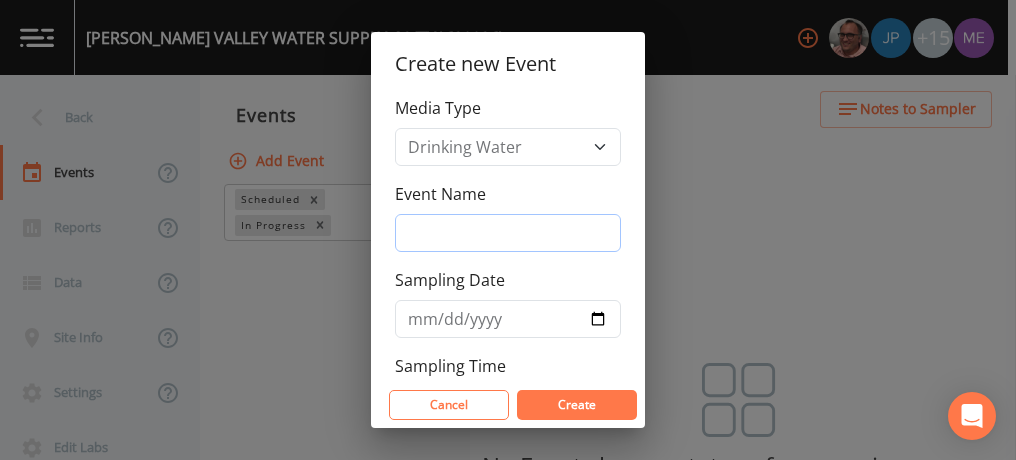 click on "Event Name" at bounding box center (508, 233) 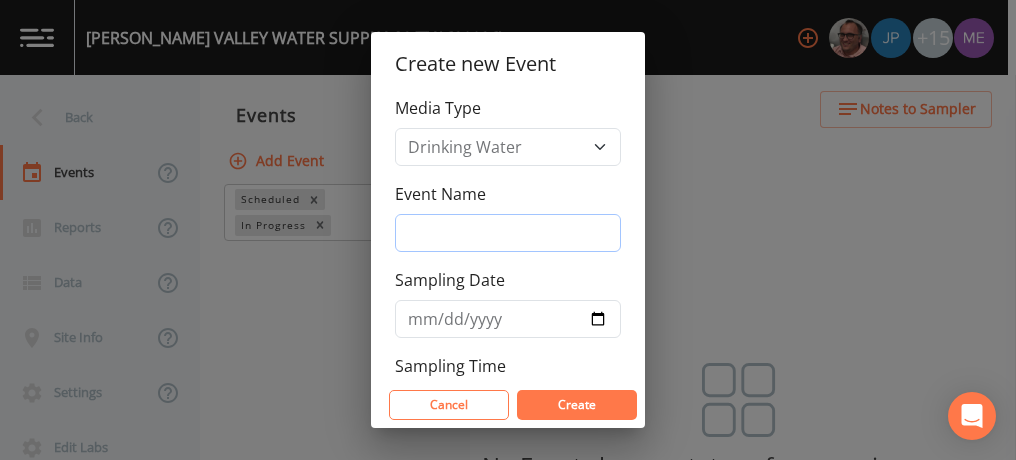 type on "3QSamples" 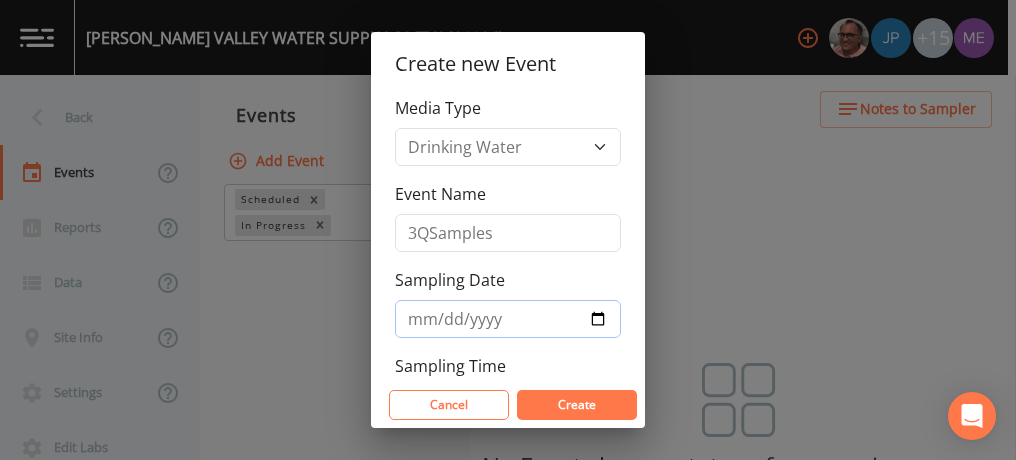 type on "2025-07-08" 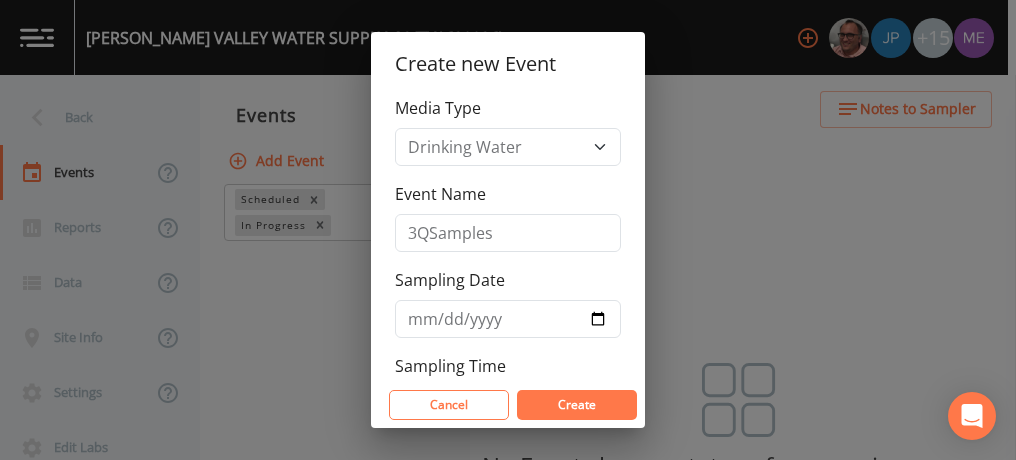 click on "Create" at bounding box center [577, 404] 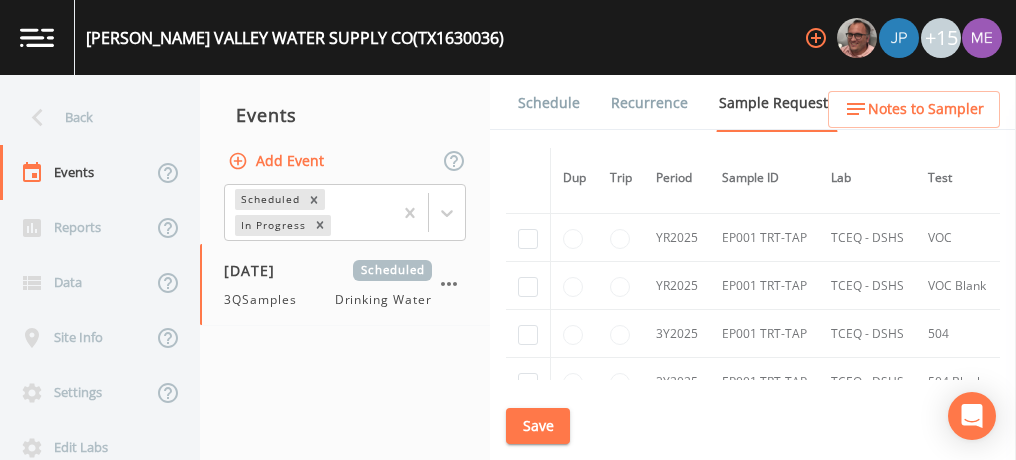 scroll, scrollTop: 339, scrollLeft: 0, axis: vertical 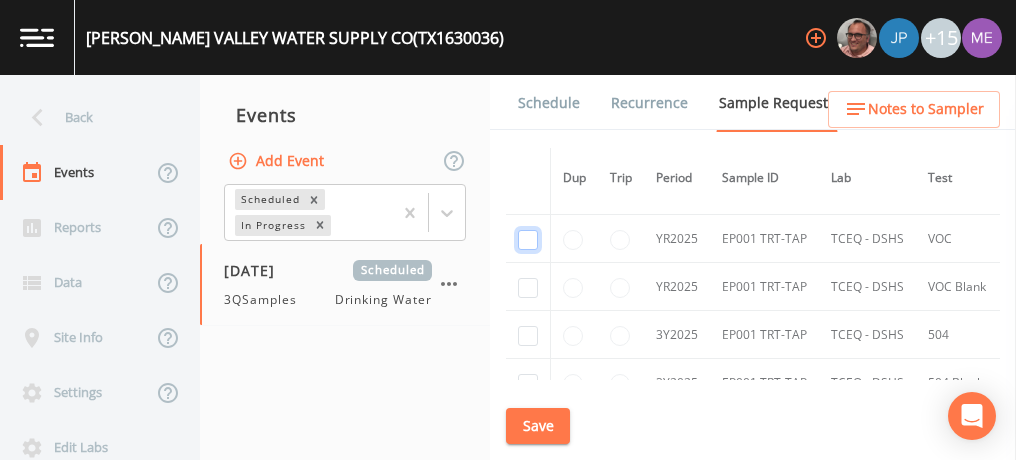 click at bounding box center [528, 44] 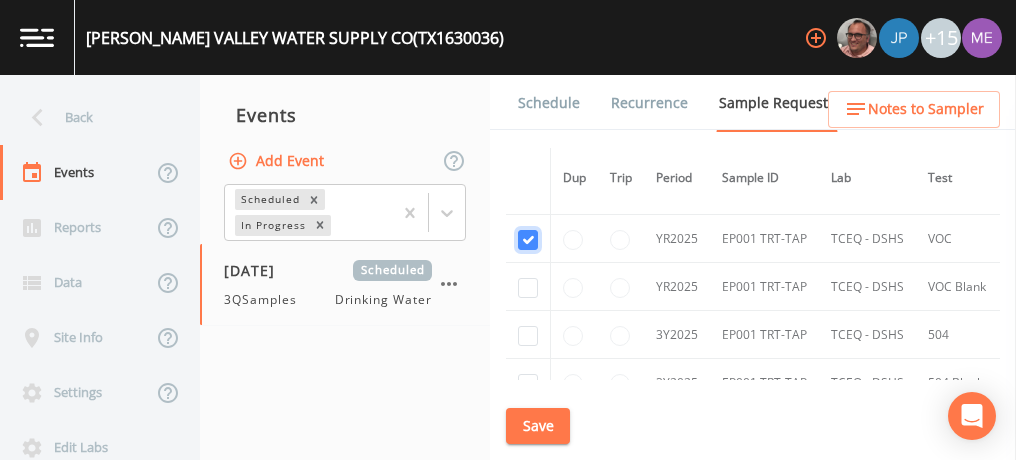 checkbox on "true" 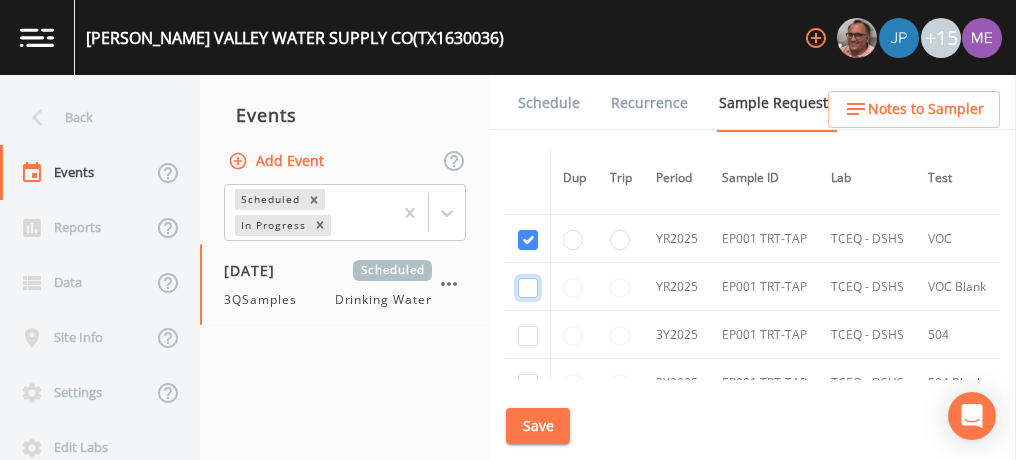 click at bounding box center [528, 159] 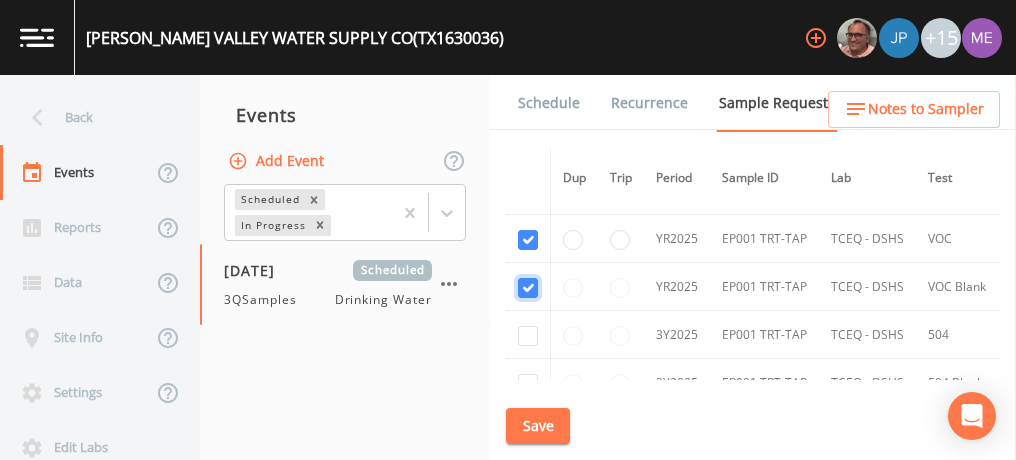 checkbox on "true" 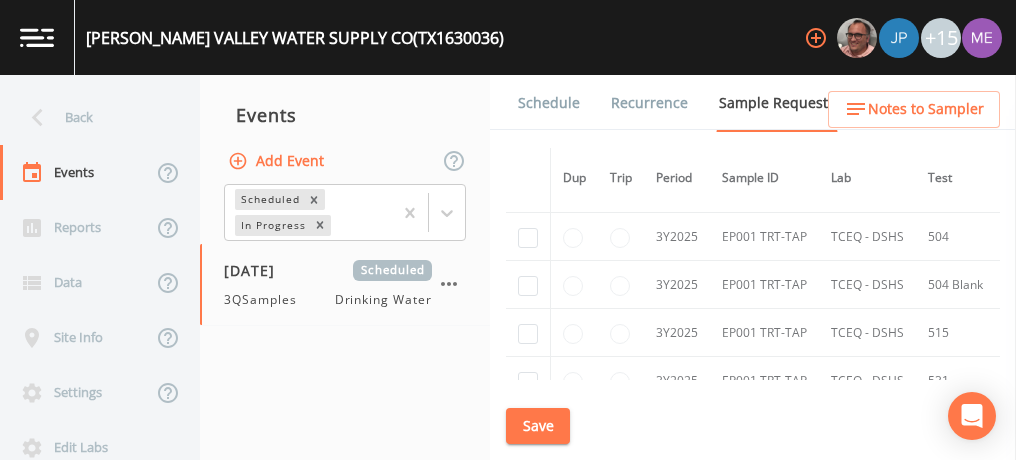 scroll, scrollTop: 448, scrollLeft: 0, axis: vertical 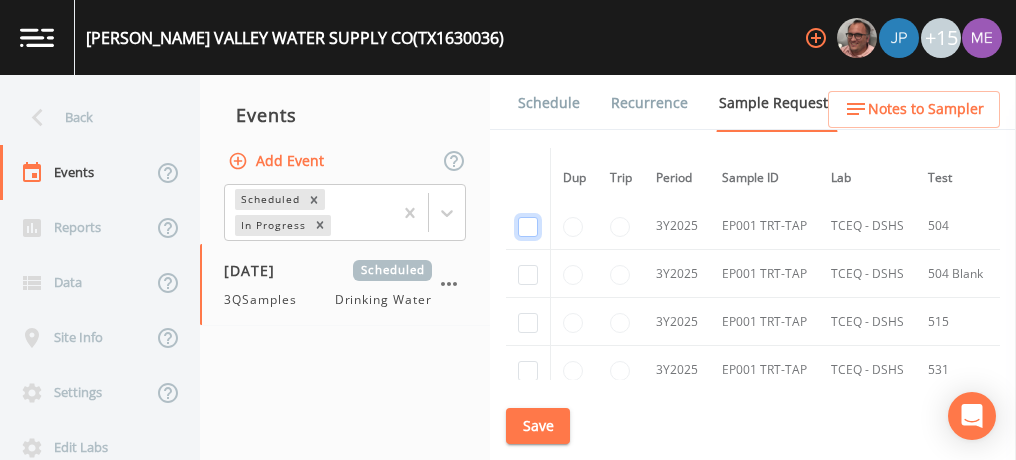 click at bounding box center (528, 227) 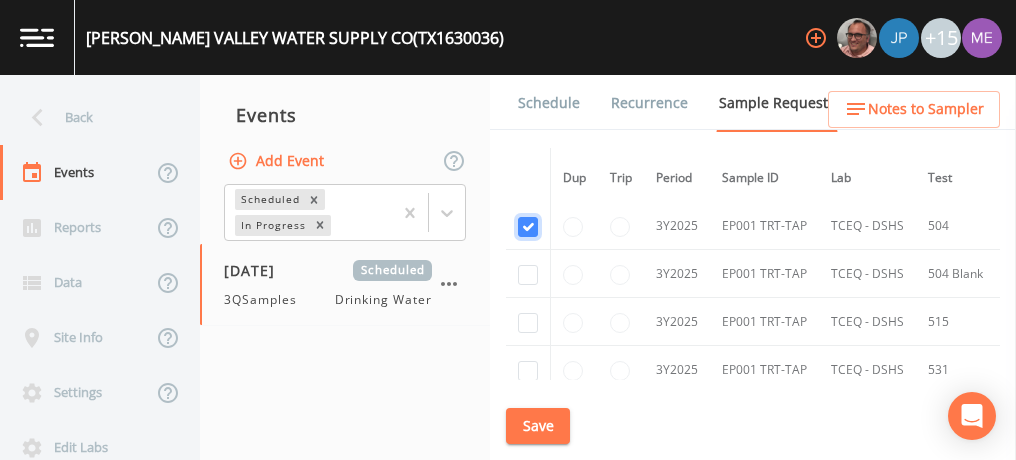 checkbox on "true" 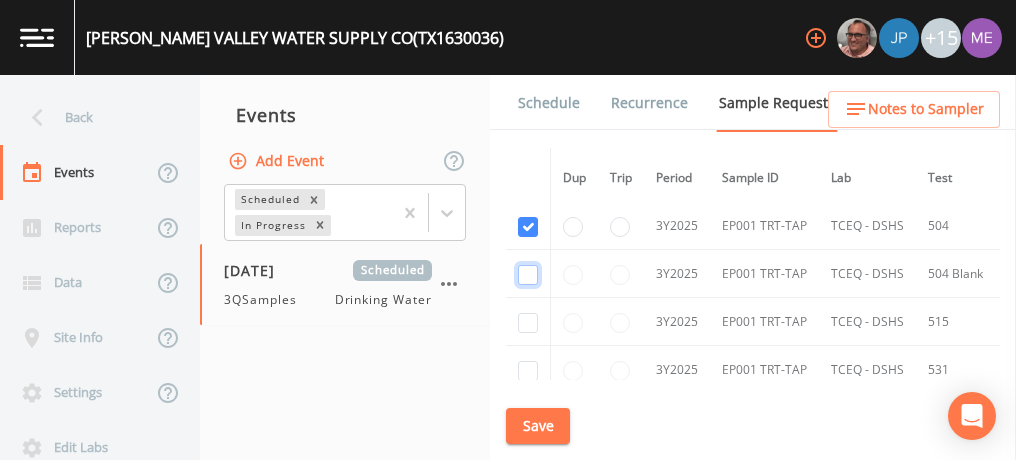 click at bounding box center [528, 275] 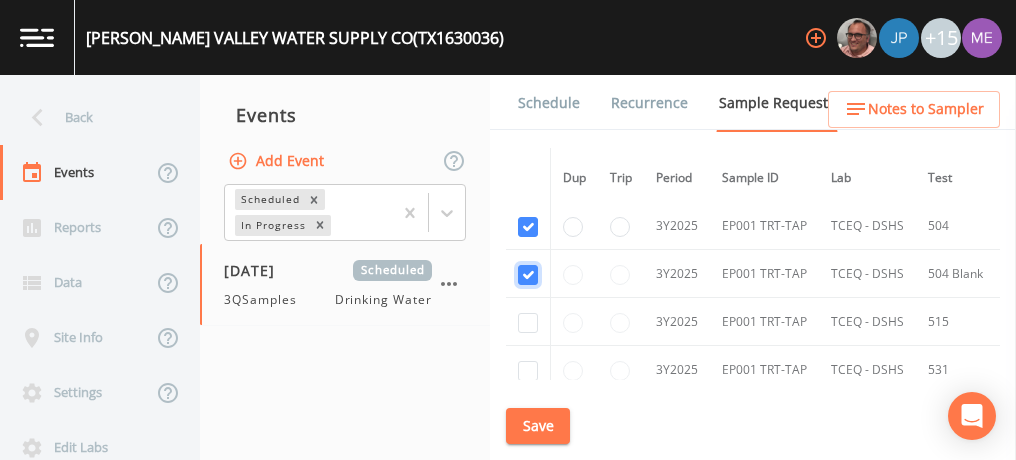 checkbox on "true" 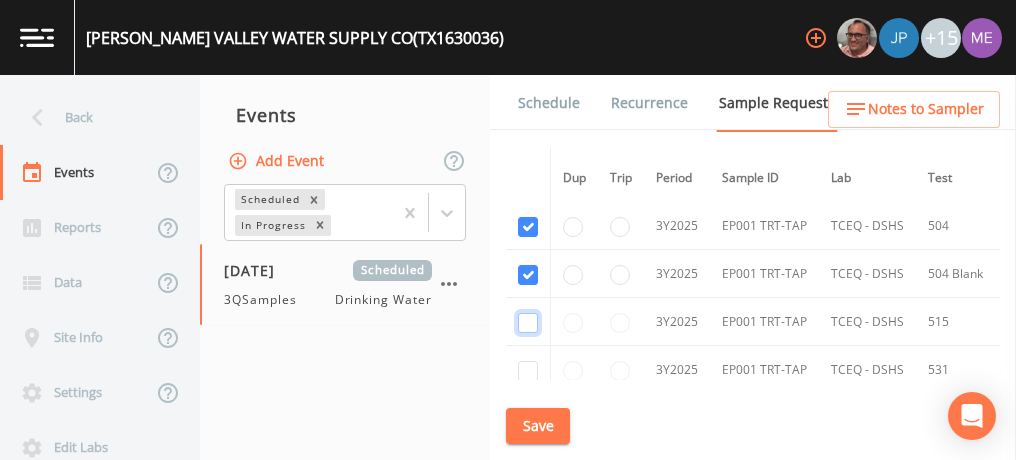 click at bounding box center (528, 323) 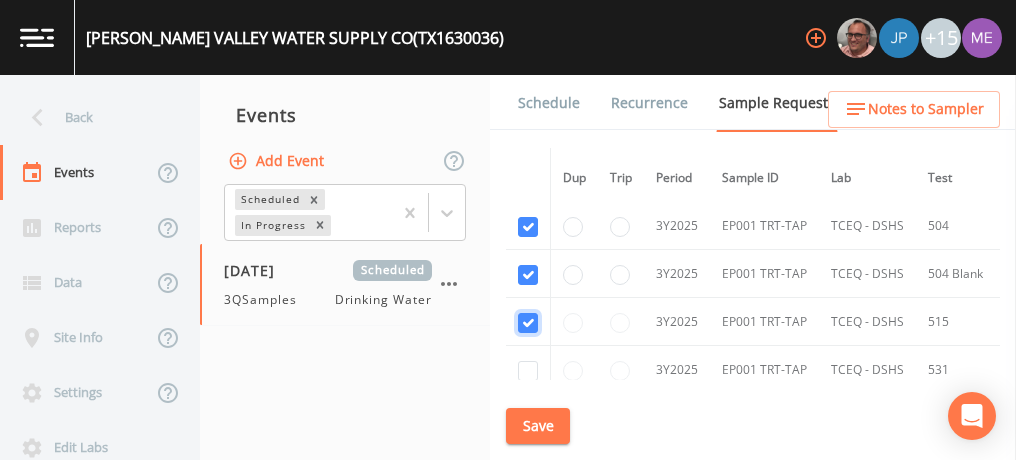 checkbox on "true" 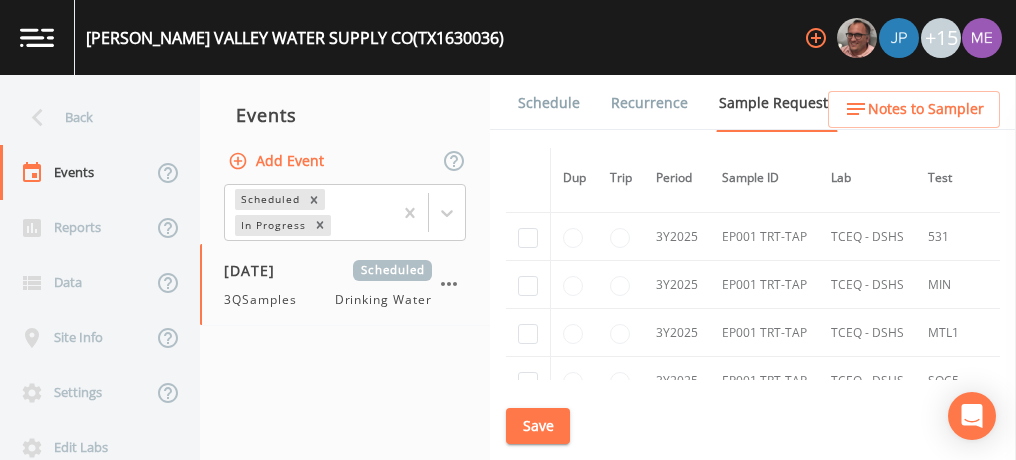 scroll, scrollTop: 582, scrollLeft: 0, axis: vertical 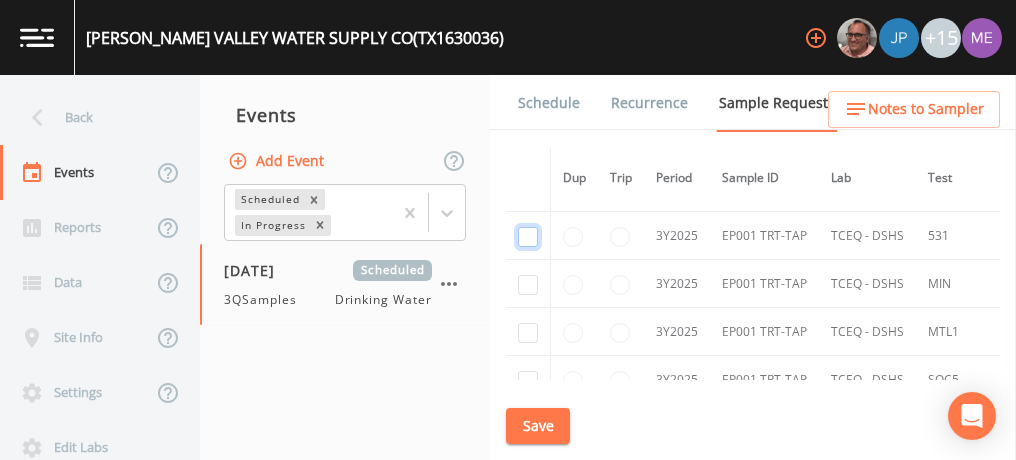 click at bounding box center (528, 237) 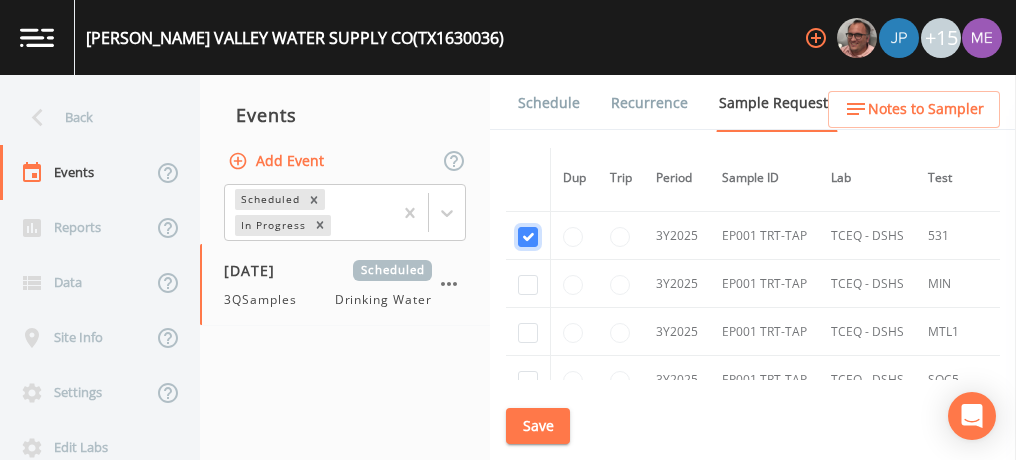 checkbox on "true" 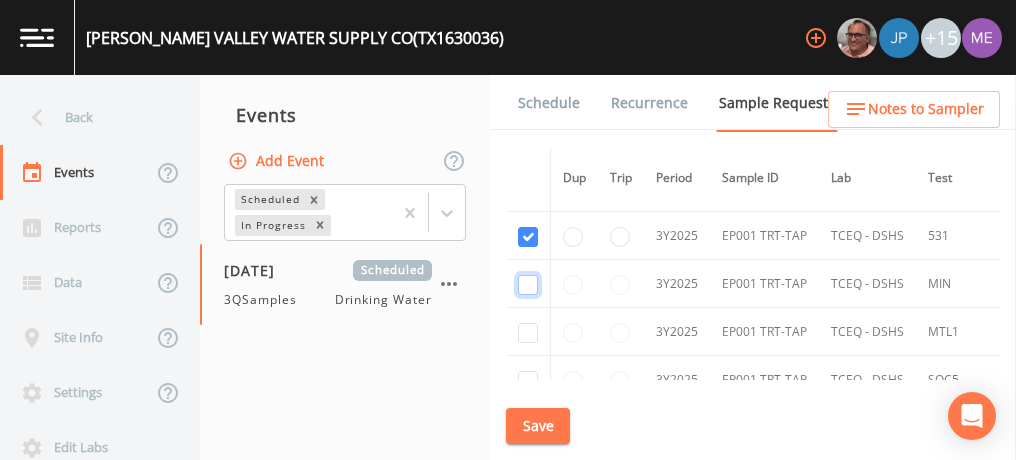 click at bounding box center (528, 285) 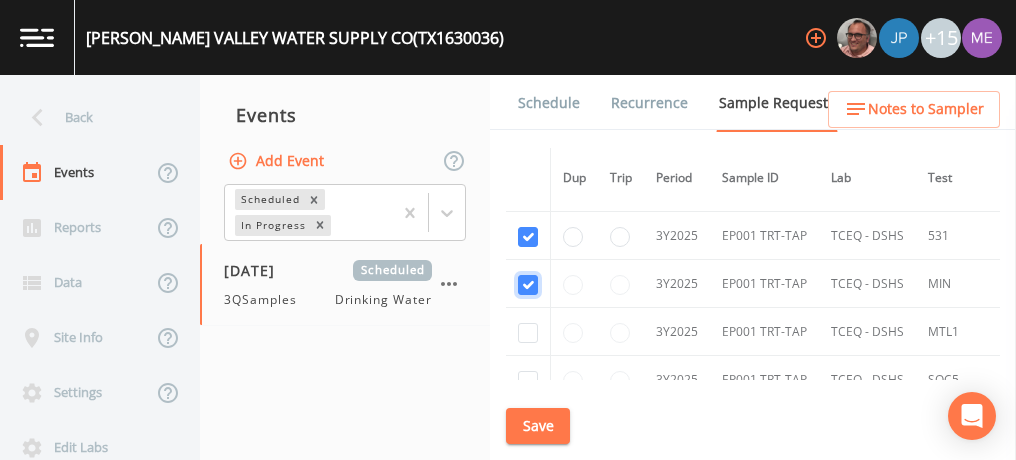 checkbox on "true" 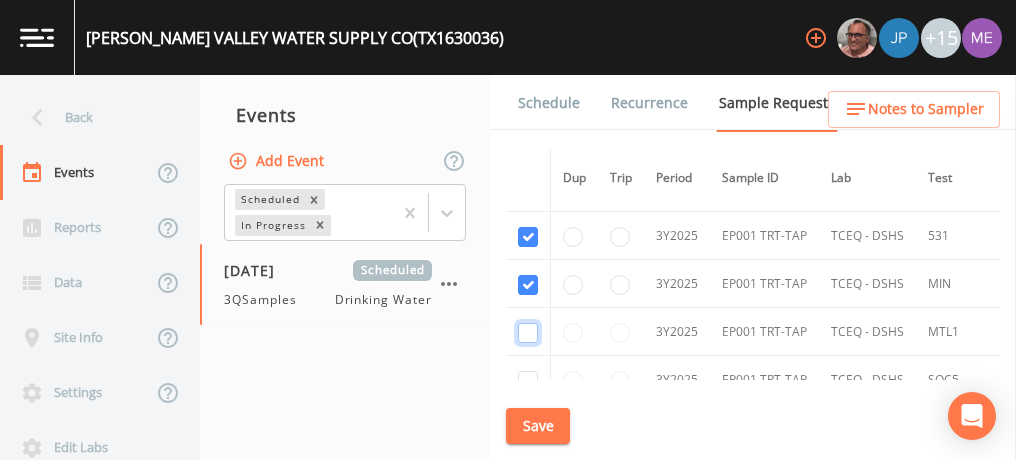 click at bounding box center [528, 333] 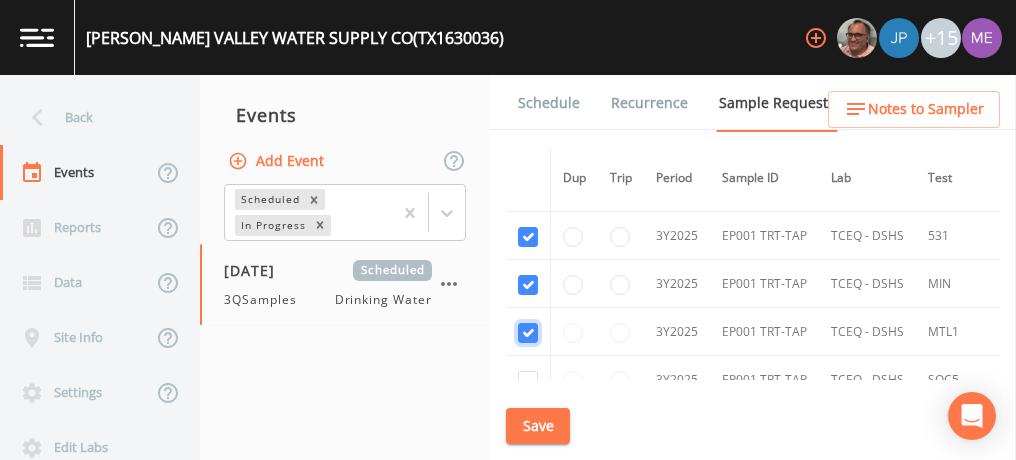 checkbox on "true" 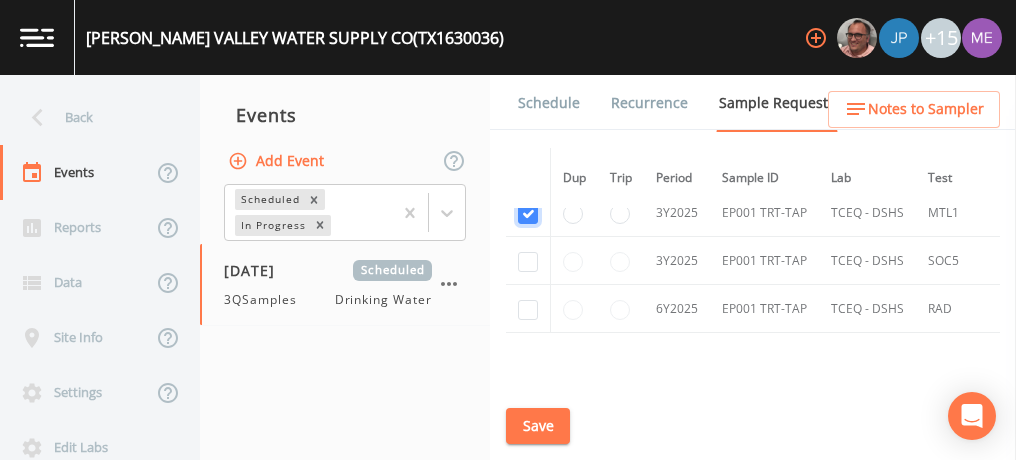 scroll, scrollTop: 710, scrollLeft: 0, axis: vertical 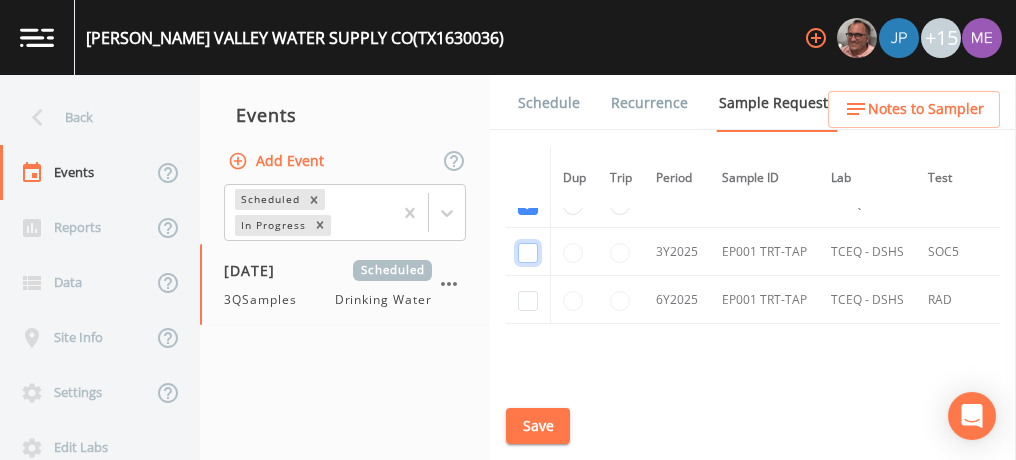 click at bounding box center [528, 253] 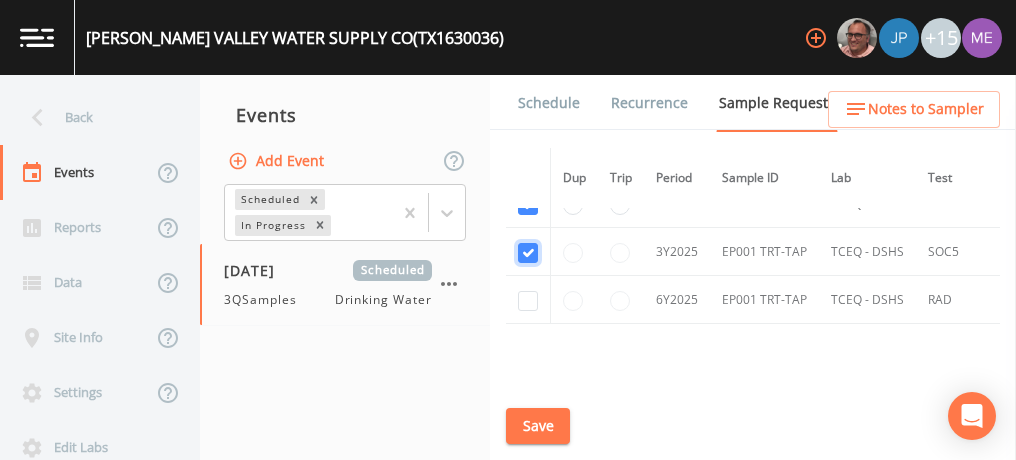checkbox on "true" 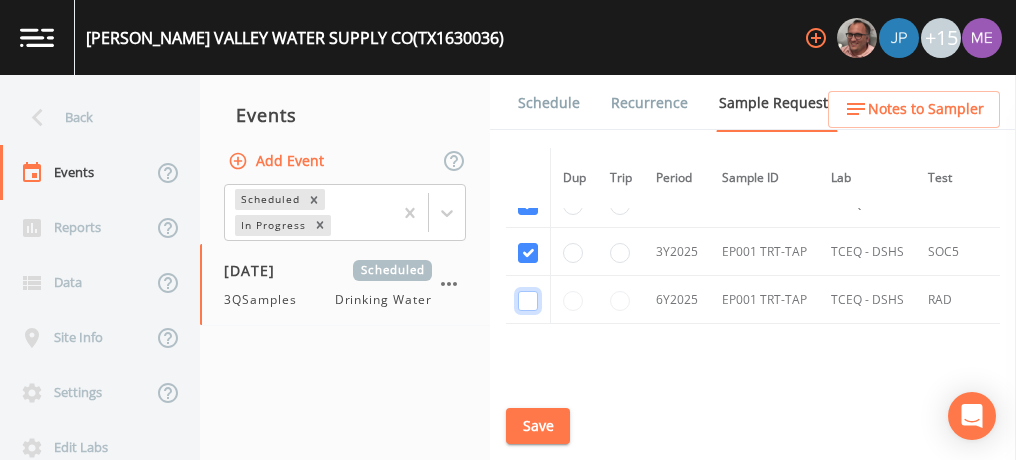 click at bounding box center (528, 301) 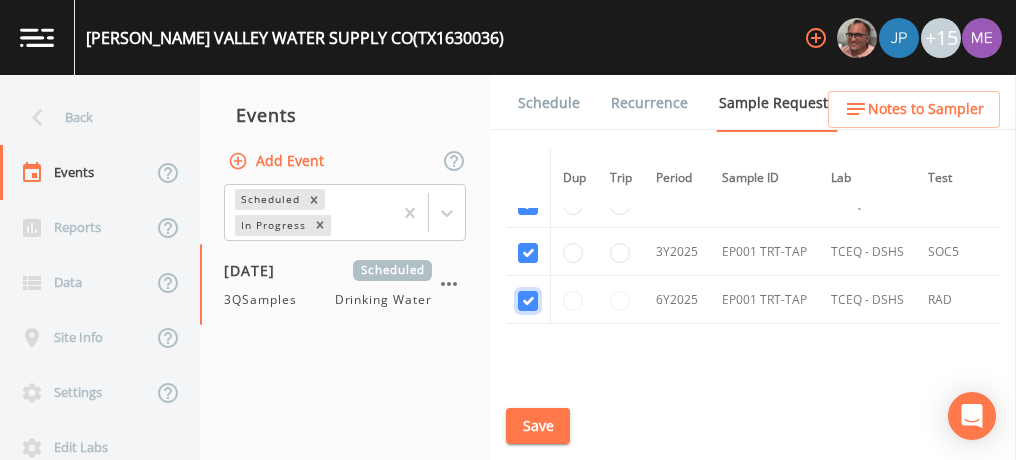 checkbox on "true" 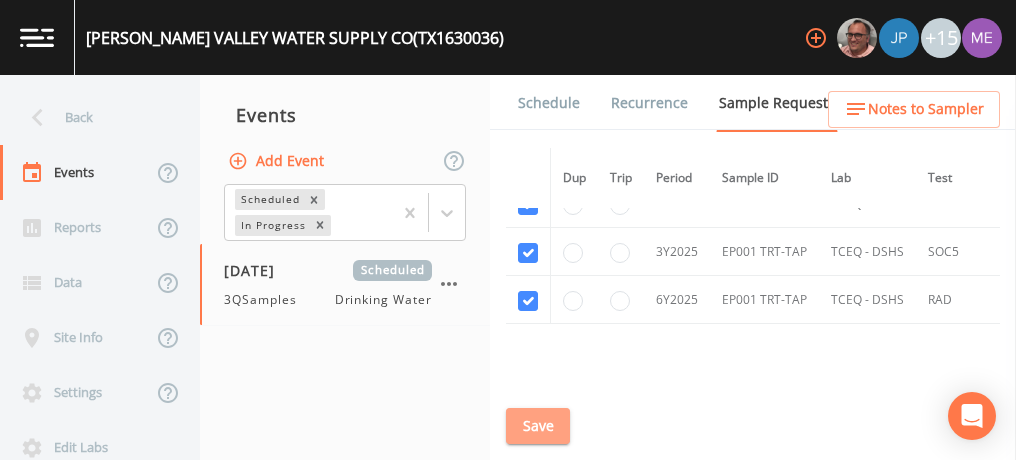 click on "Save" at bounding box center [538, 426] 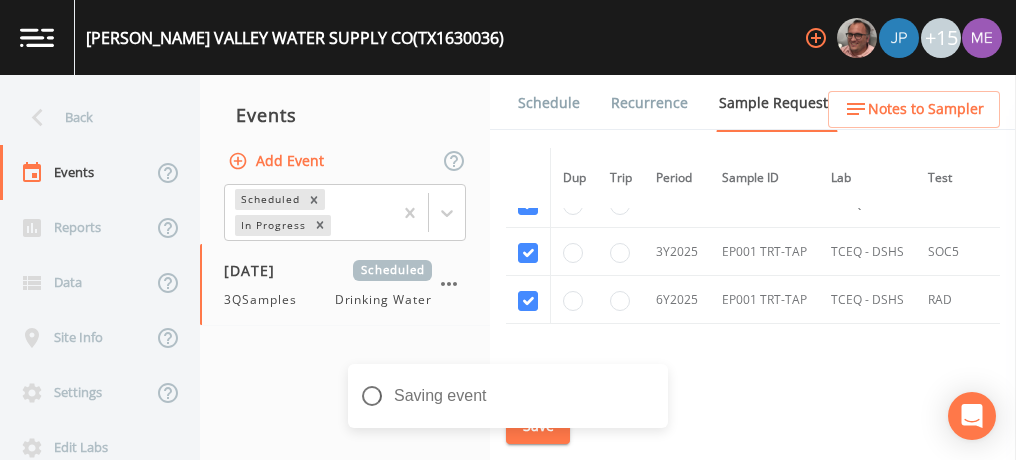 click on "Schedule" at bounding box center [549, 103] 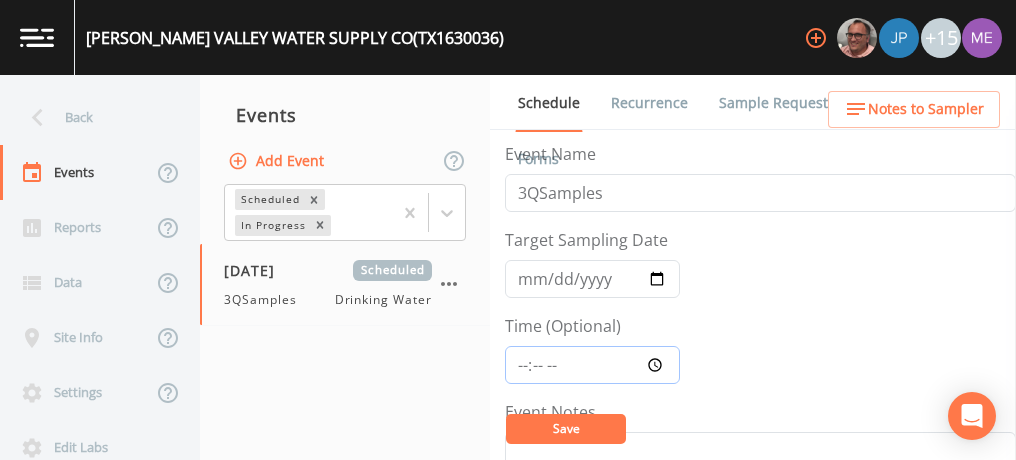 click on "Time (Optional)" at bounding box center [592, 365] 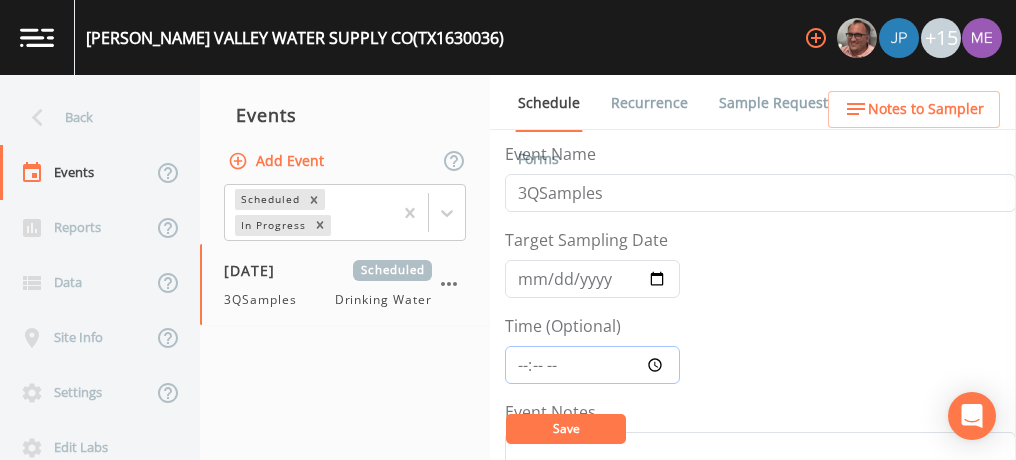 type on "12:00" 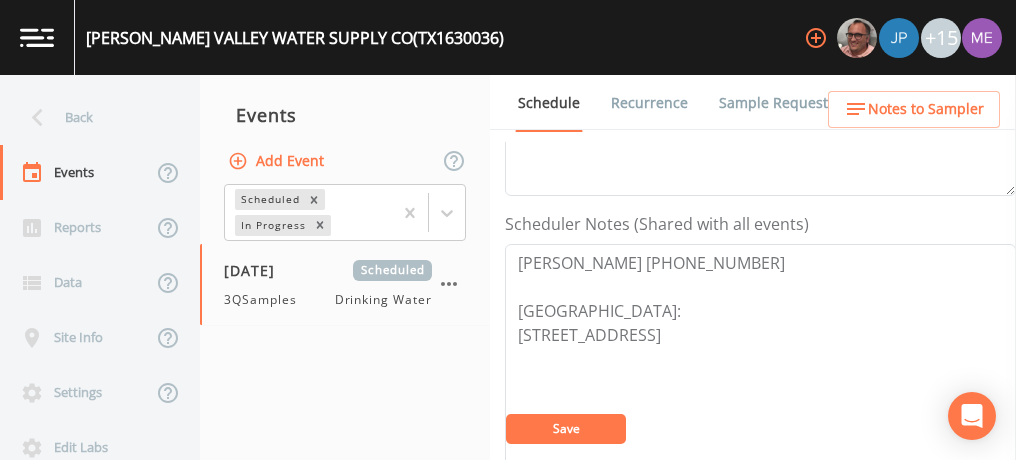 scroll, scrollTop: 492, scrollLeft: 0, axis: vertical 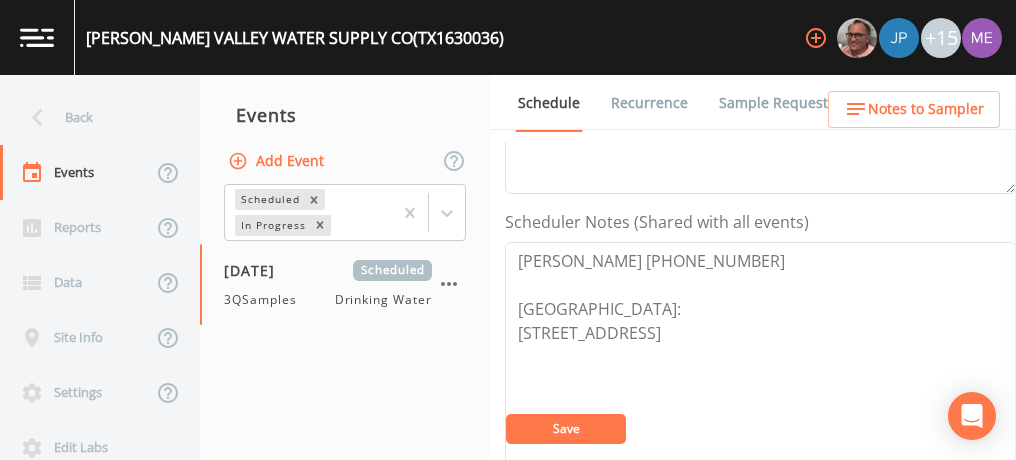 click on "Save" at bounding box center (566, 428) 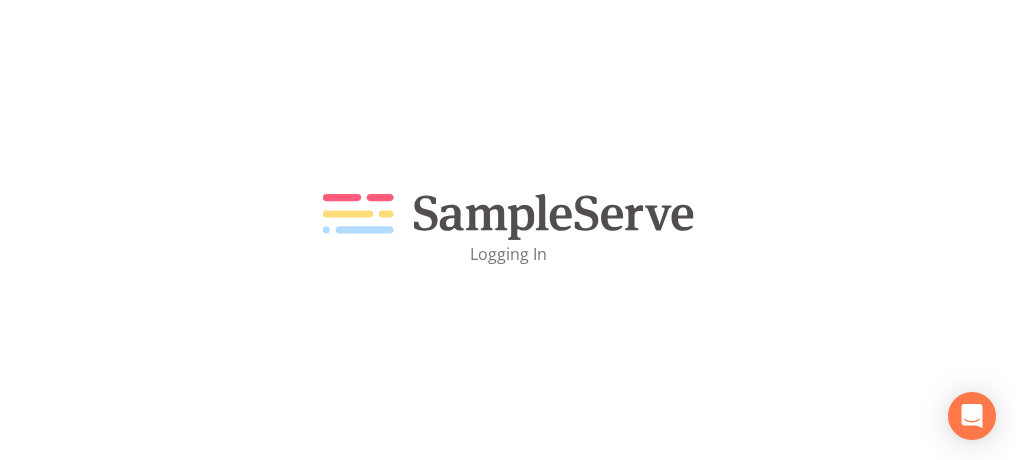scroll, scrollTop: 0, scrollLeft: 0, axis: both 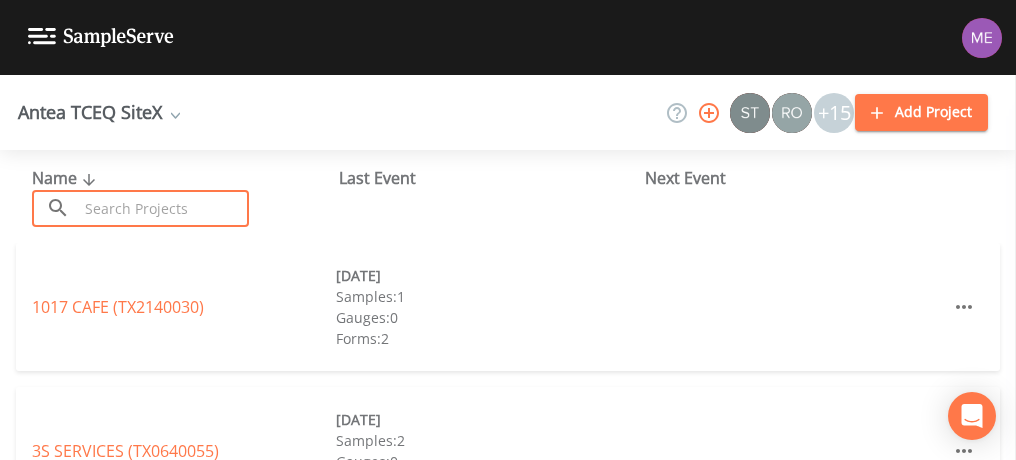 click at bounding box center (163, 208) 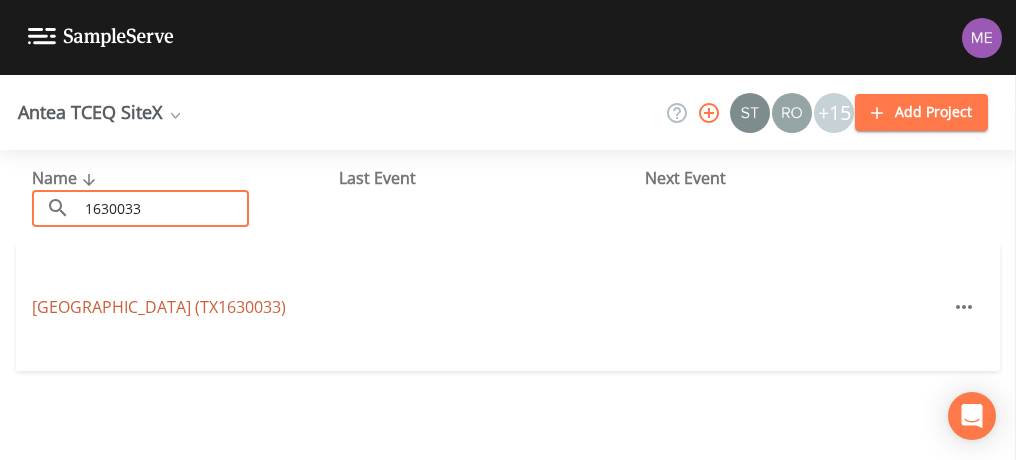 type on "1630033" 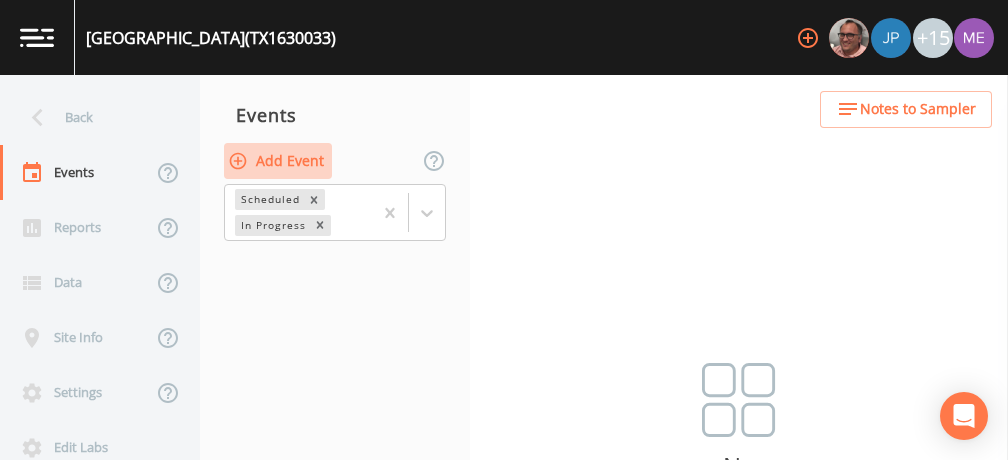 click on "Add Event" at bounding box center (278, 161) 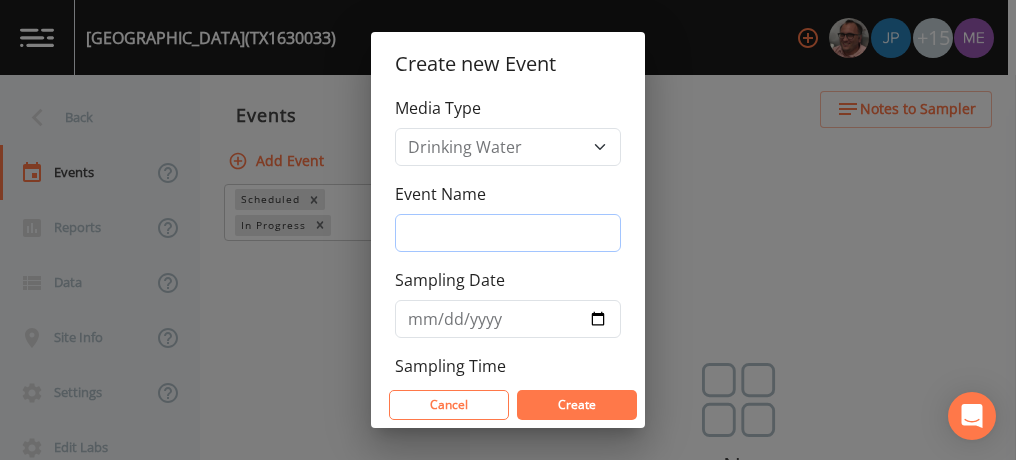 click on "Event Name" at bounding box center (508, 233) 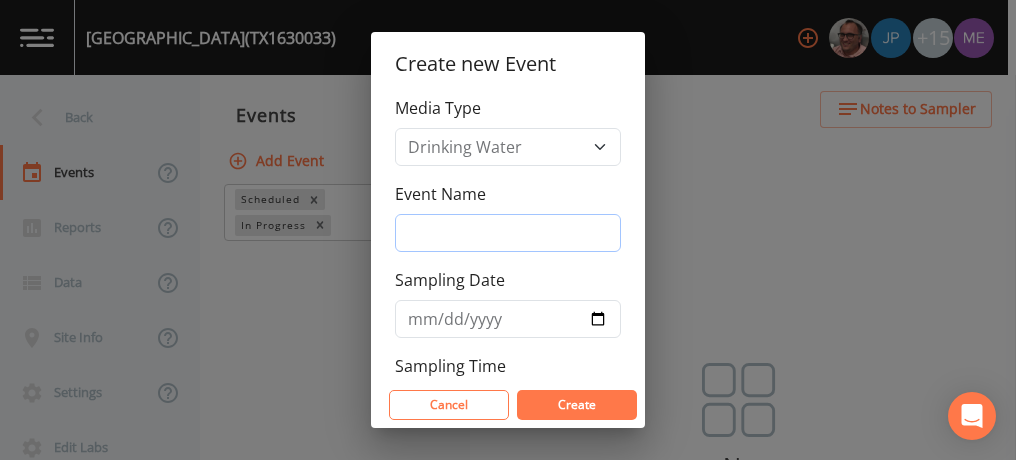 type on "3QSamples" 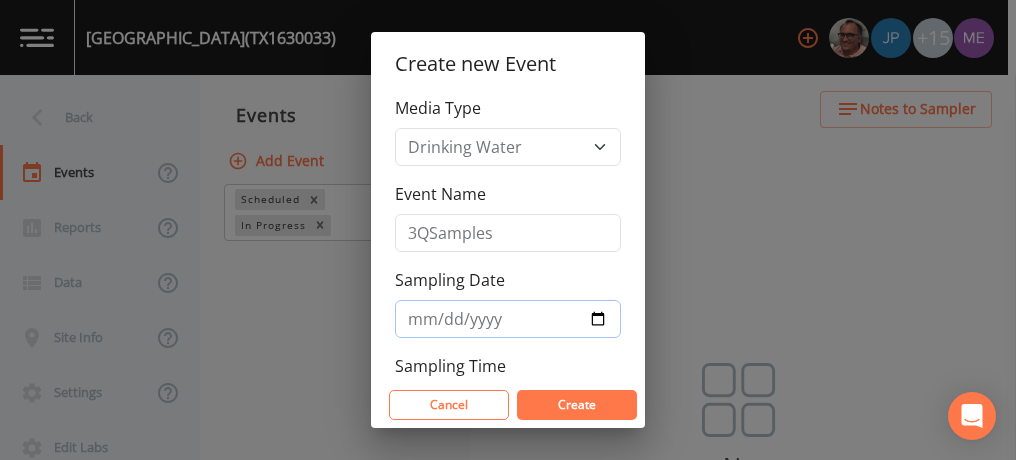 type on "[DATE]" 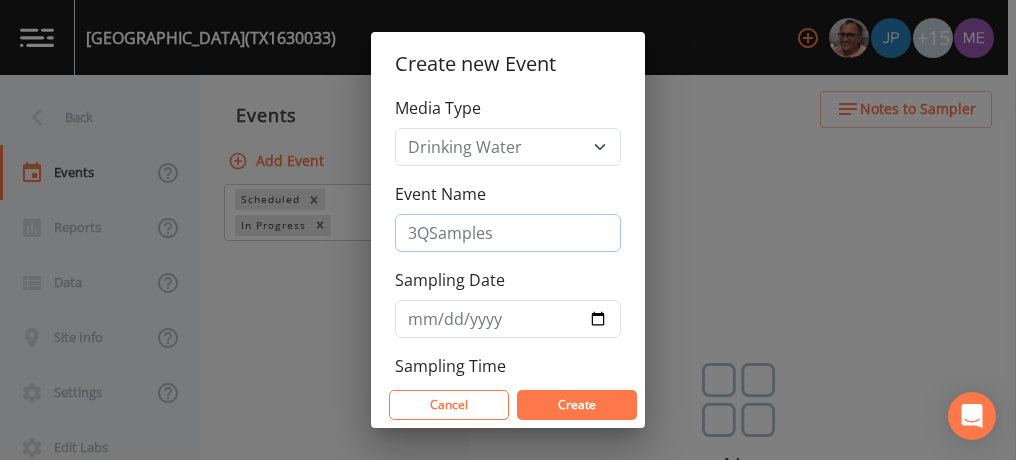 scroll, scrollTop: 74, scrollLeft: 0, axis: vertical 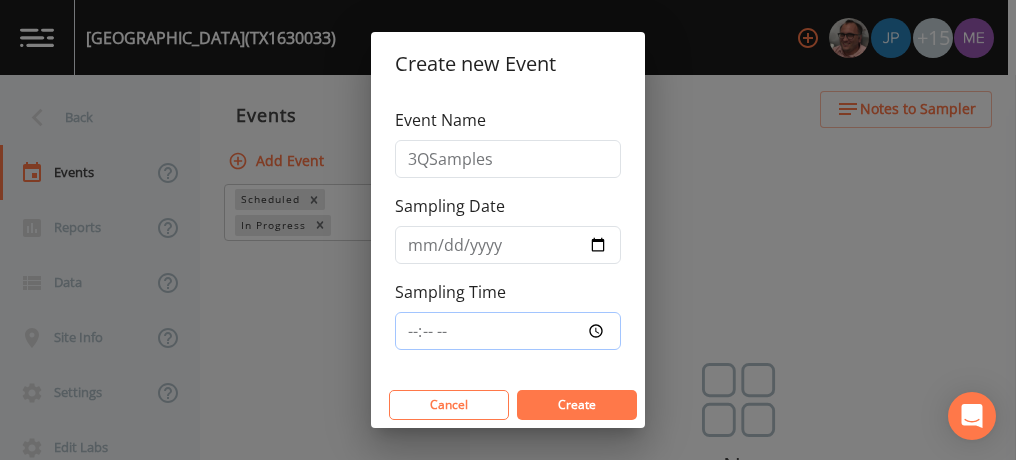 click on "Sampling Time" at bounding box center (508, 331) 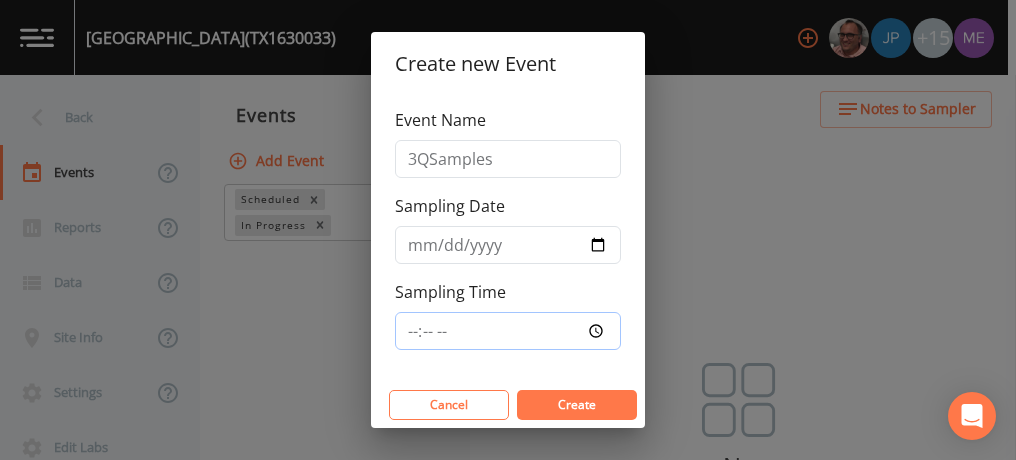 type on "14:00" 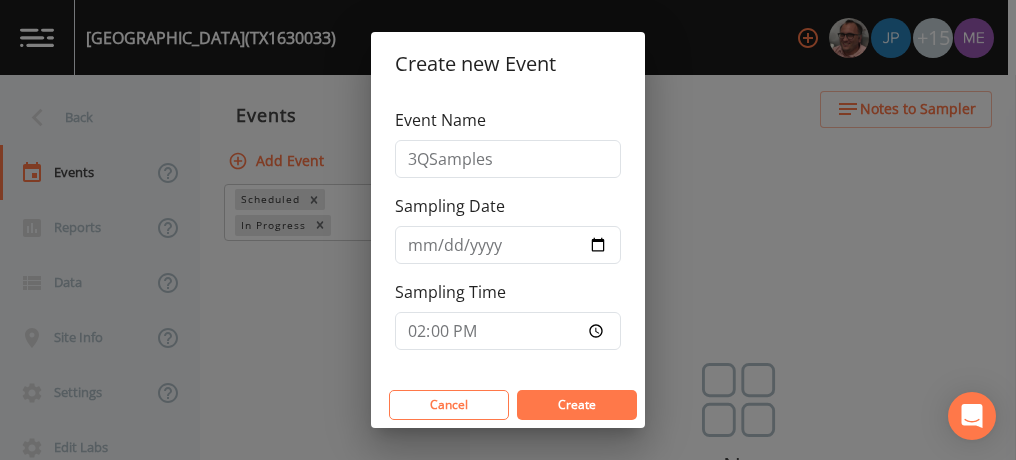 click on "Create" at bounding box center (577, 405) 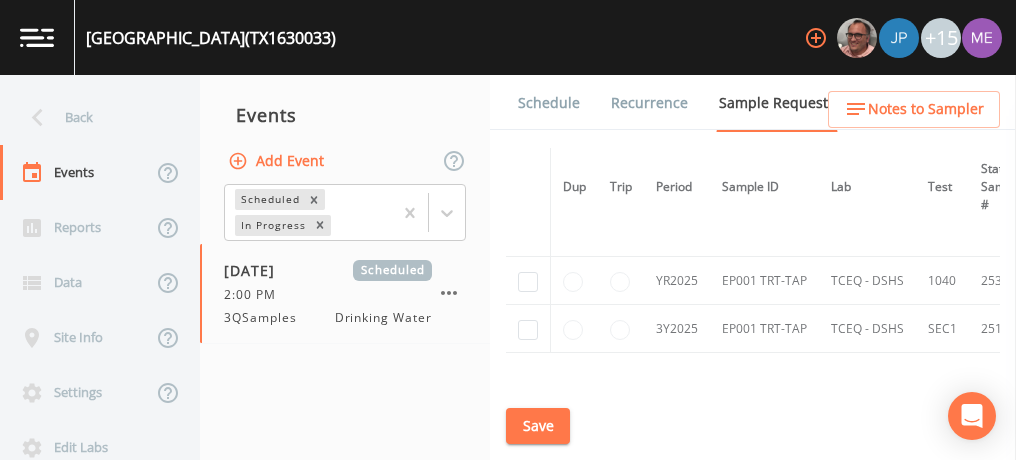 scroll, scrollTop: 97, scrollLeft: 0, axis: vertical 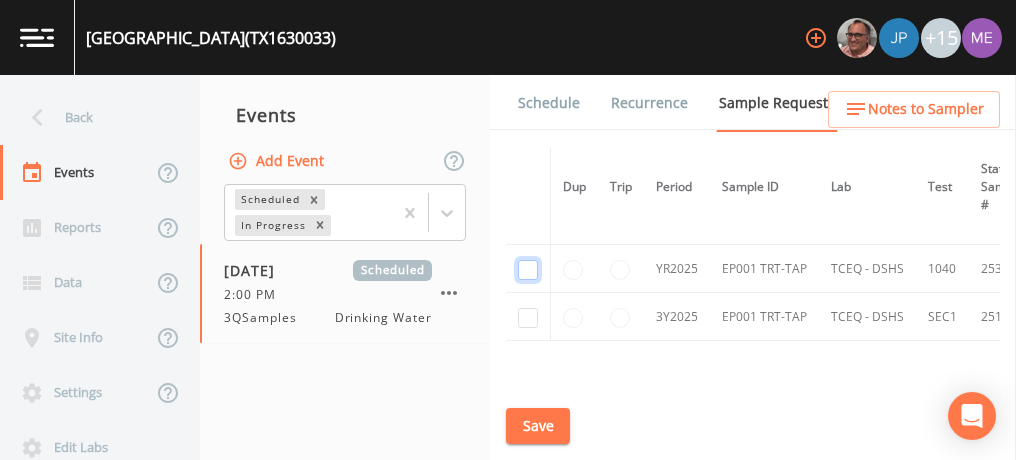 click at bounding box center (528, 189) 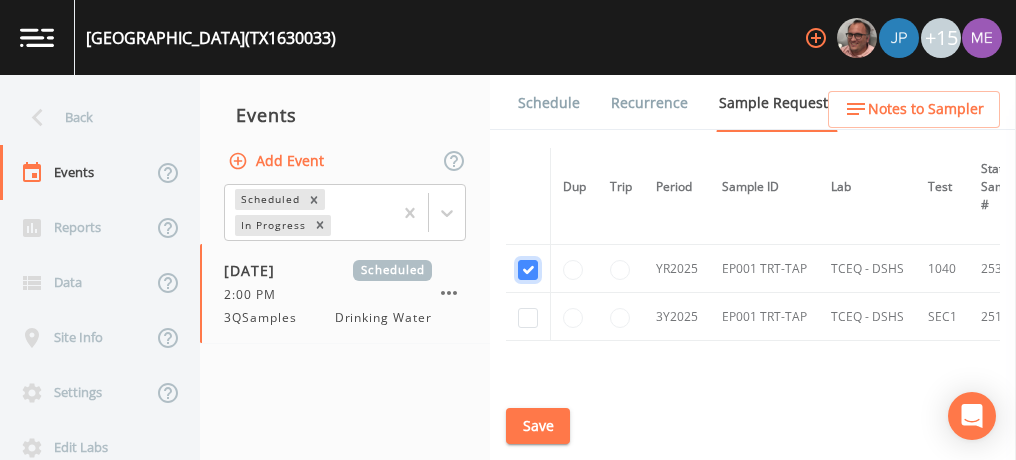 checkbox on "true" 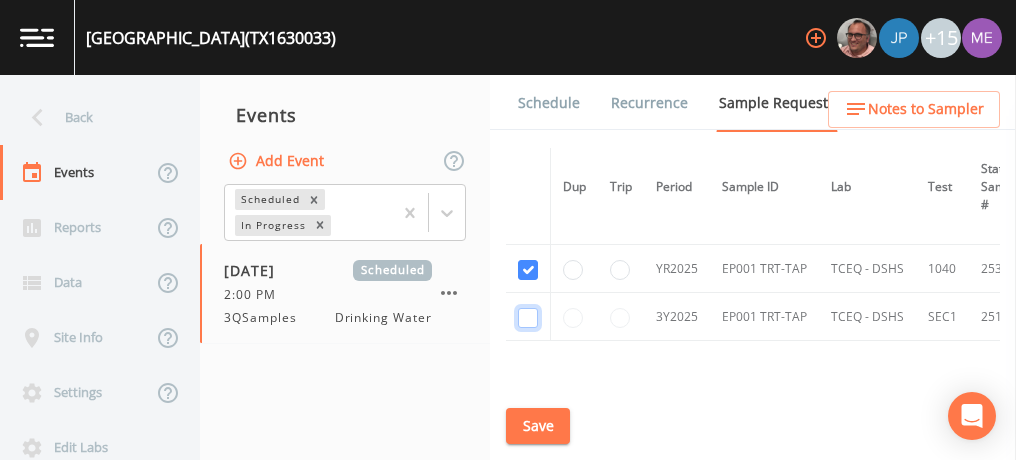 click at bounding box center [528, 318] 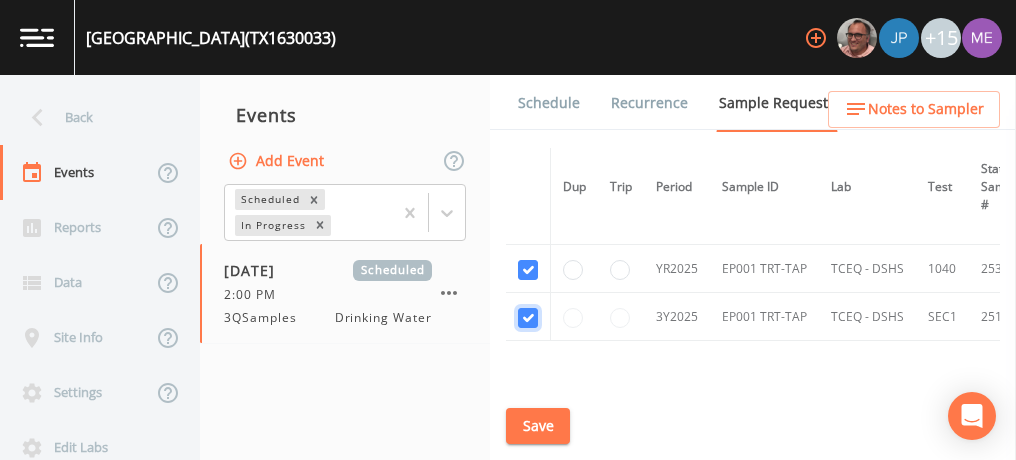 checkbox on "true" 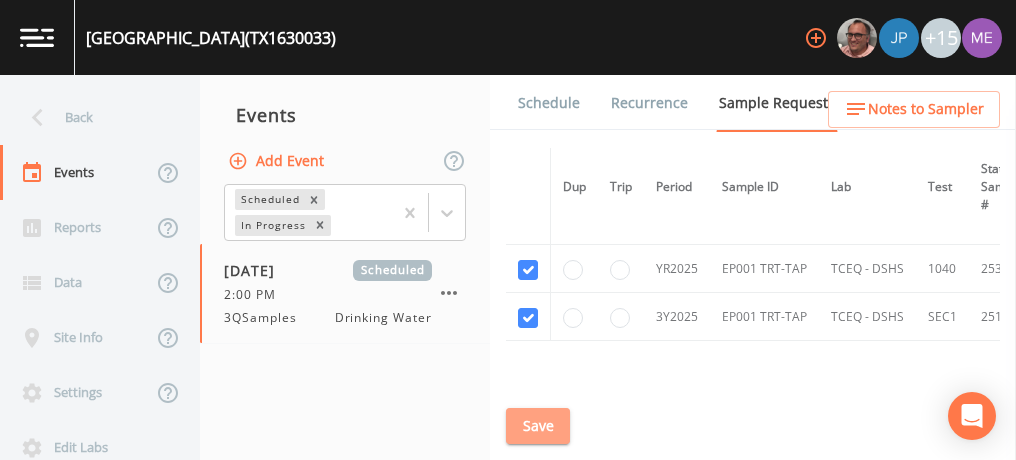 click on "Save" at bounding box center (538, 426) 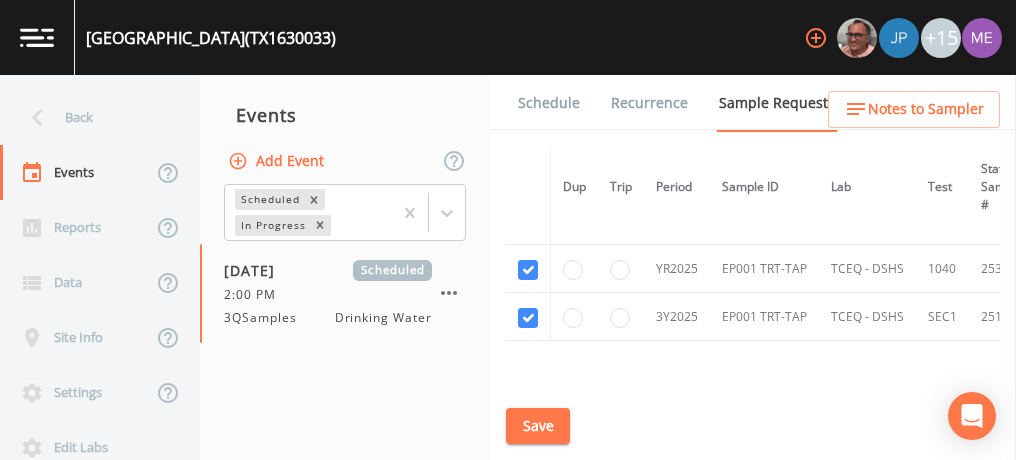 click on "Schedule" at bounding box center (549, 103) 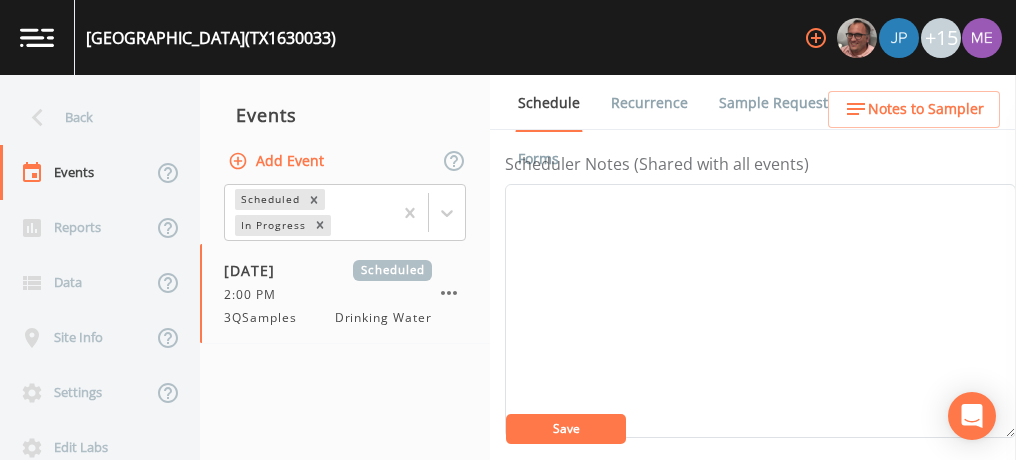 scroll, scrollTop: 576, scrollLeft: 0, axis: vertical 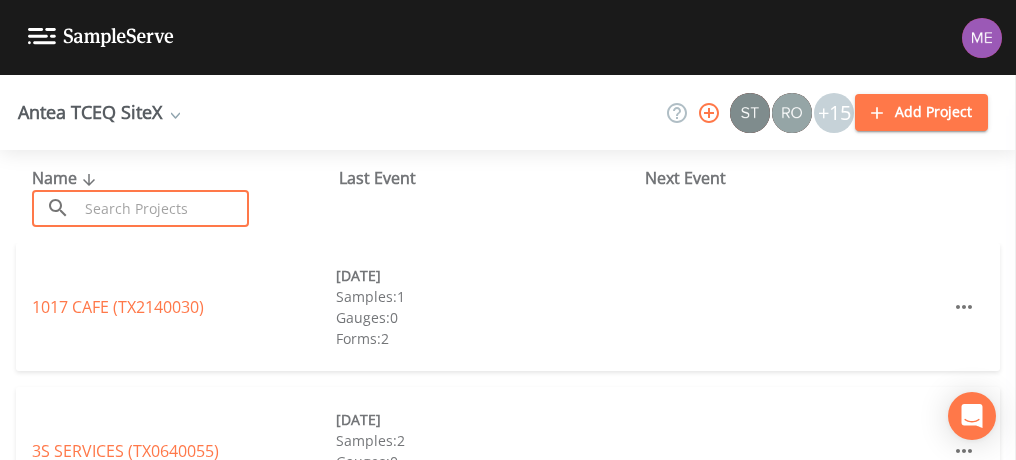 click at bounding box center (163, 208) 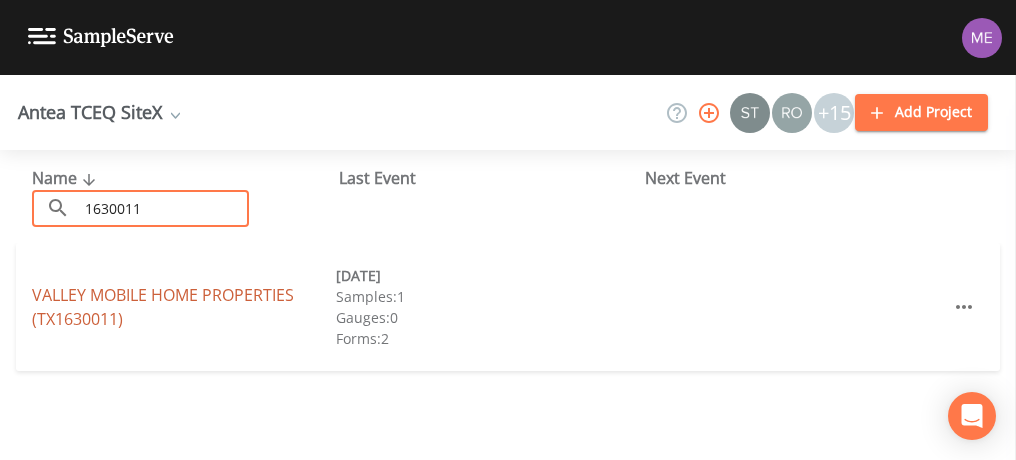 type on "1630011" 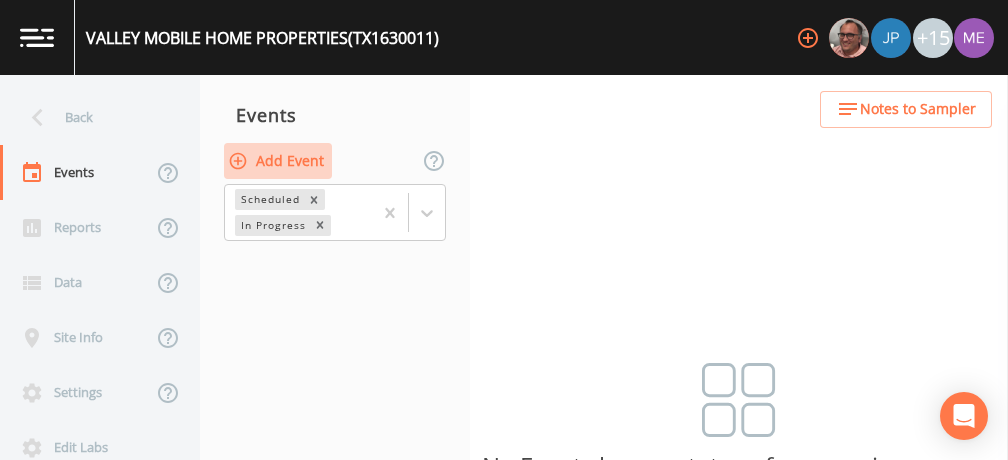 click on "Add Event" at bounding box center (278, 161) 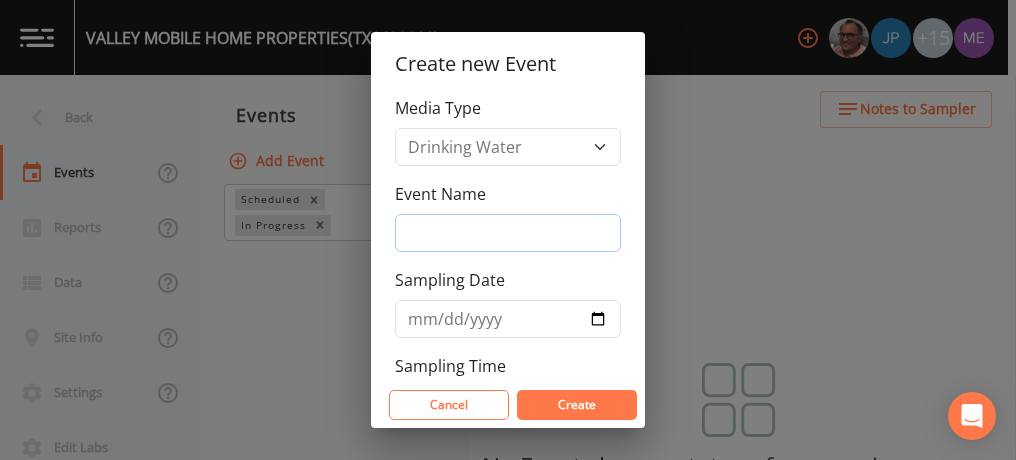 click on "Event Name" at bounding box center [508, 233] 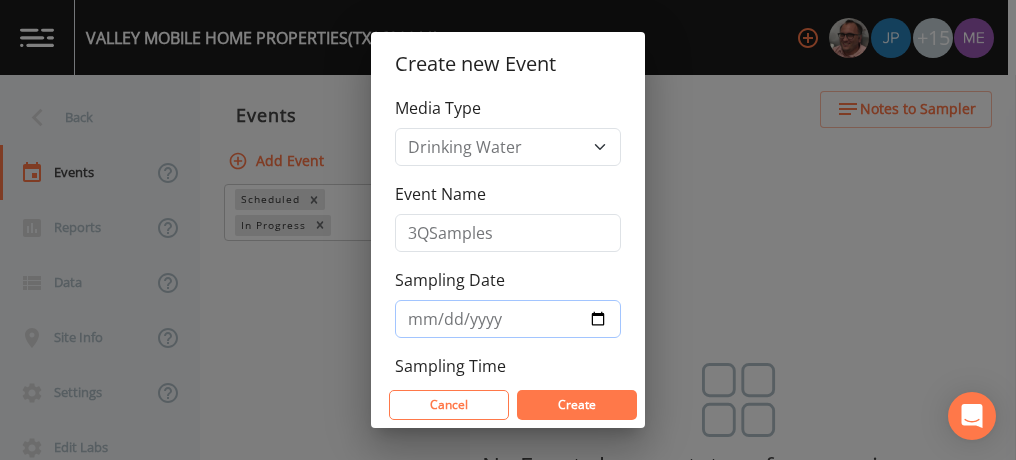type on "[DATE]" 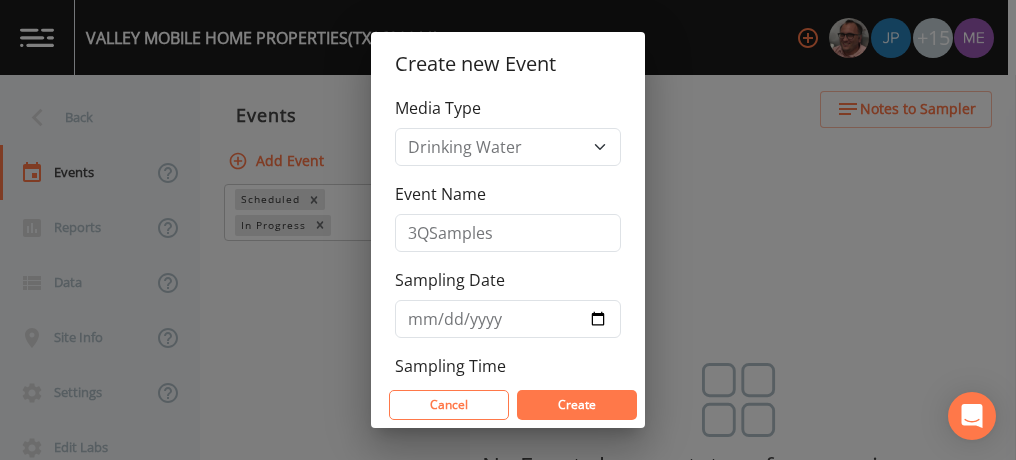 click on "Create" at bounding box center [577, 404] 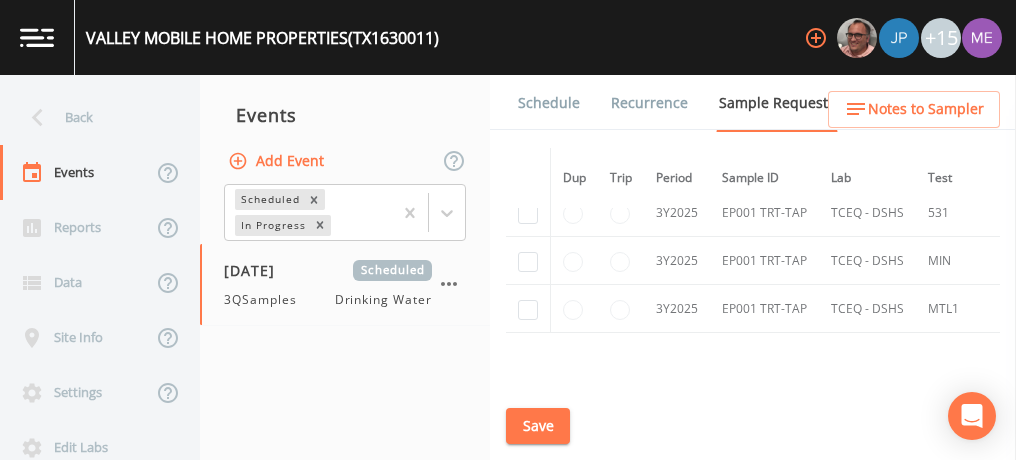 scroll, scrollTop: 654, scrollLeft: 0, axis: vertical 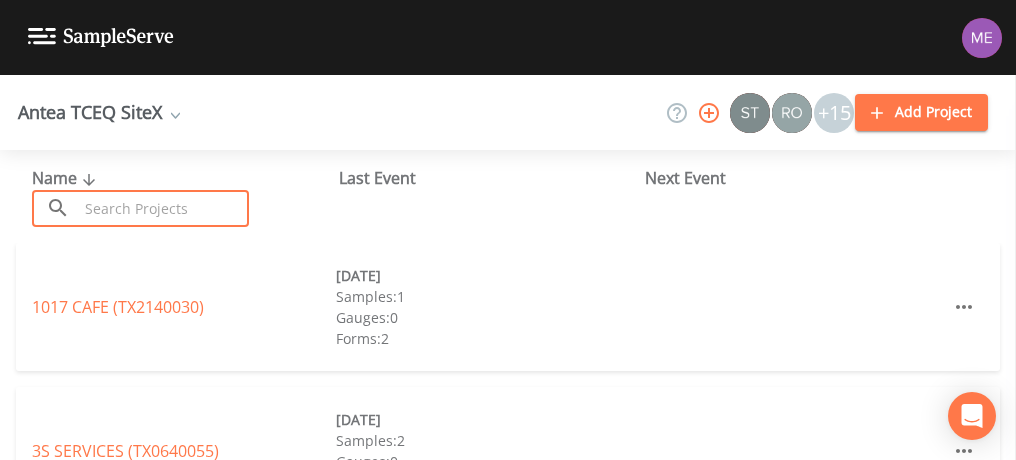 click at bounding box center (163, 208) 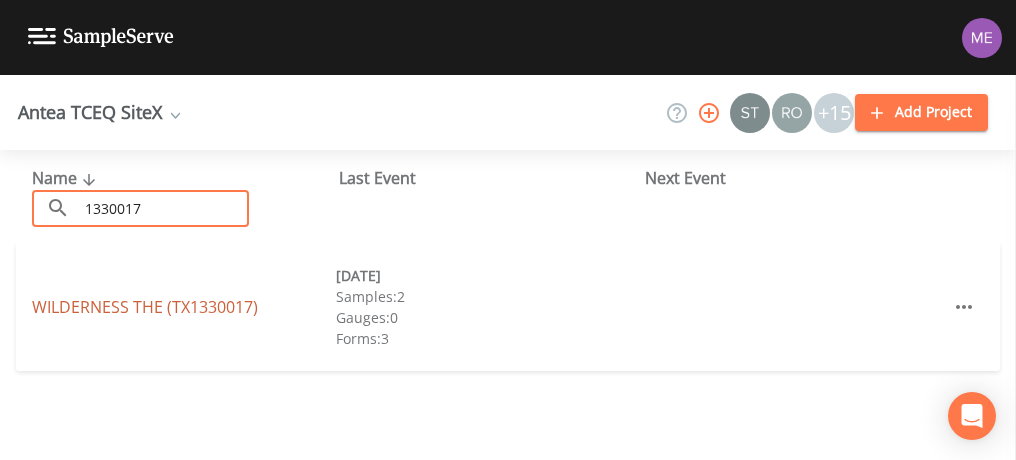 type on "1330017" 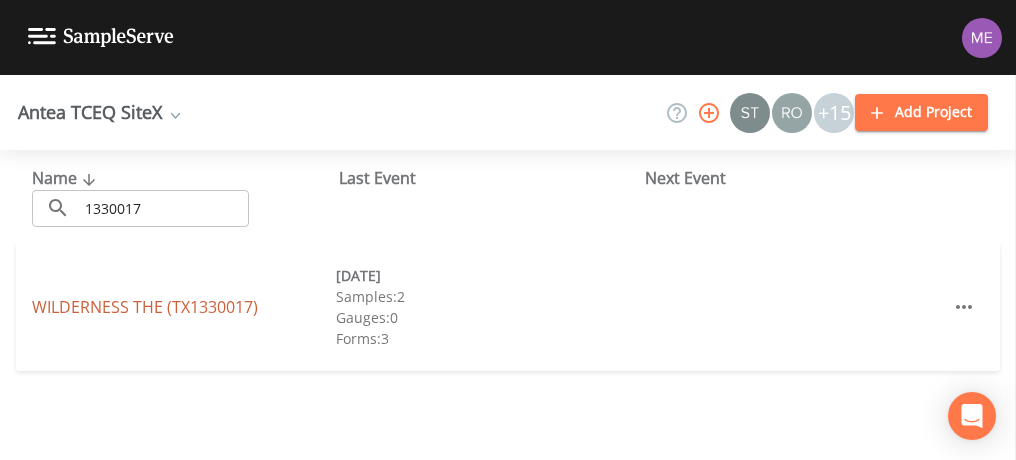 click on "WILDERNESS THE   (TX1330017)" at bounding box center (145, 307) 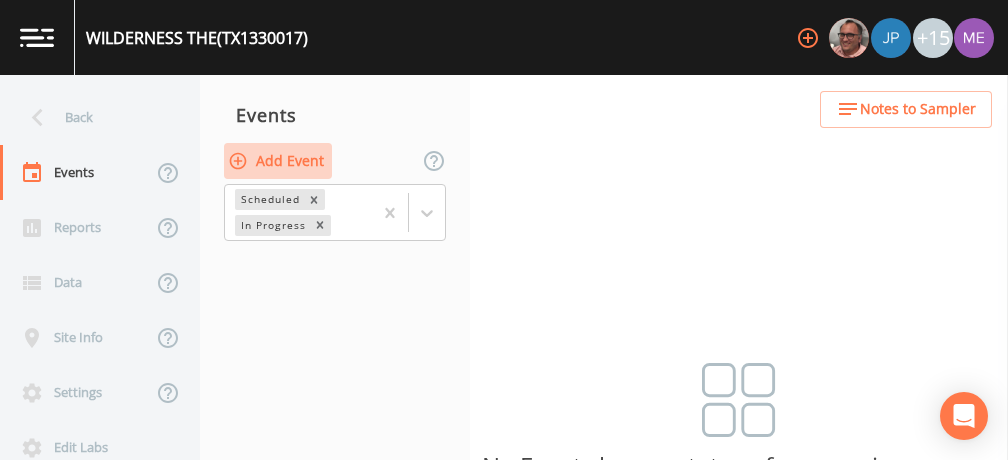 click on "Add Event" at bounding box center [278, 161] 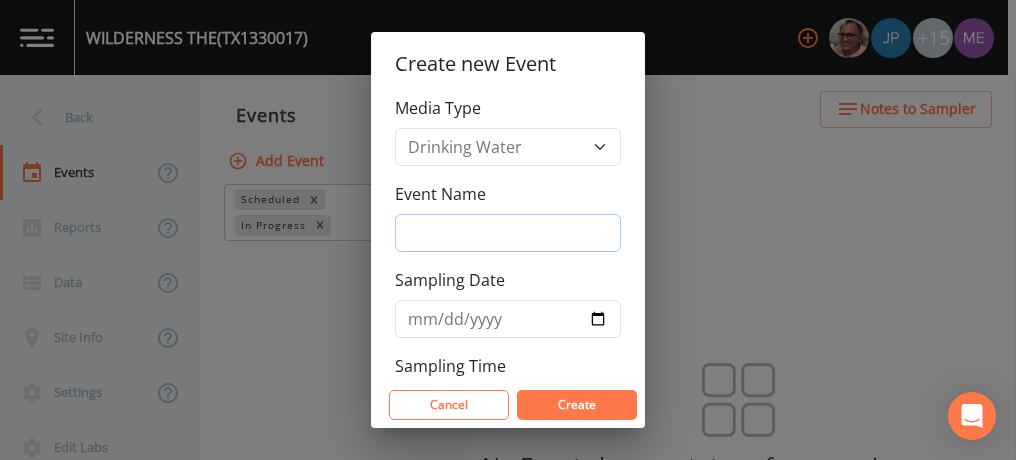 click on "Event Name" at bounding box center [508, 233] 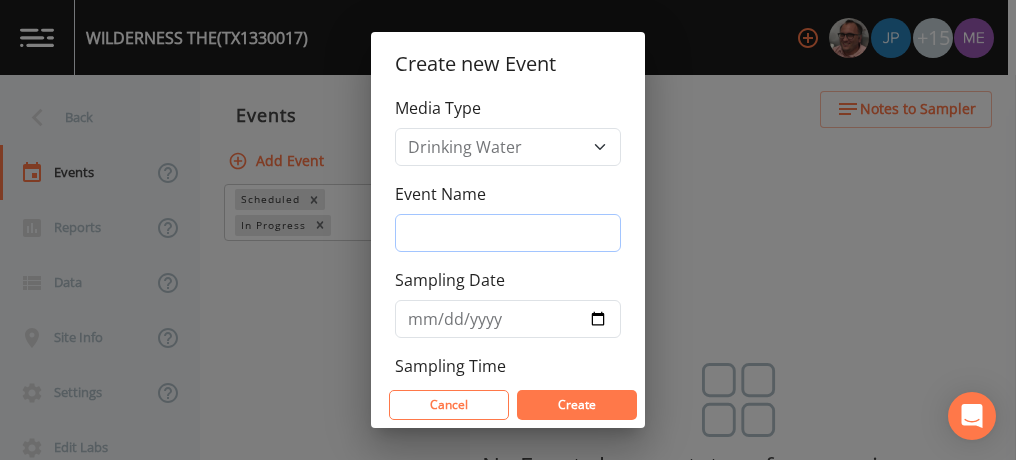 type on "3QSamples" 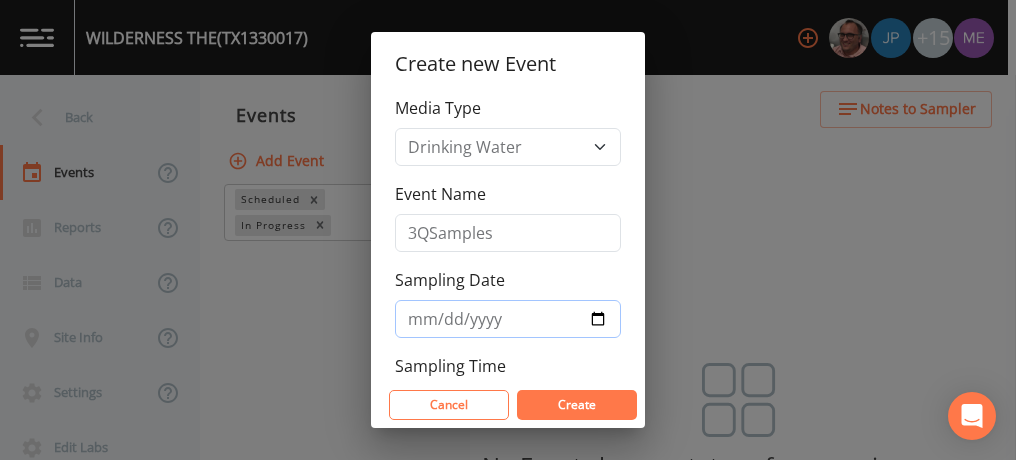 click on "2025-07-08" at bounding box center (508, 319) 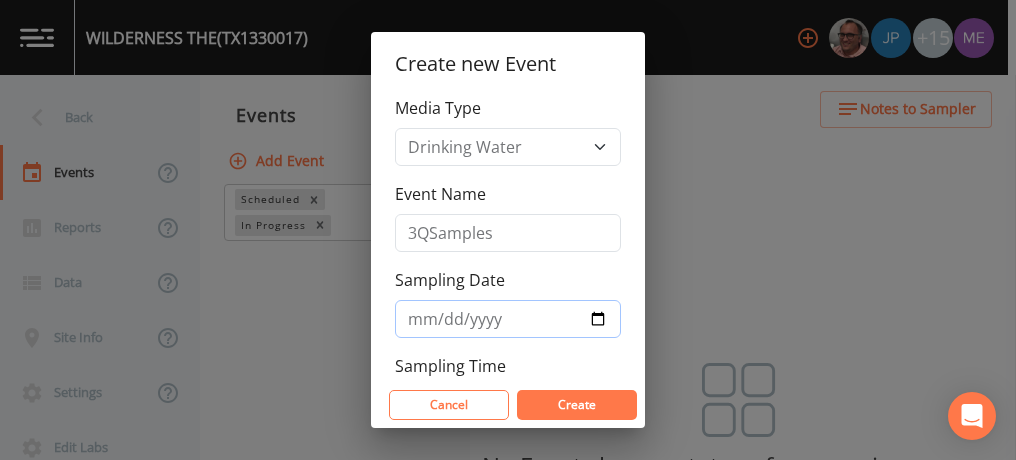 type on "[DATE]" 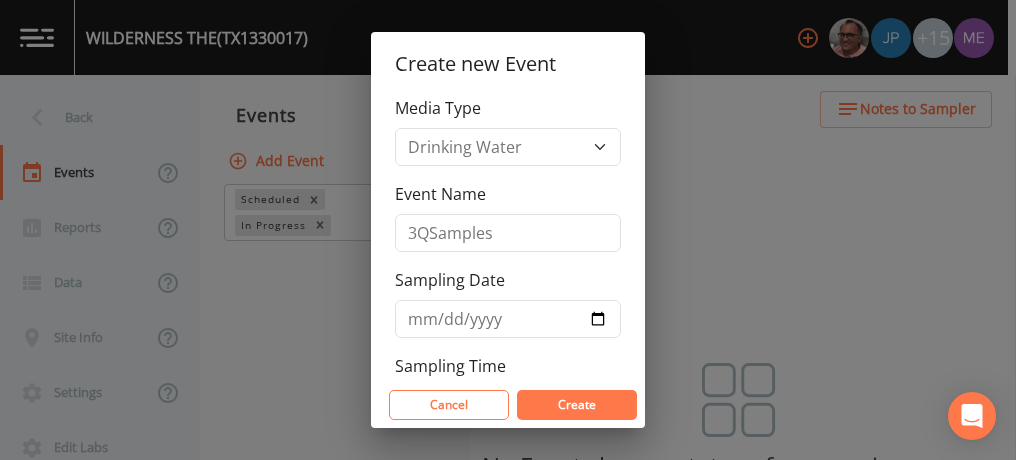 click on "Create" at bounding box center (577, 405) 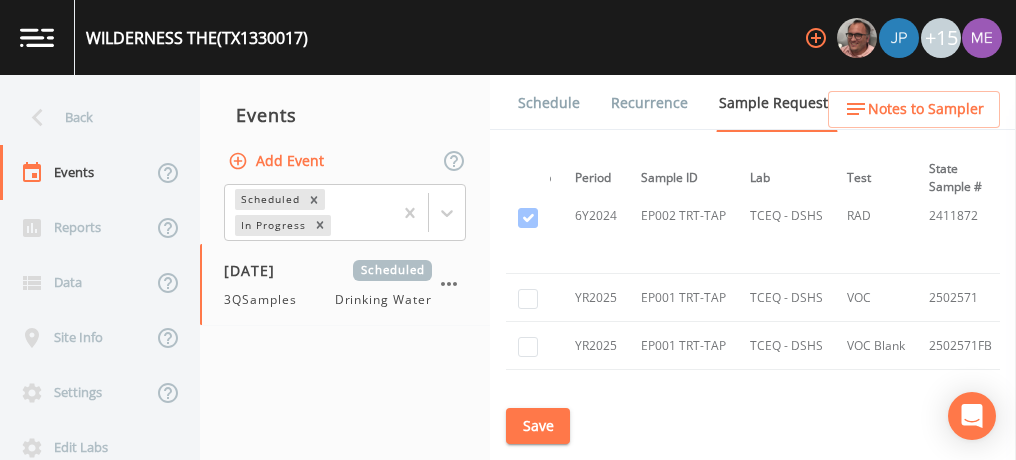 scroll, scrollTop: 1890, scrollLeft: 0, axis: vertical 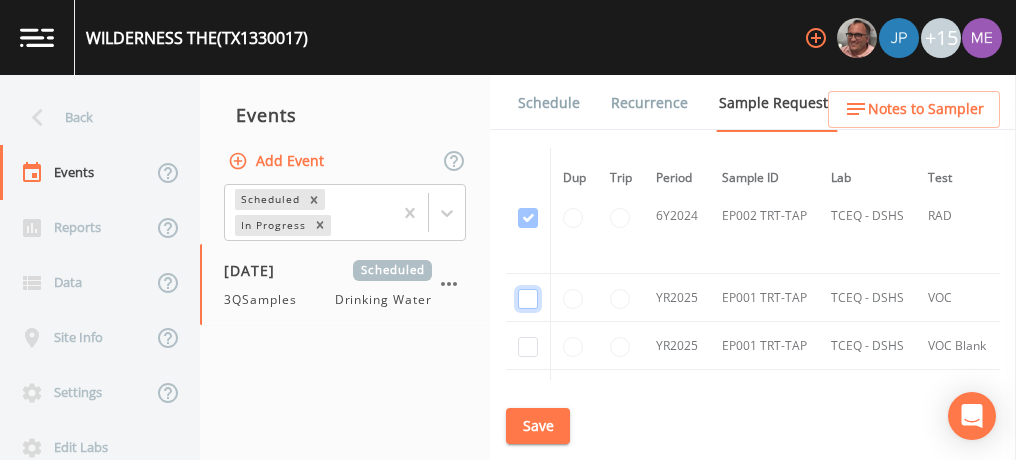 click at bounding box center (528, -1507) 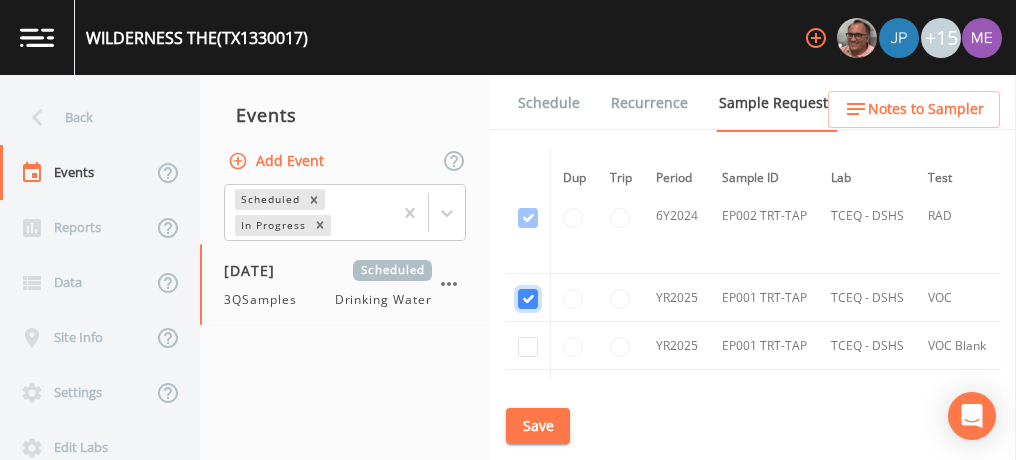 checkbox on "true" 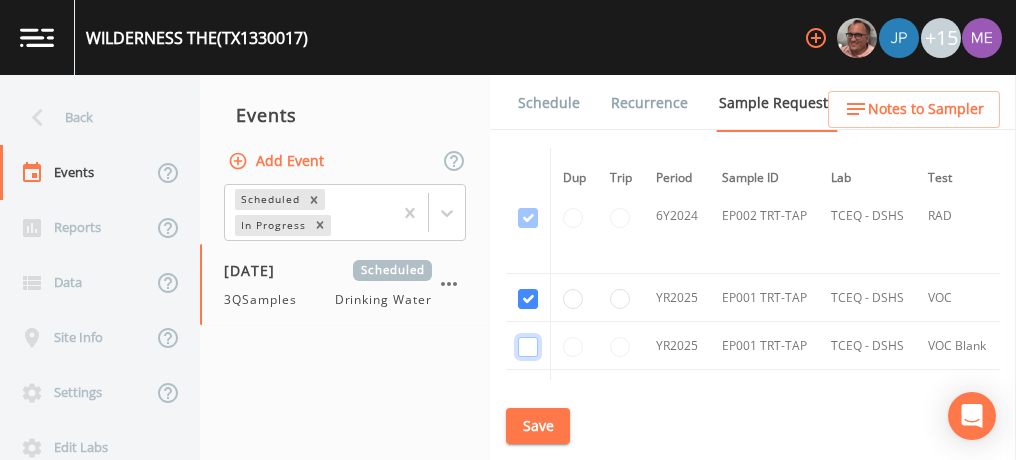 click at bounding box center (528, -1392) 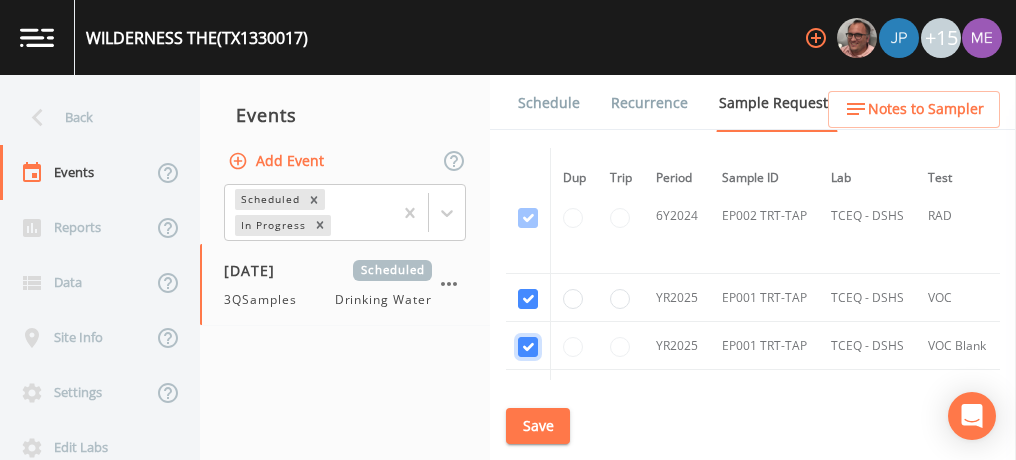 checkbox on "true" 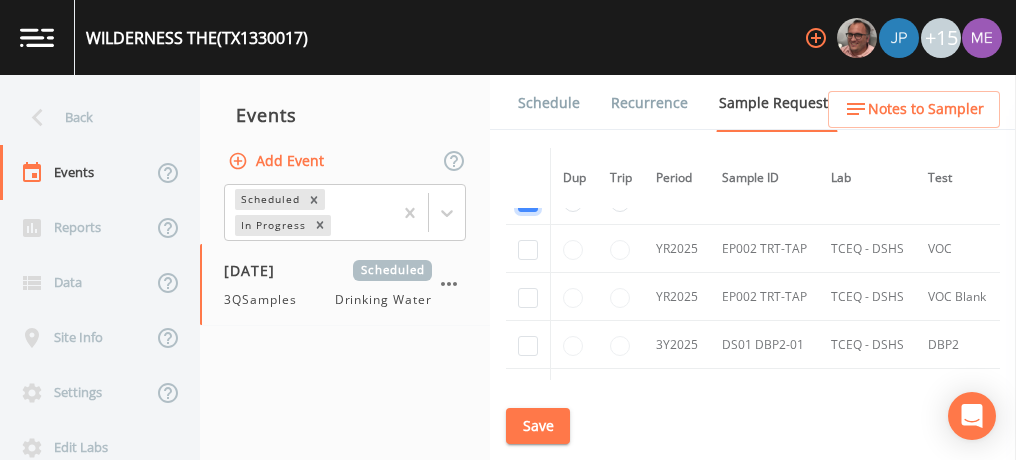 scroll, scrollTop: 2036, scrollLeft: 0, axis: vertical 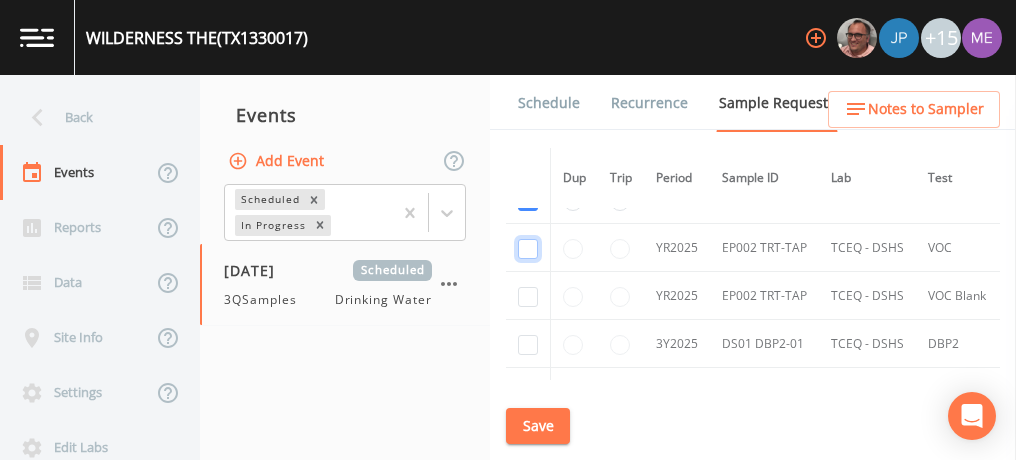 click at bounding box center (528, -1308) 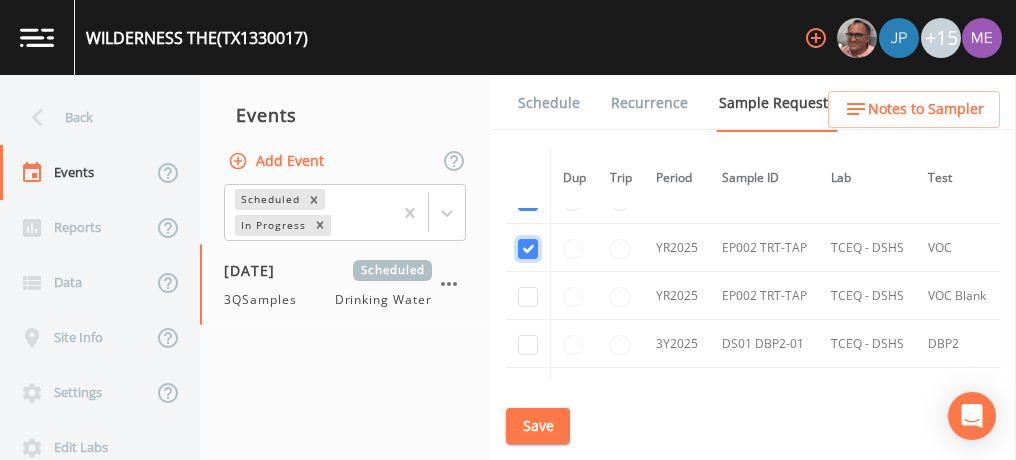 checkbox on "true" 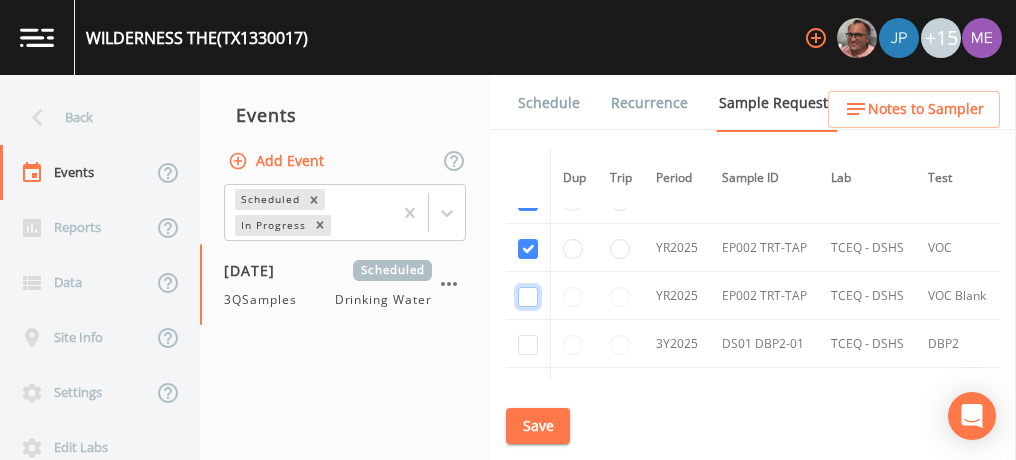 click at bounding box center [528, -1193] 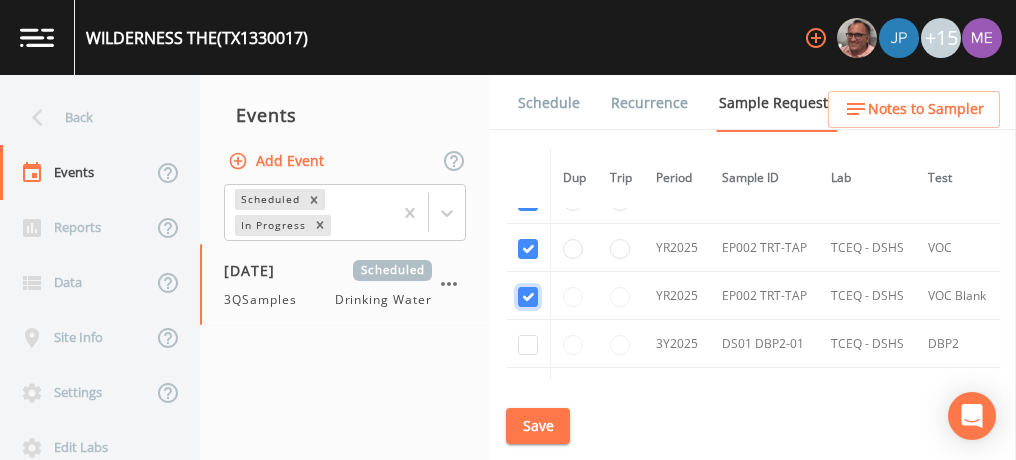 checkbox on "true" 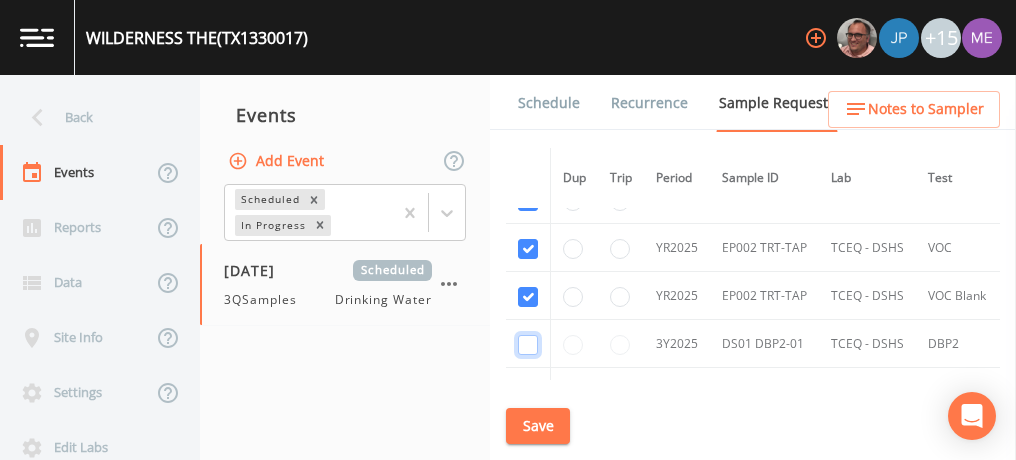 click at bounding box center [528, 345] 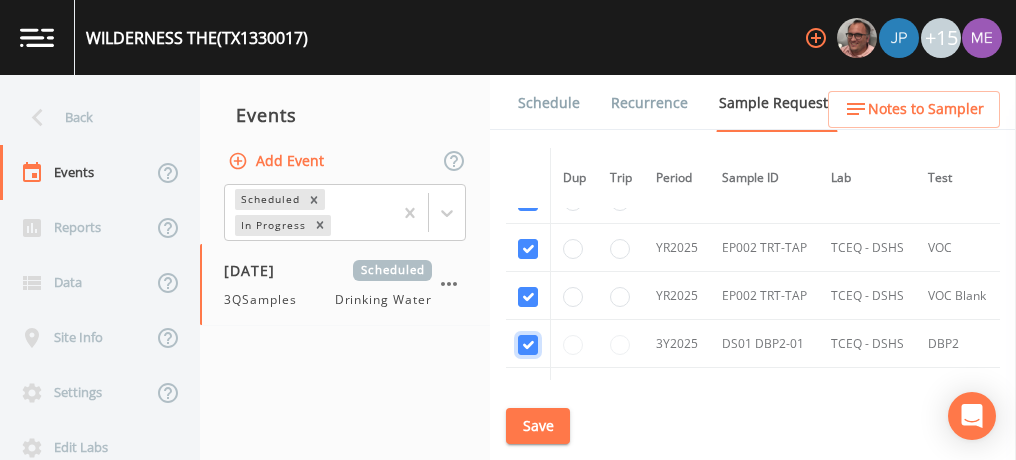 checkbox on "true" 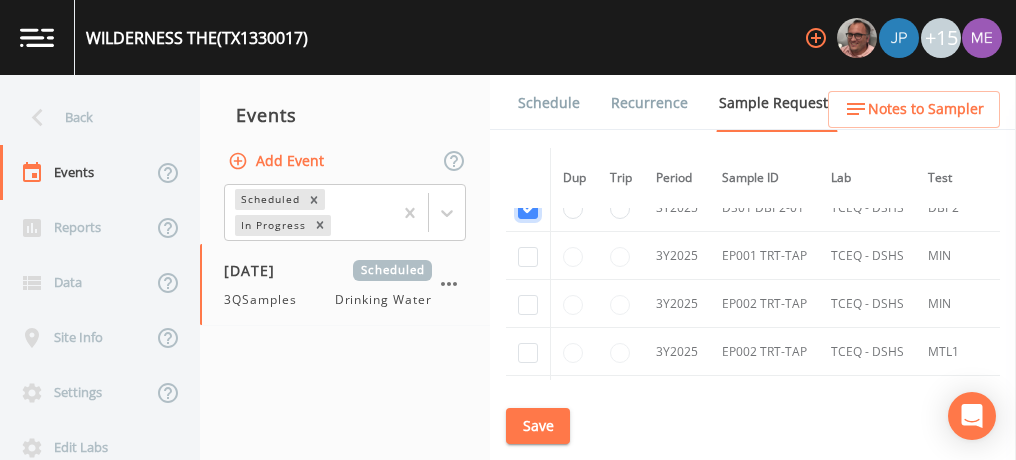 scroll, scrollTop: 2174, scrollLeft: 0, axis: vertical 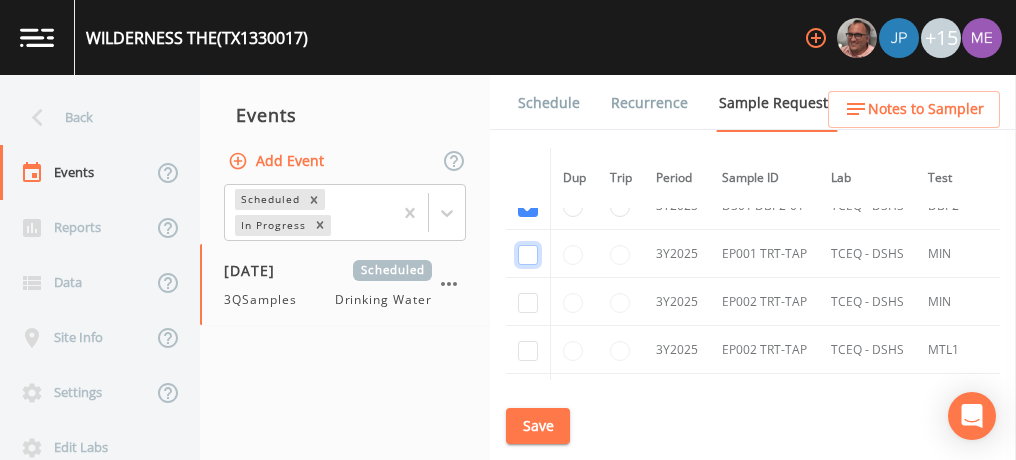 click at bounding box center [528, 255] 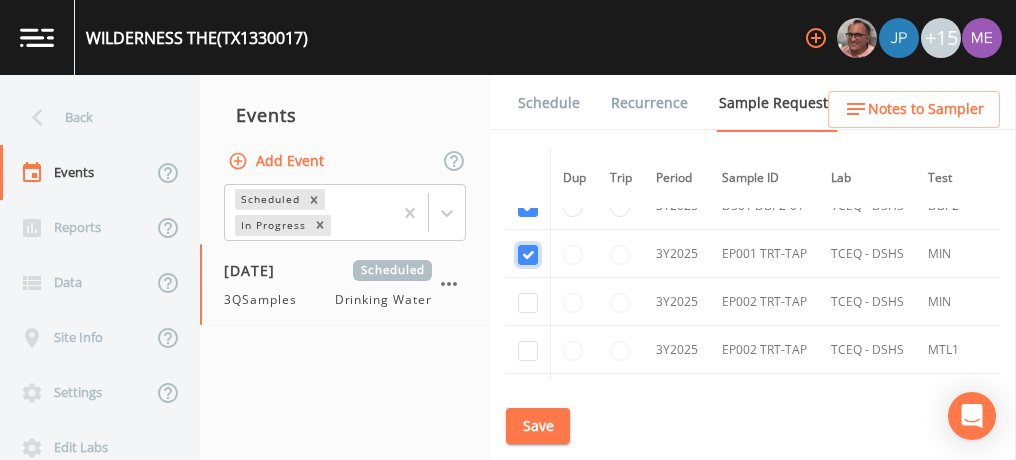 checkbox on "true" 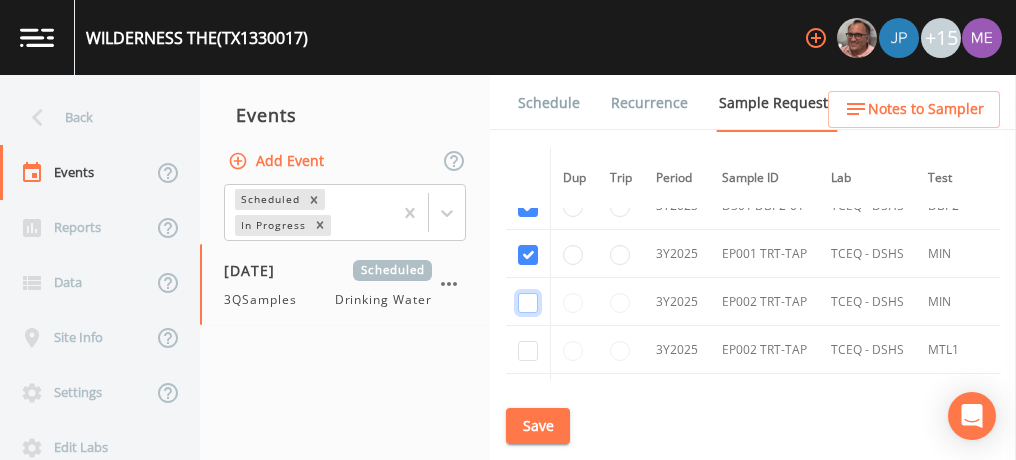 click at bounding box center (528, 303) 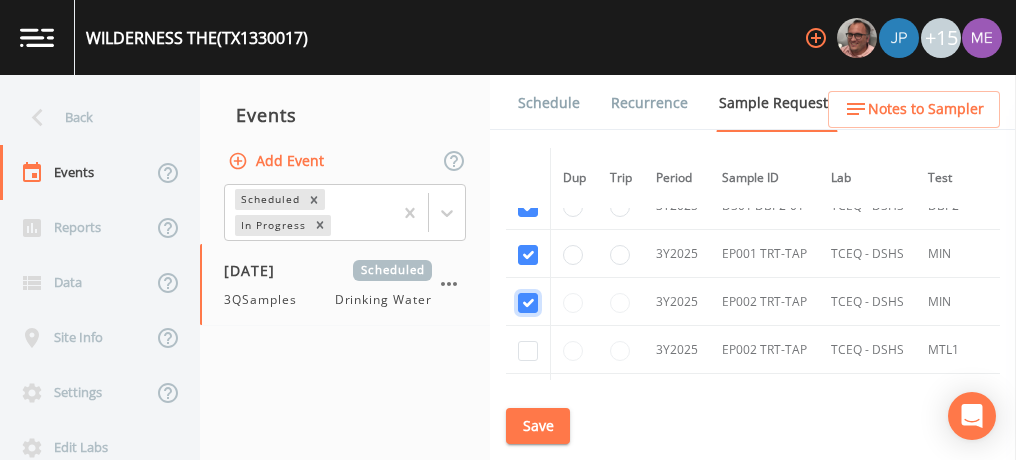 checkbox on "true" 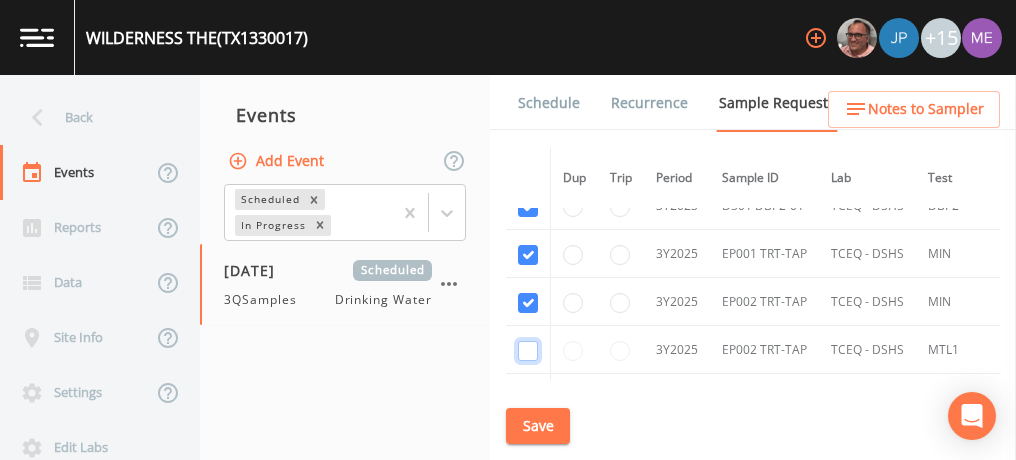 click at bounding box center [528, 351] 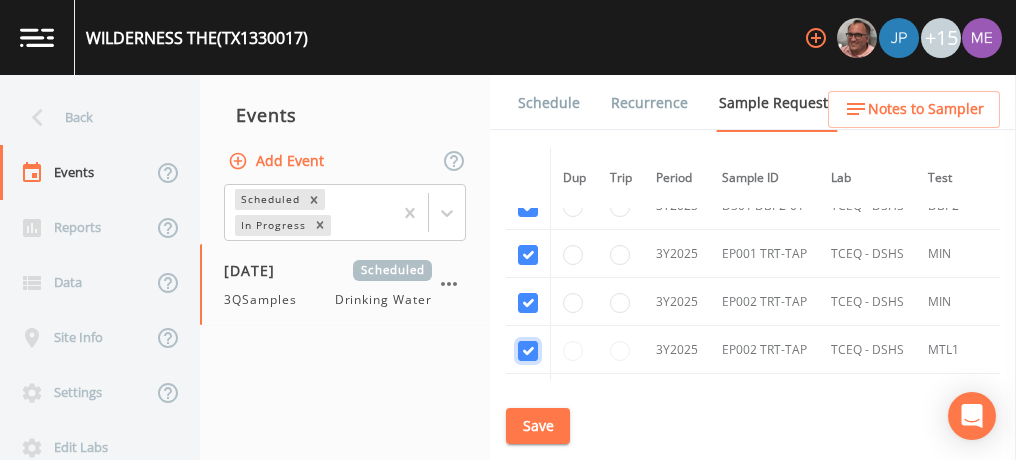 checkbox on "true" 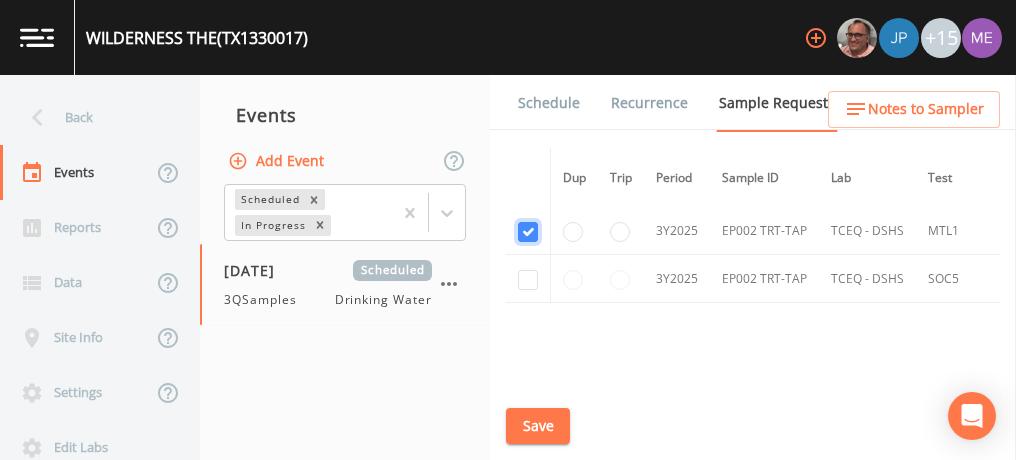 scroll, scrollTop: 2315, scrollLeft: 0, axis: vertical 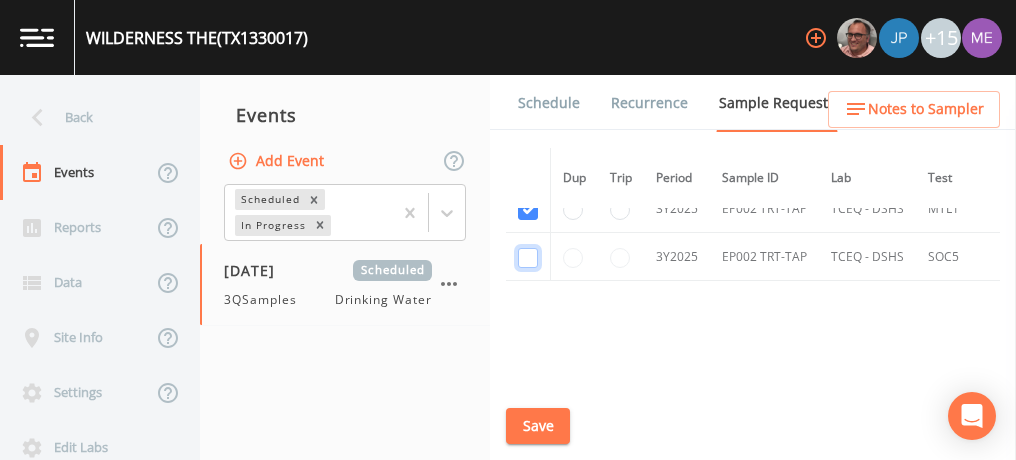 click at bounding box center (528, 258) 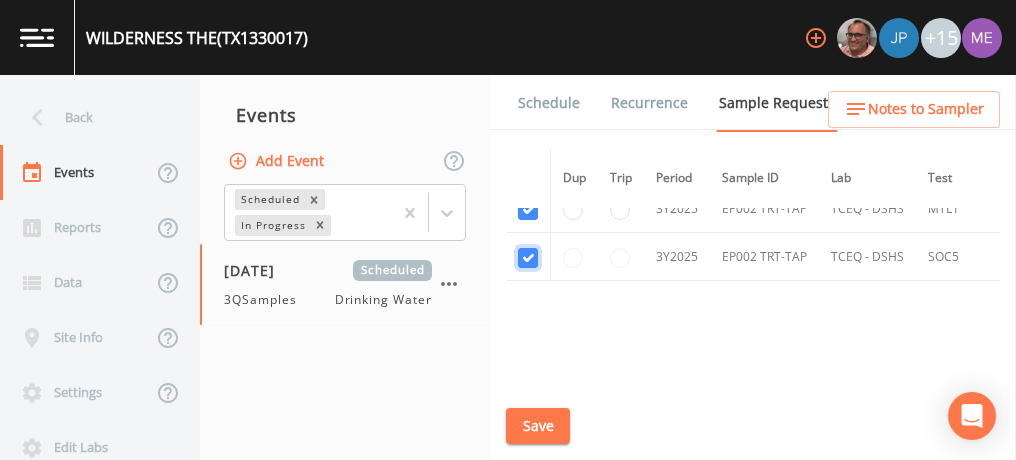 checkbox on "true" 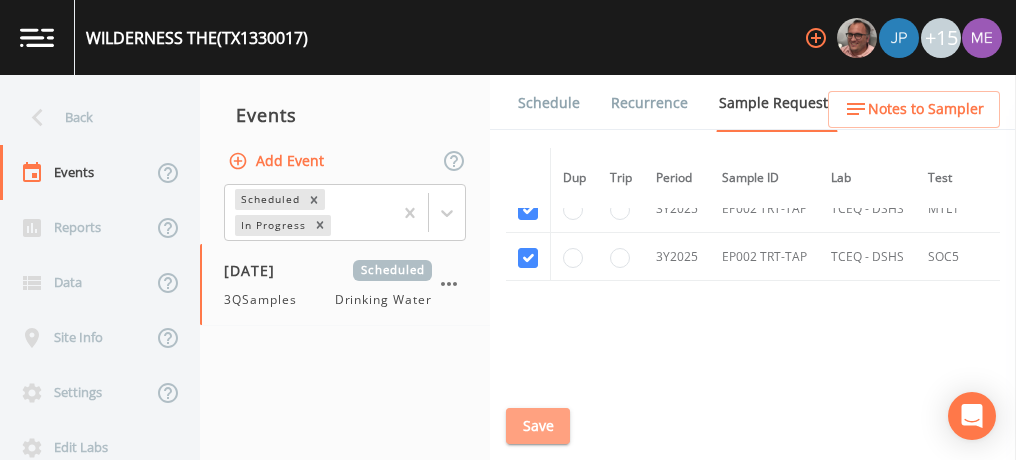 click on "Save" at bounding box center [538, 426] 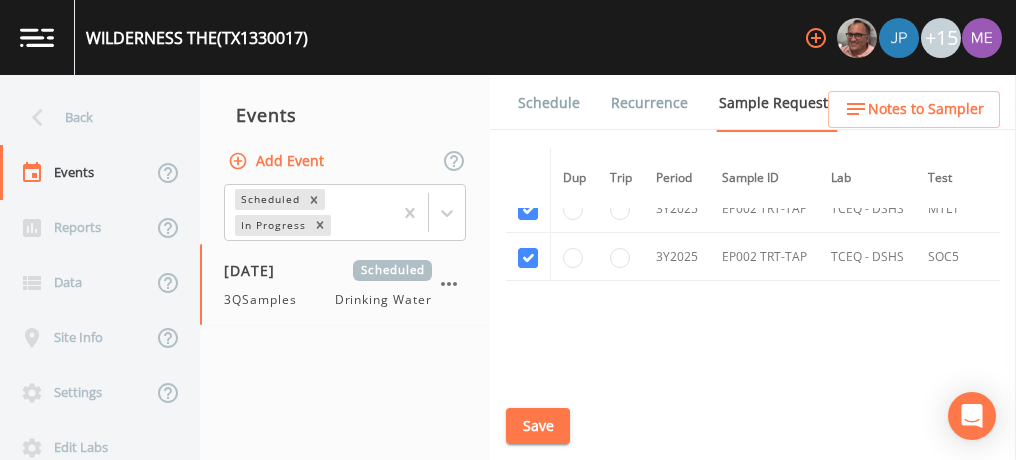click on "Schedule" at bounding box center (549, 103) 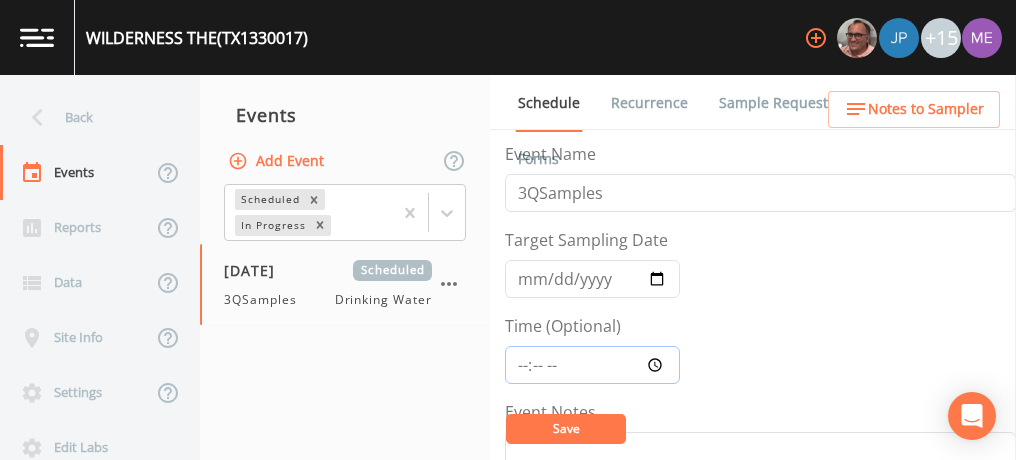 click on "Time (Optional)" at bounding box center (592, 365) 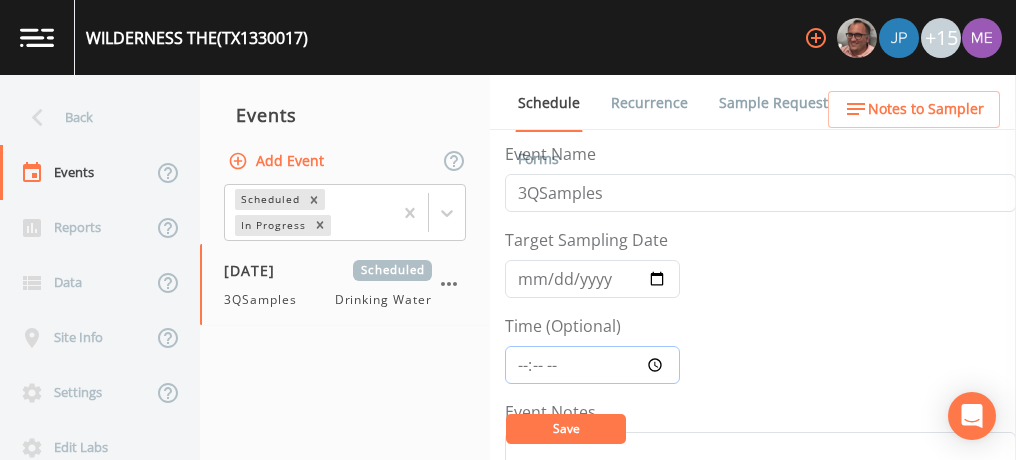 type on "09:00" 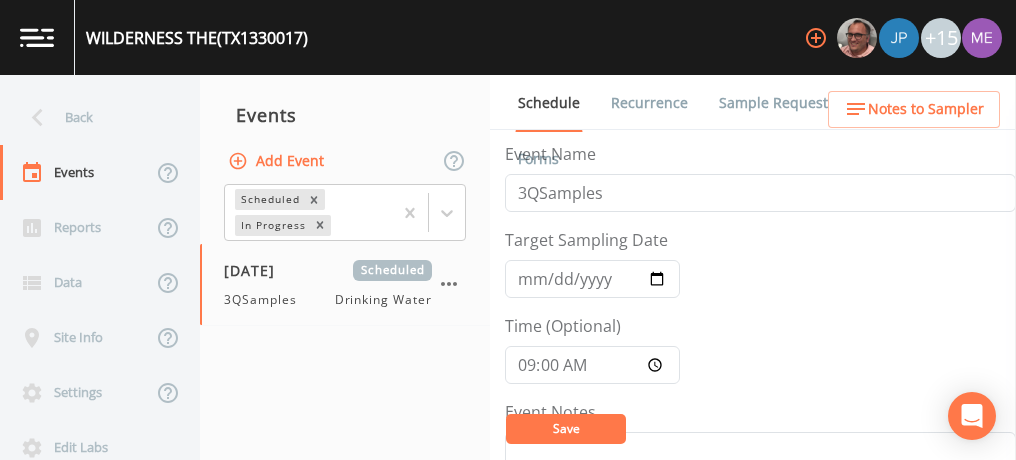 click on "Save" at bounding box center (566, 428) 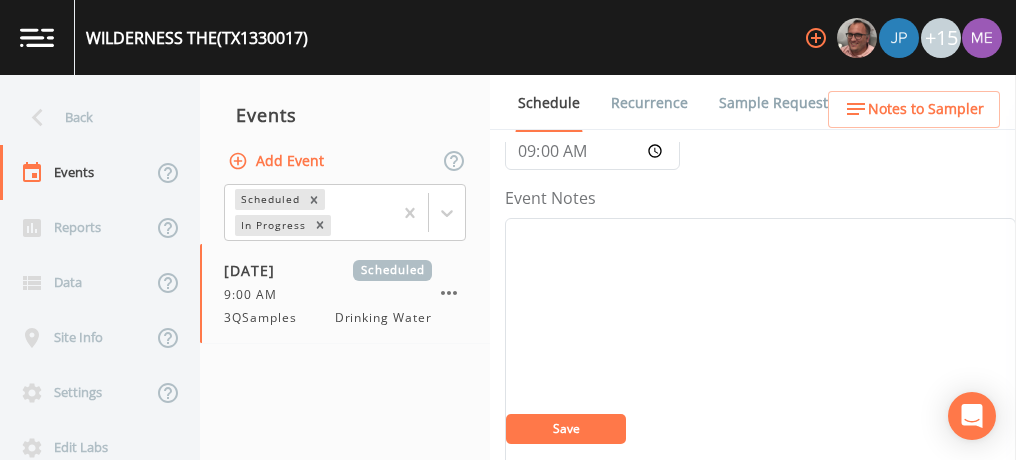 scroll, scrollTop: 213, scrollLeft: 0, axis: vertical 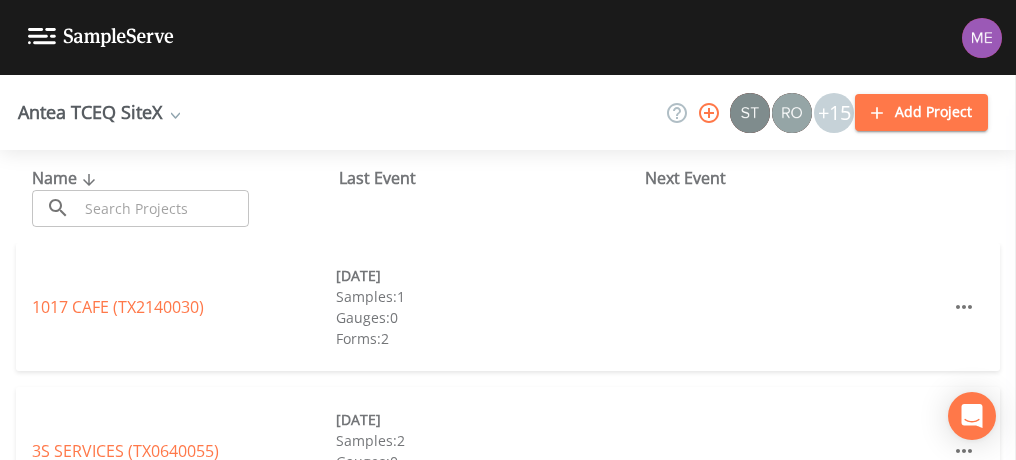 click at bounding box center (163, 208) 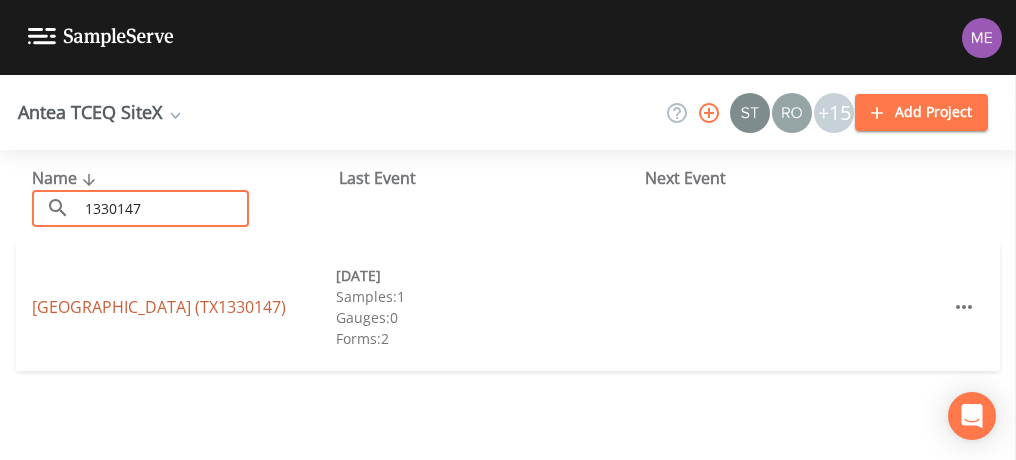 type on "1330147" 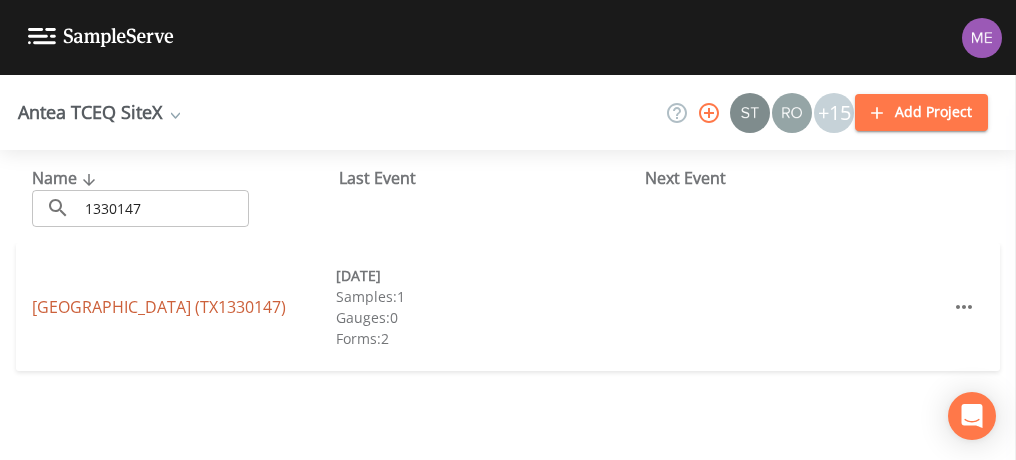 click on "[GEOGRAPHIC_DATA]   (TX1330147)" at bounding box center [159, 307] 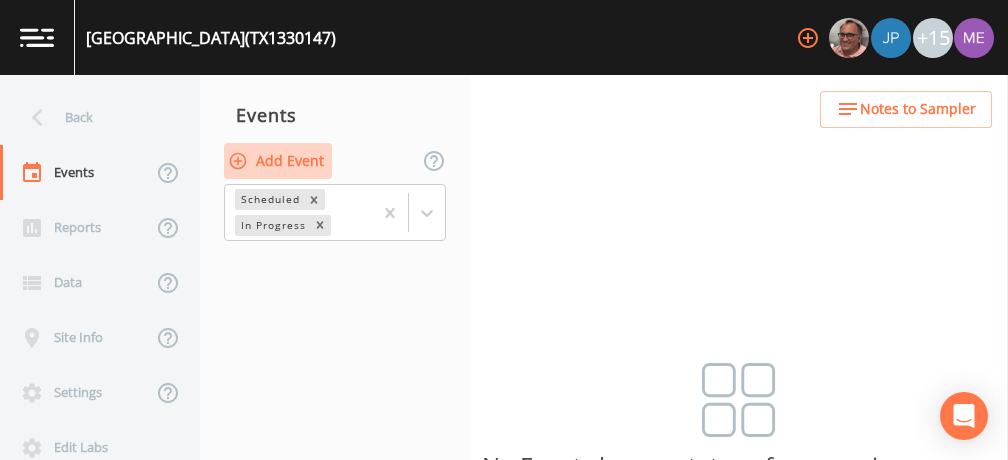 click on "Add Event" at bounding box center (278, 161) 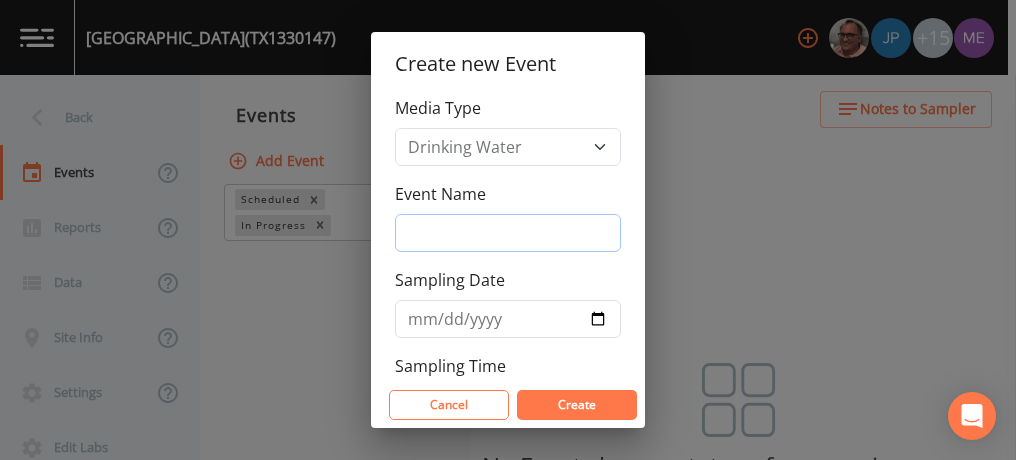 click on "Event Name" at bounding box center [508, 233] 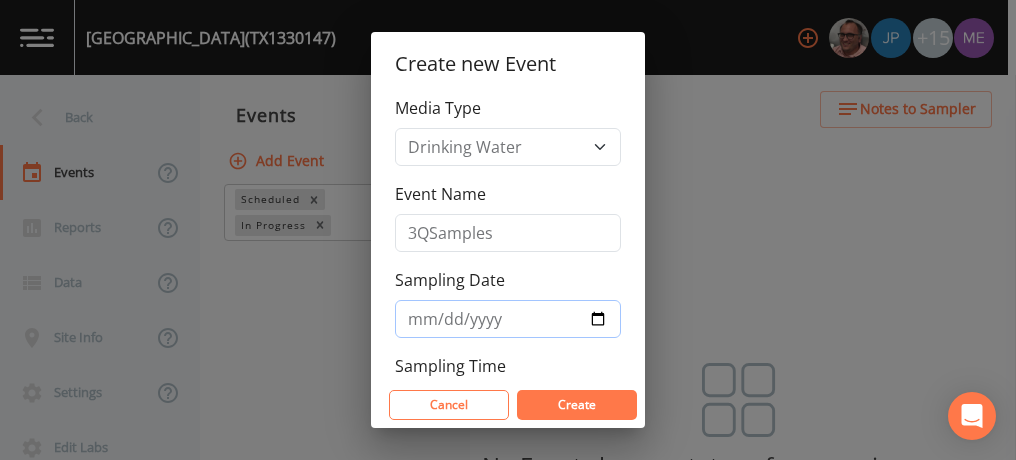 type on "[DATE]" 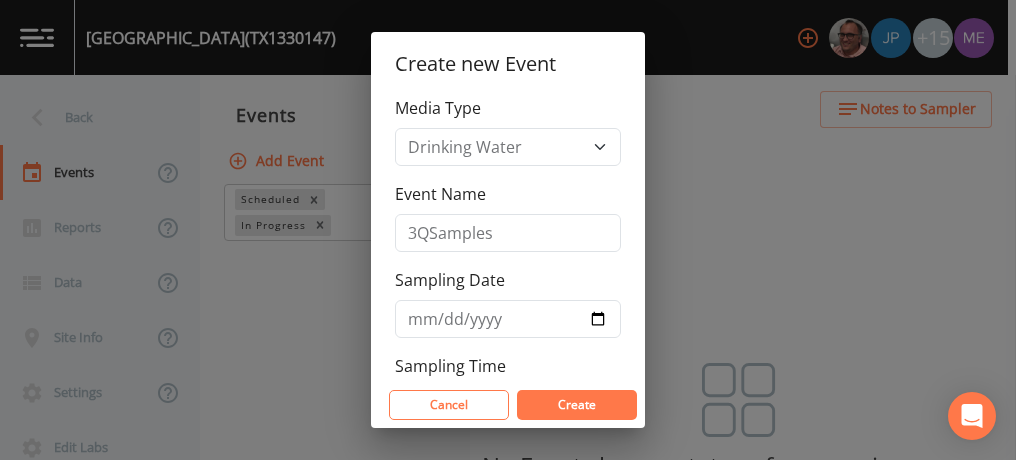click on "Create" at bounding box center (577, 404) 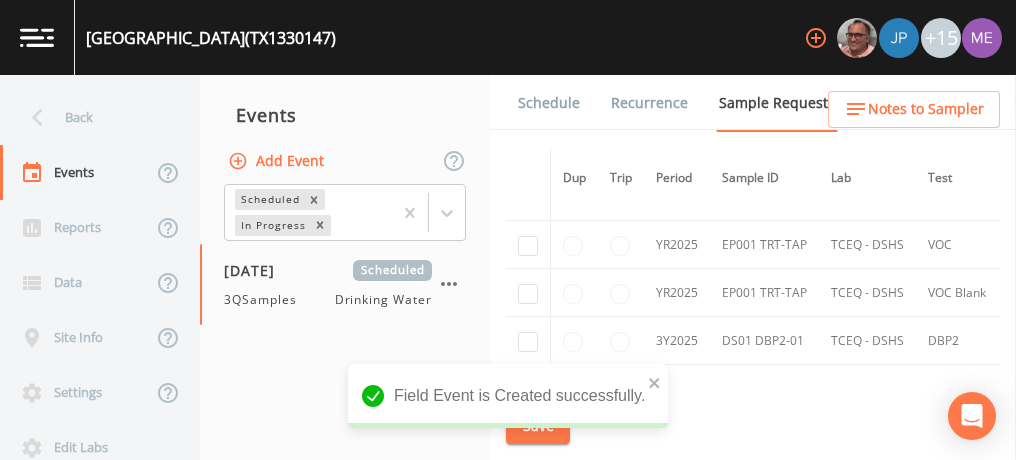 scroll, scrollTop: 332, scrollLeft: 0, axis: vertical 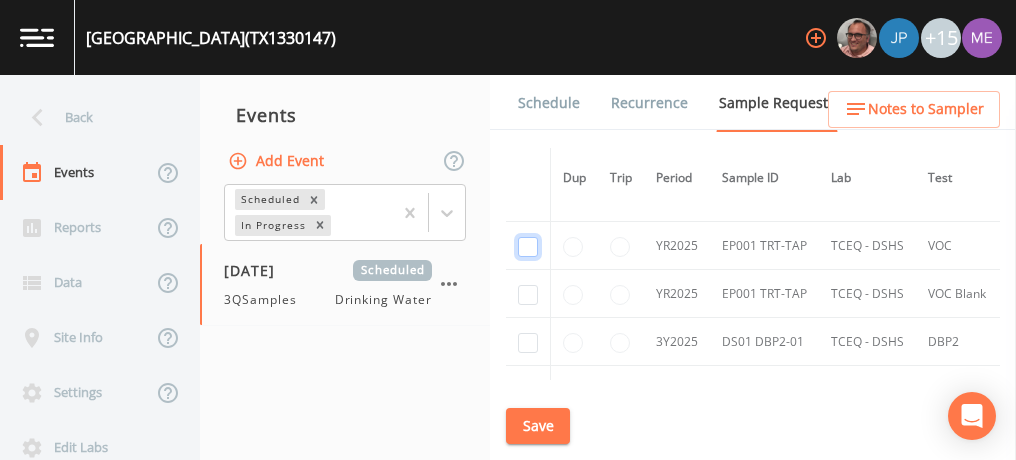 click at bounding box center (528, 51) 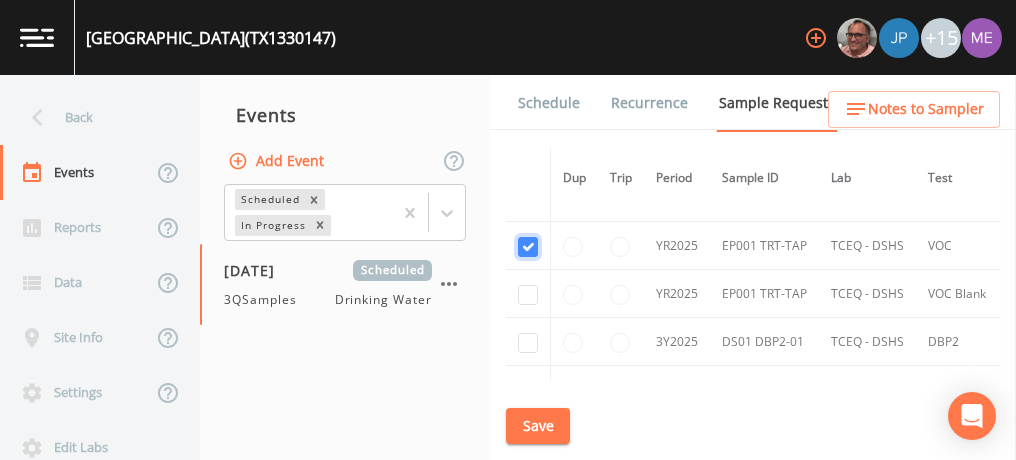 checkbox on "true" 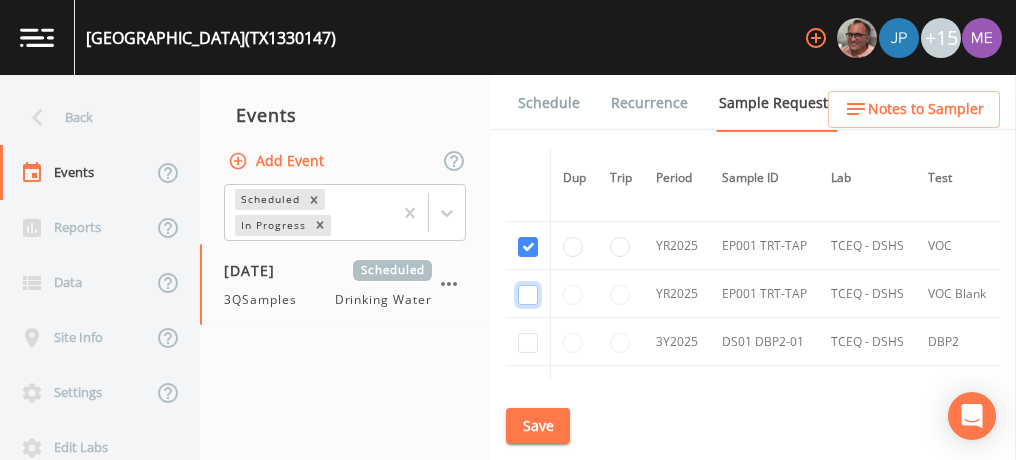 click at bounding box center (528, 166) 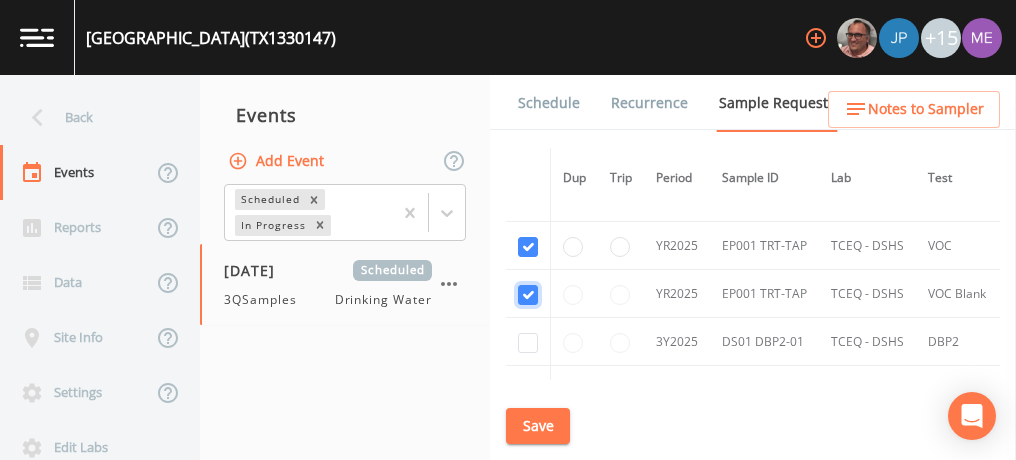checkbox on "true" 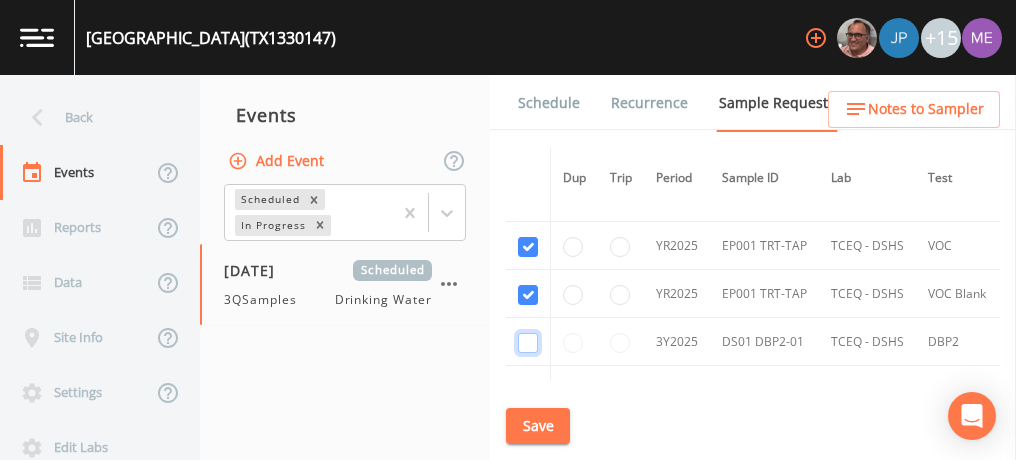 click at bounding box center [528, 343] 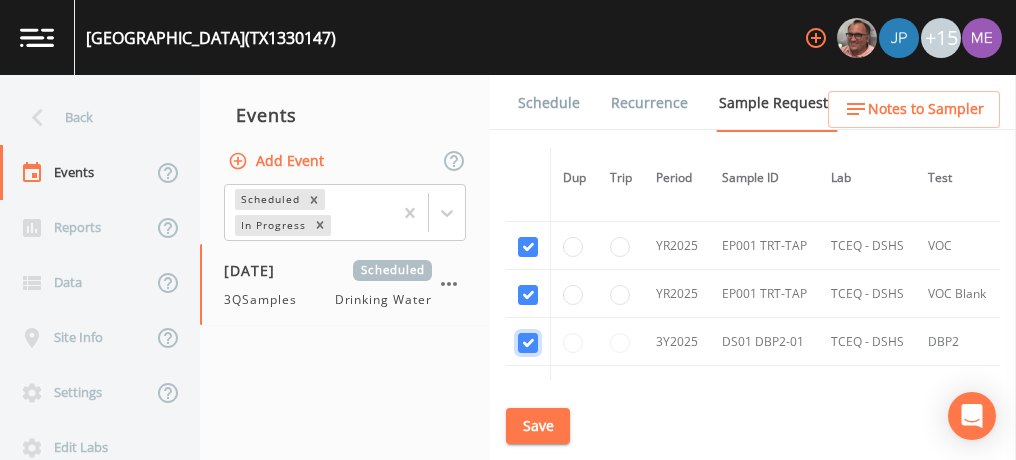 checkbox on "true" 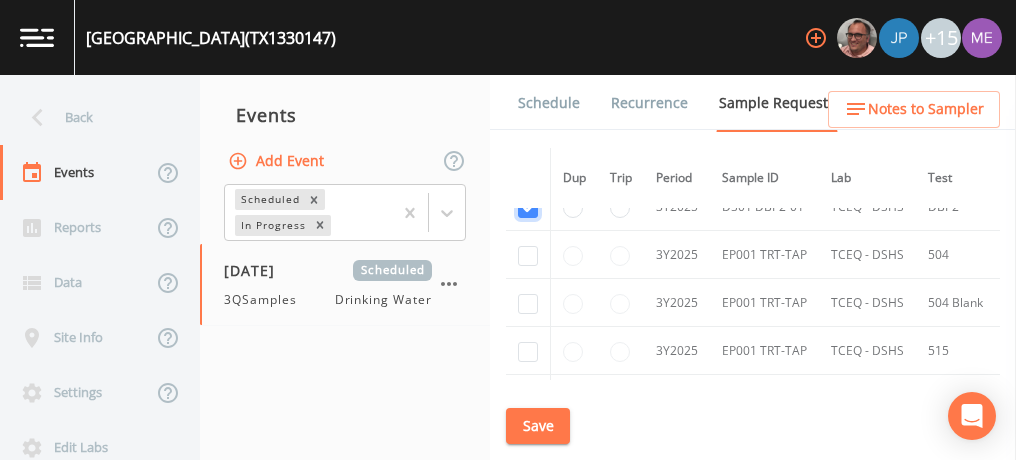 scroll, scrollTop: 468, scrollLeft: 0, axis: vertical 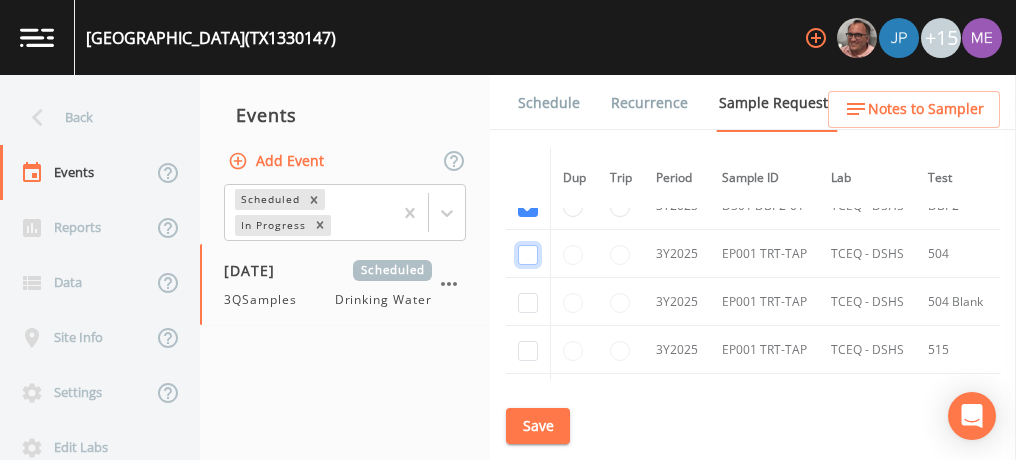 click at bounding box center [528, 255] 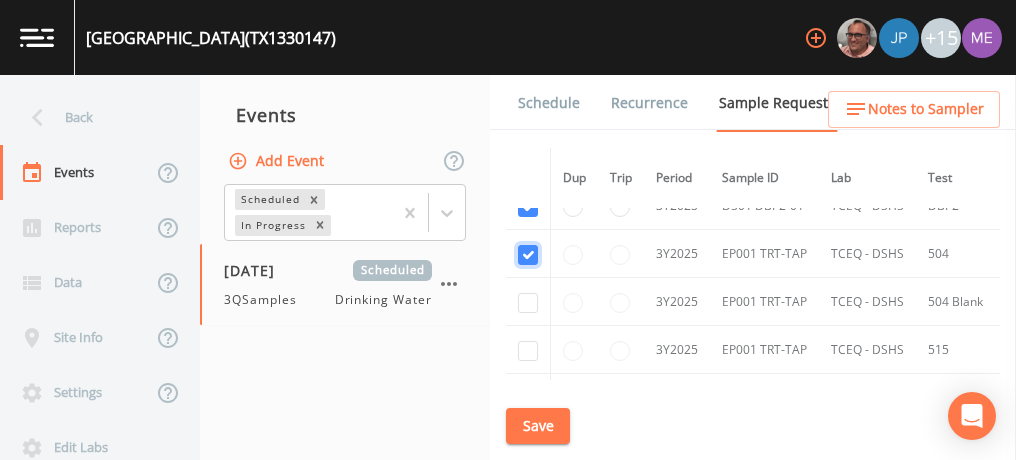 checkbox on "true" 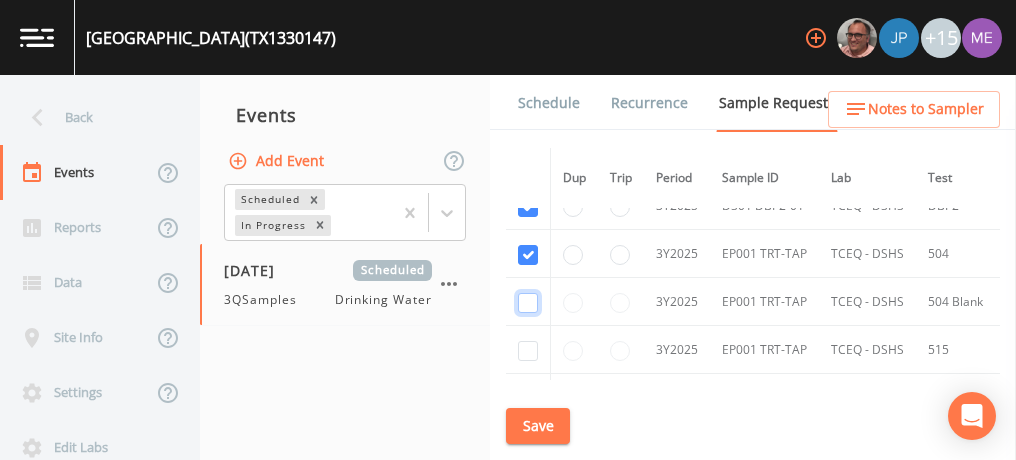 click at bounding box center [528, 303] 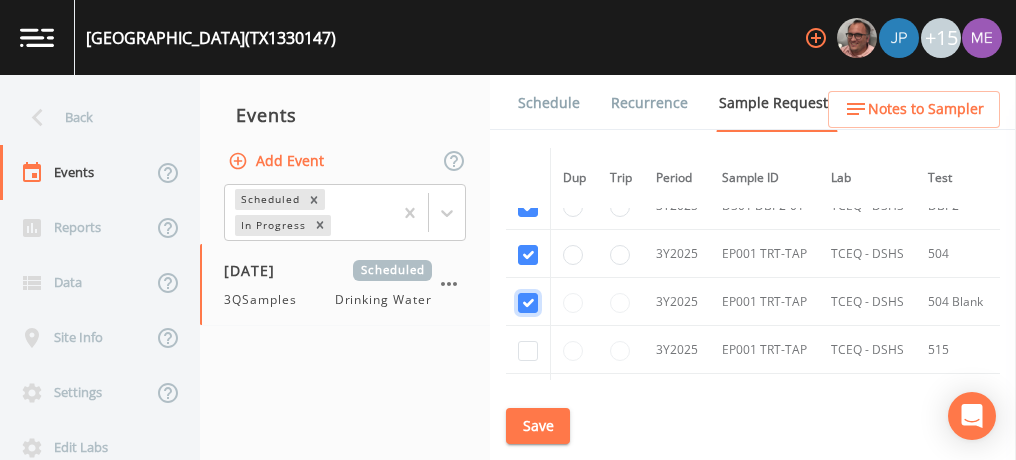 checkbox on "true" 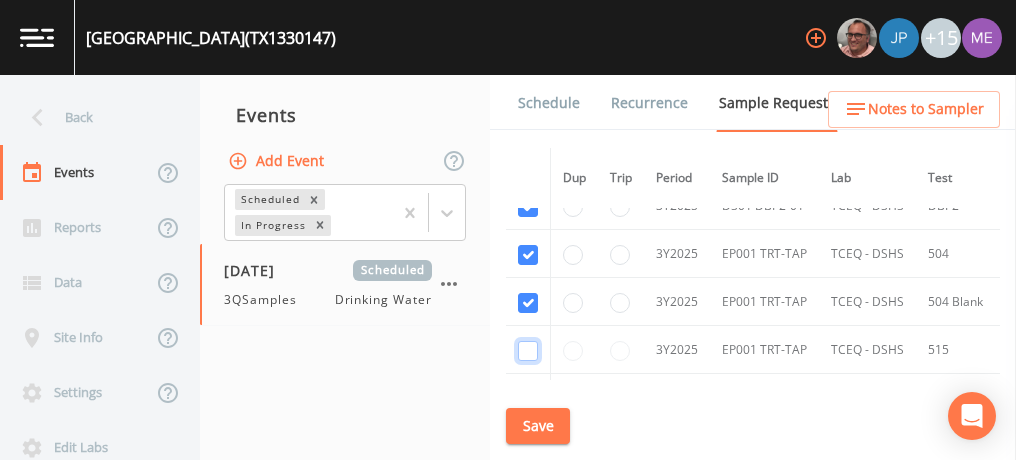click at bounding box center [528, 351] 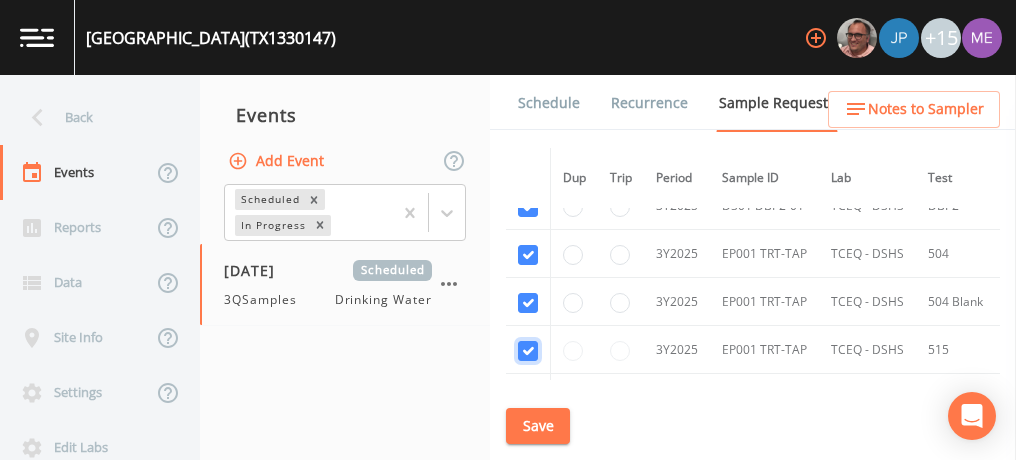 checkbox on "true" 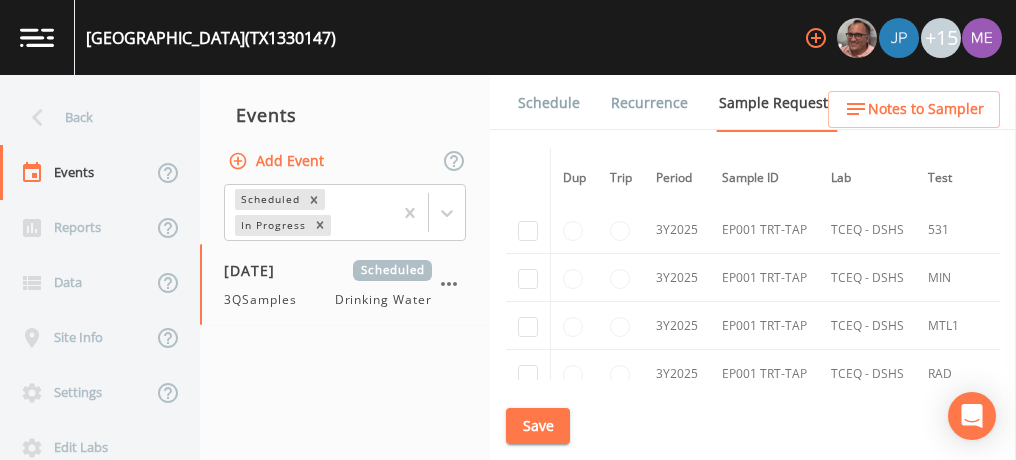 scroll, scrollTop: 635, scrollLeft: 0, axis: vertical 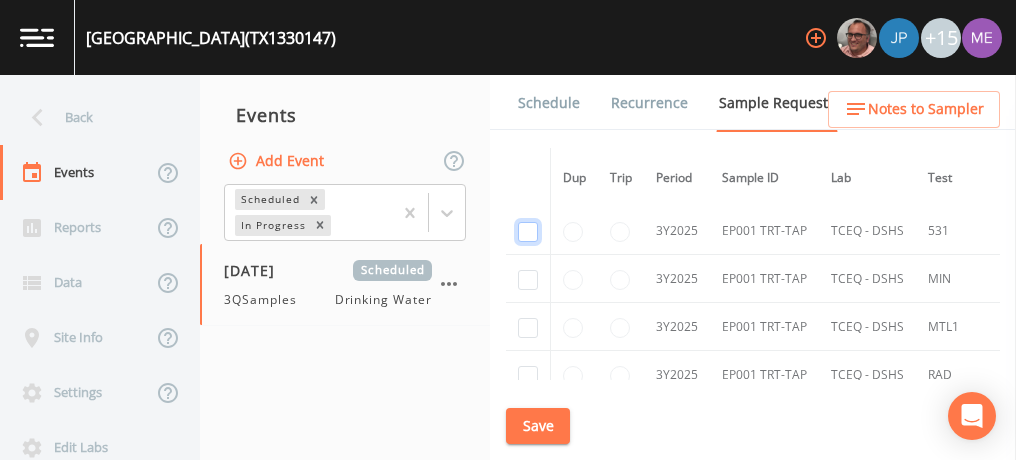 click at bounding box center (528, 232) 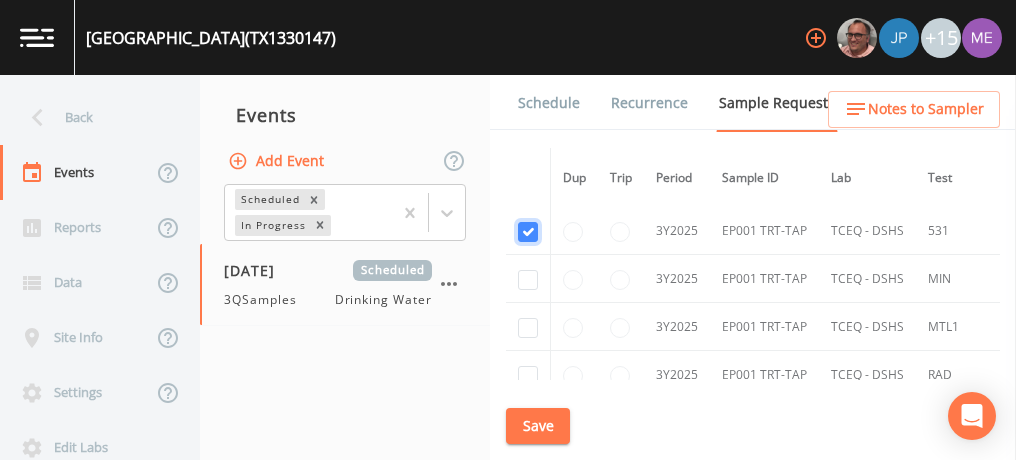 checkbox on "true" 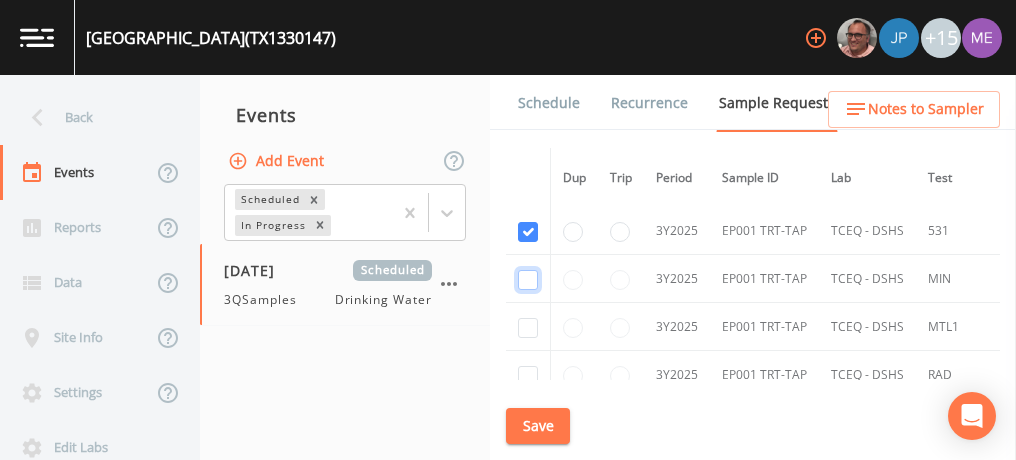 click at bounding box center (528, 280) 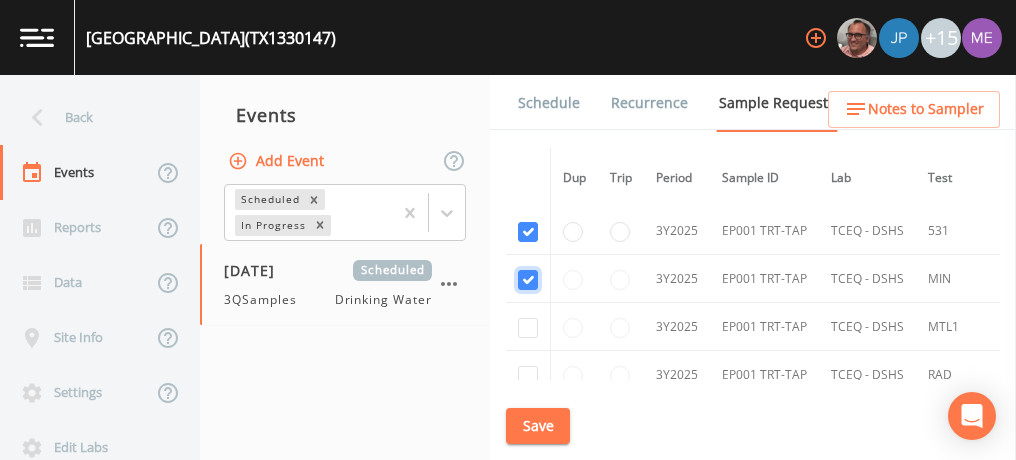 checkbox on "true" 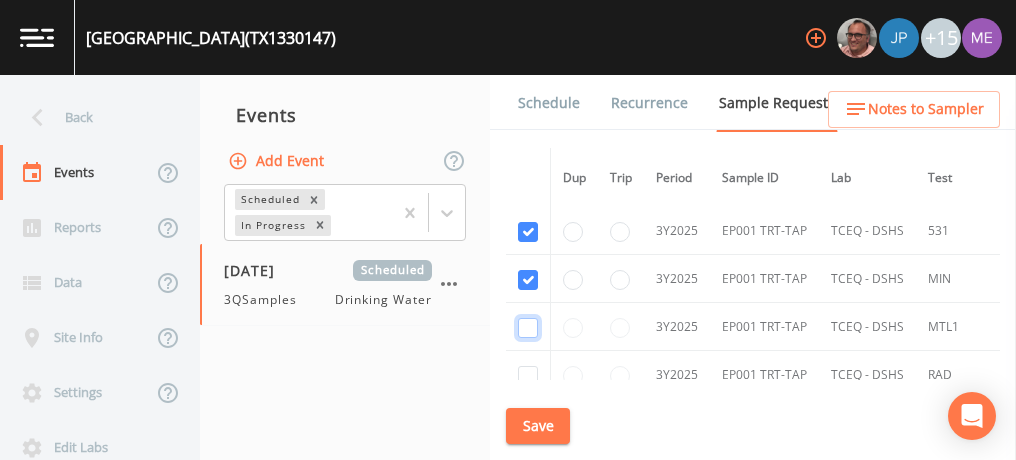click at bounding box center (528, 328) 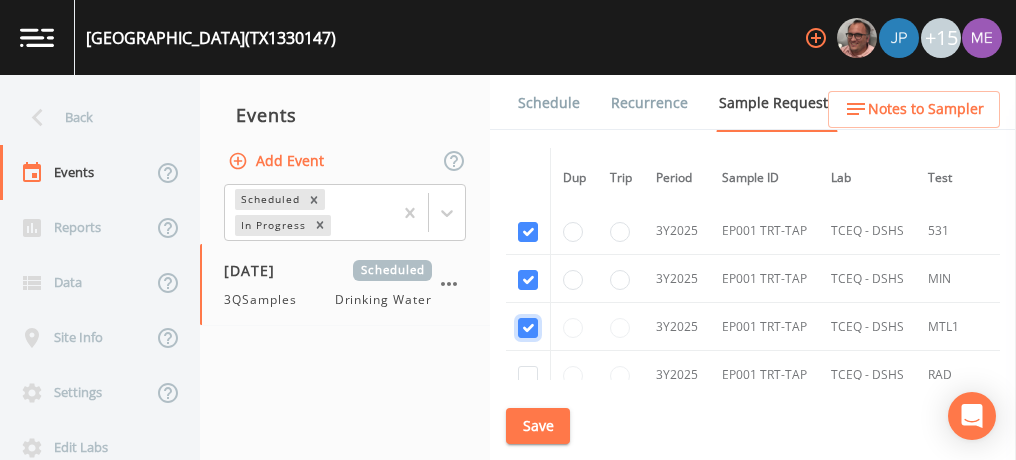 checkbox on "true" 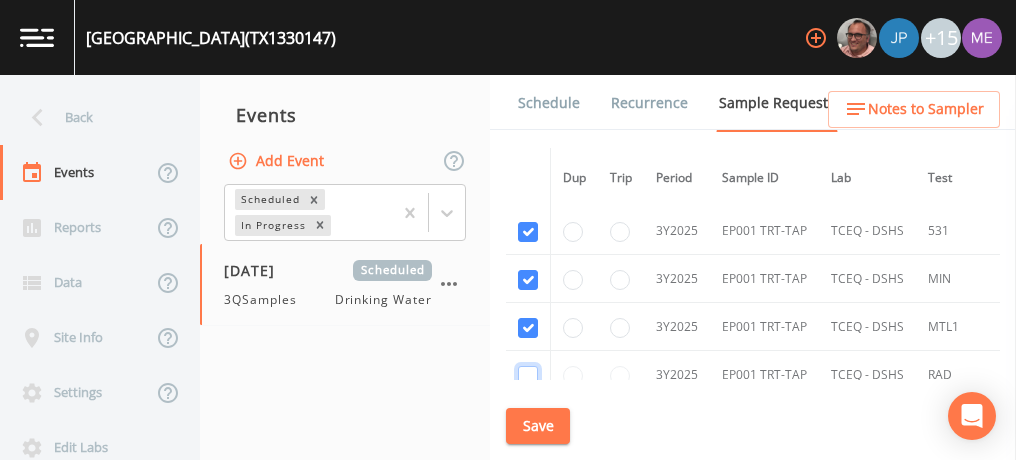 click at bounding box center (528, 376) 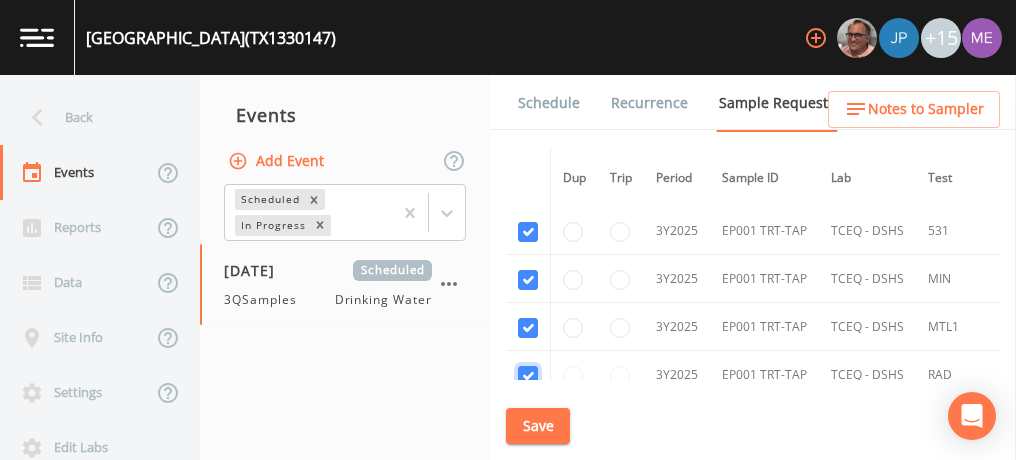 checkbox on "true" 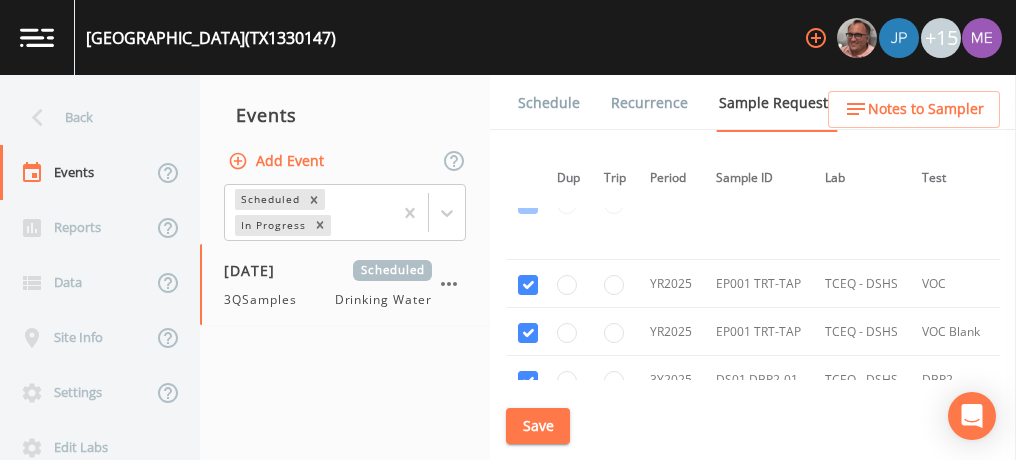 scroll, scrollTop: 296, scrollLeft: 6, axis: both 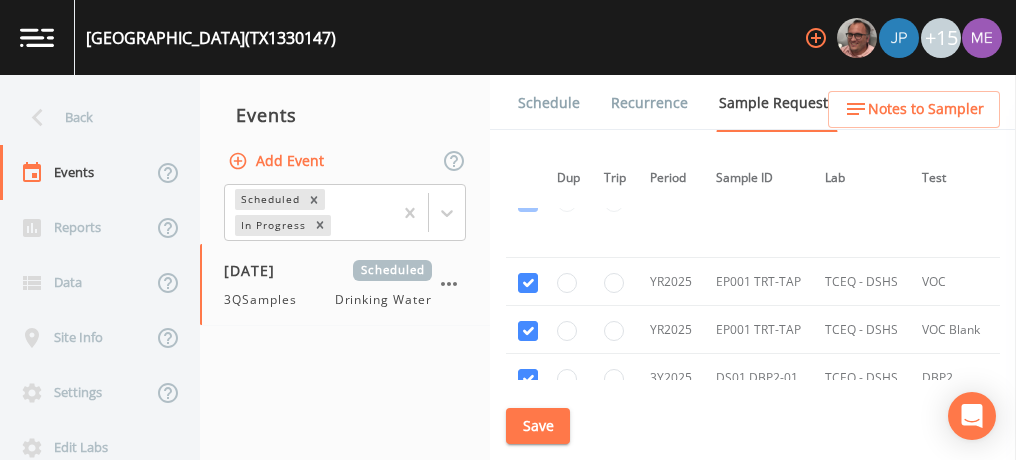 click on "Save" at bounding box center (538, 426) 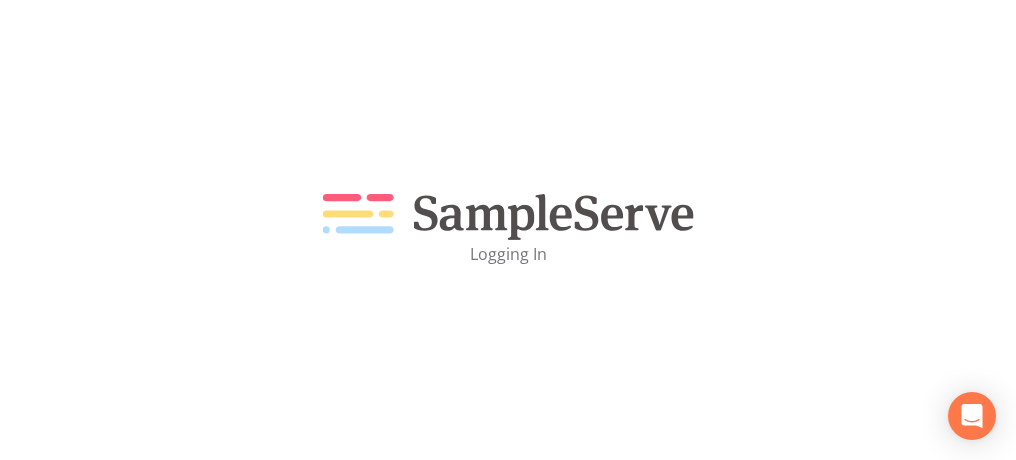 scroll, scrollTop: 0, scrollLeft: 0, axis: both 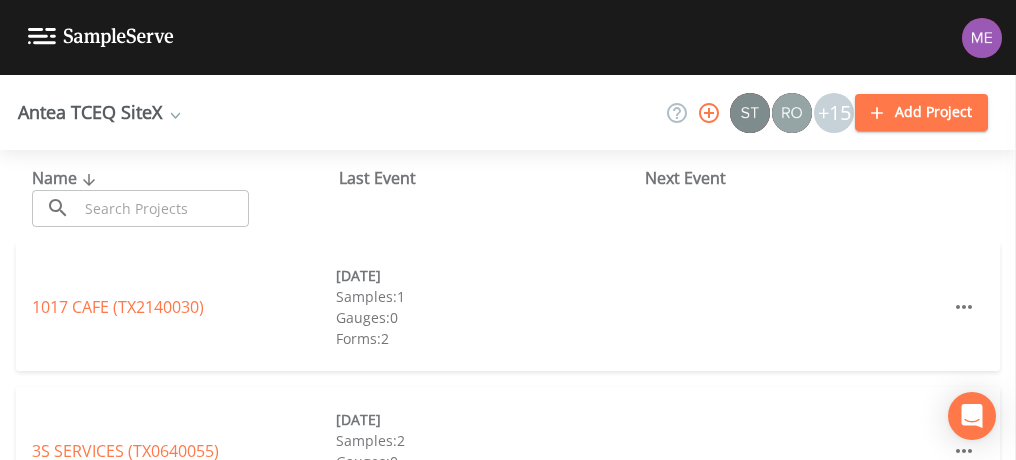 click at bounding box center (163, 208) 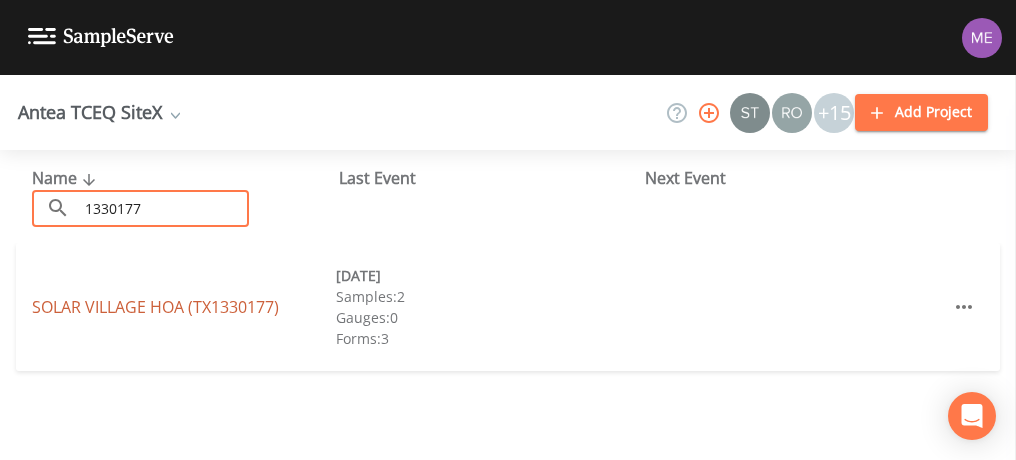 type on "1330177" 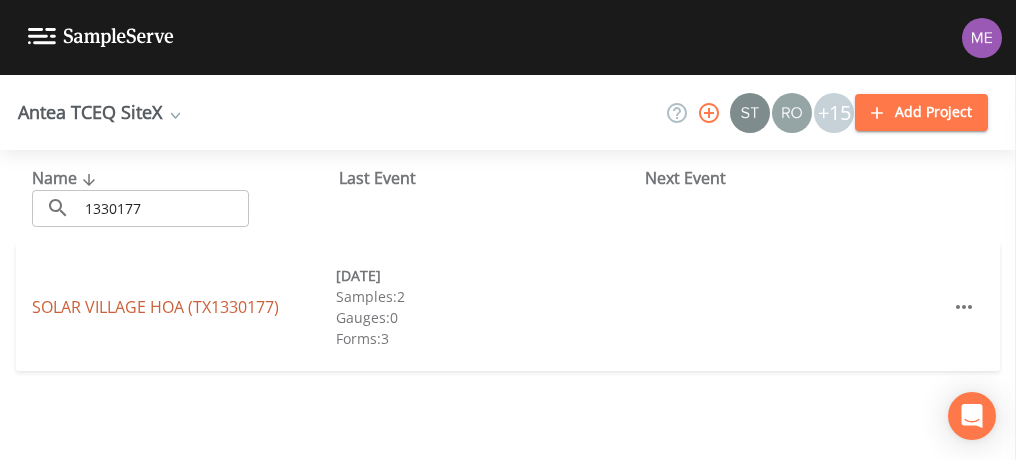 click on "[GEOGRAPHIC_DATA]   (TX1330177)" at bounding box center (155, 307) 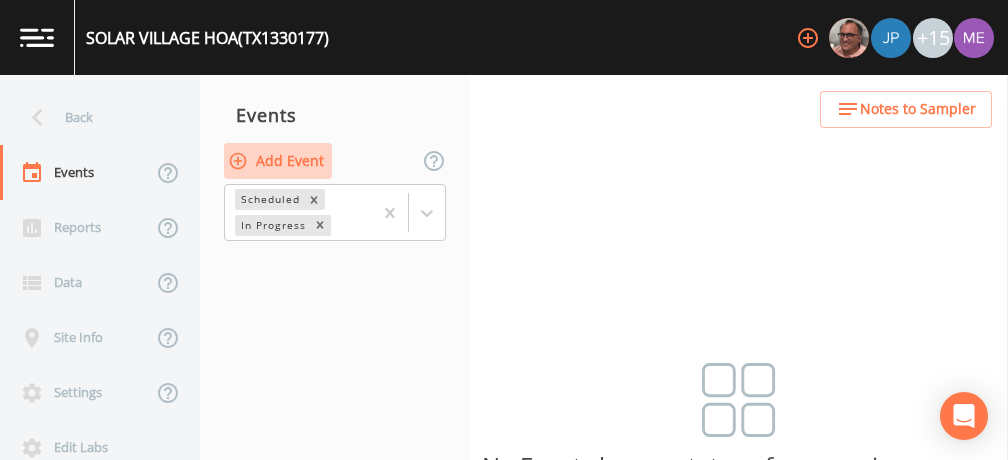 click on "Add Event" at bounding box center (278, 161) 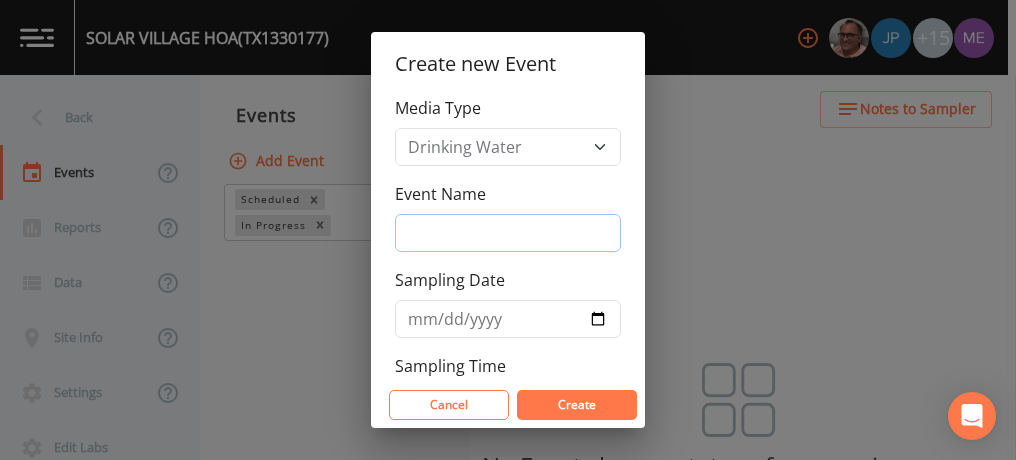 click on "Event Name" at bounding box center (508, 233) 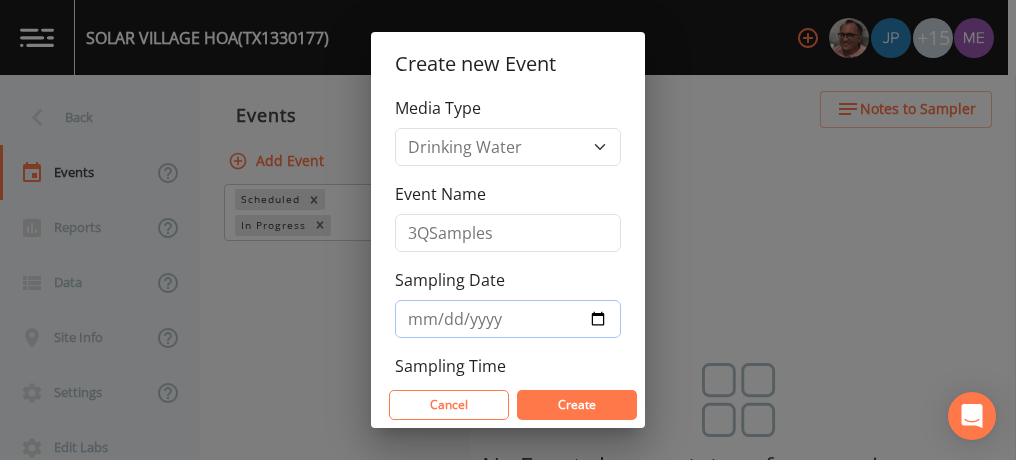 type on "[DATE]" 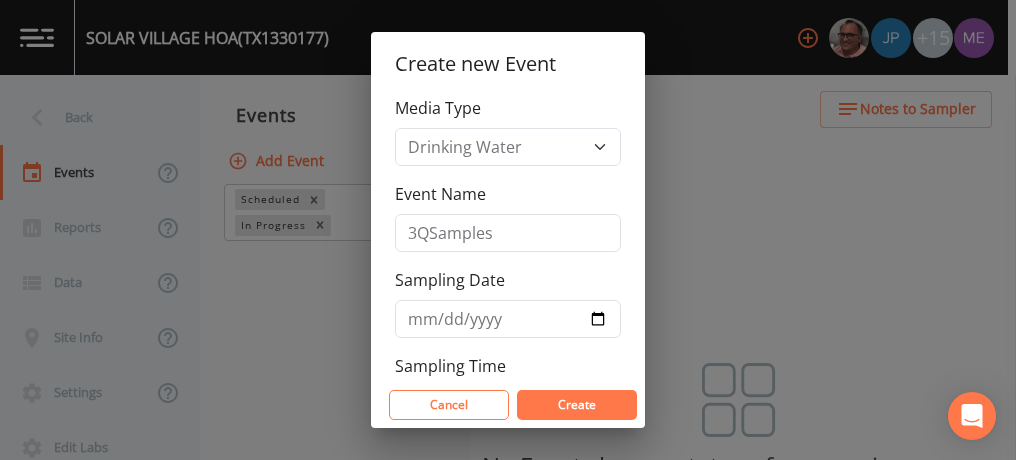 click on "Create" at bounding box center (577, 405) 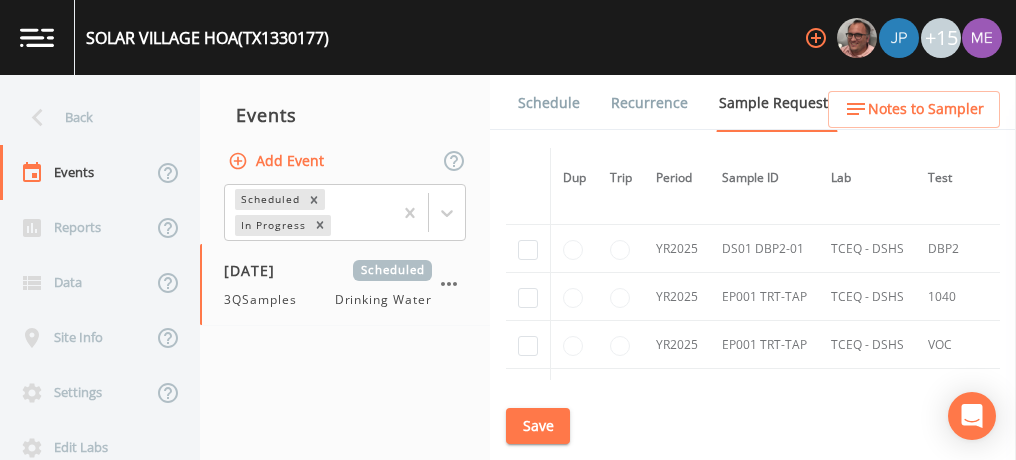 scroll, scrollTop: 794, scrollLeft: 0, axis: vertical 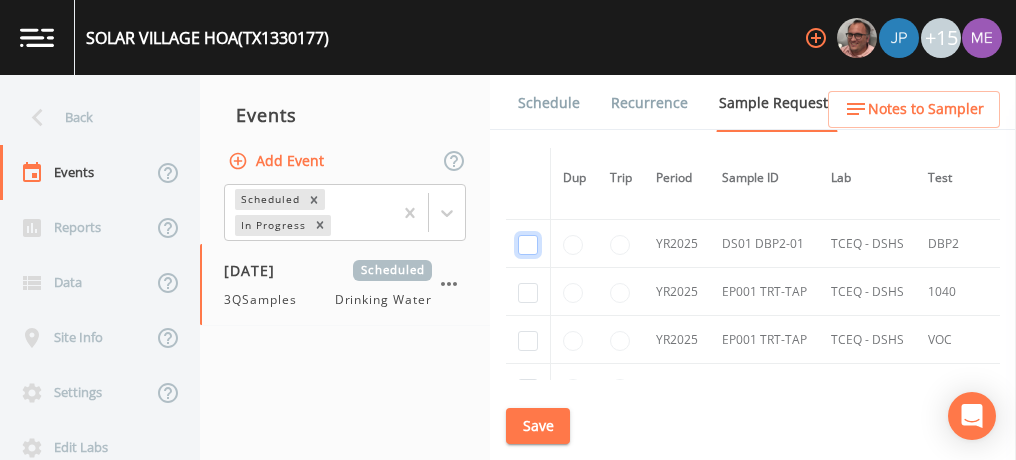 click at bounding box center [528, -526] 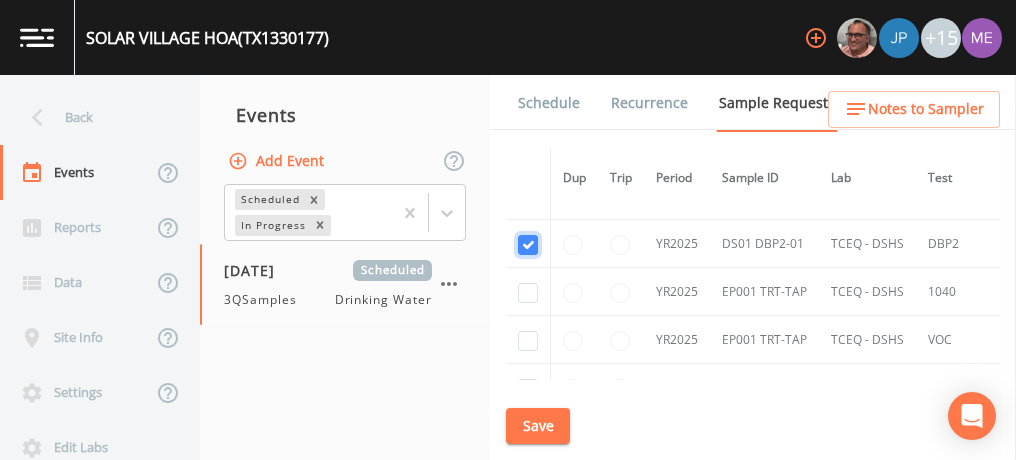 checkbox on "true" 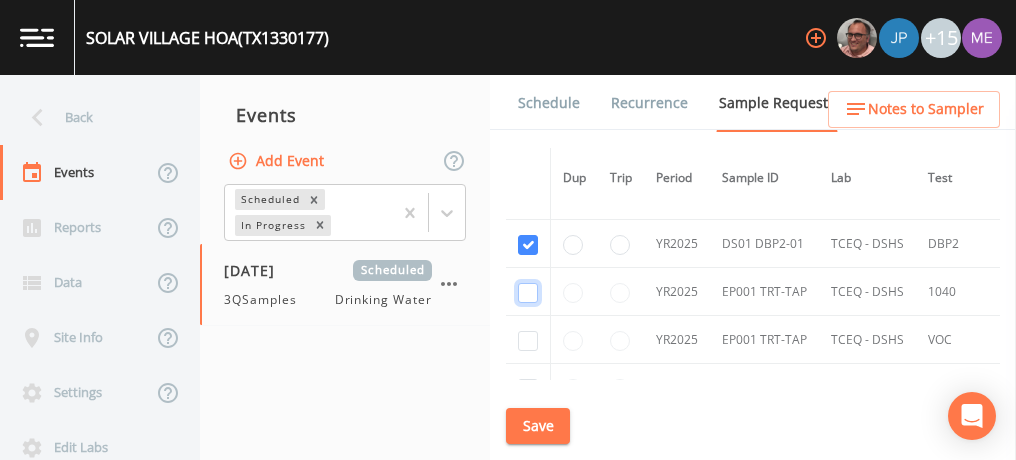 click at bounding box center (528, 293) 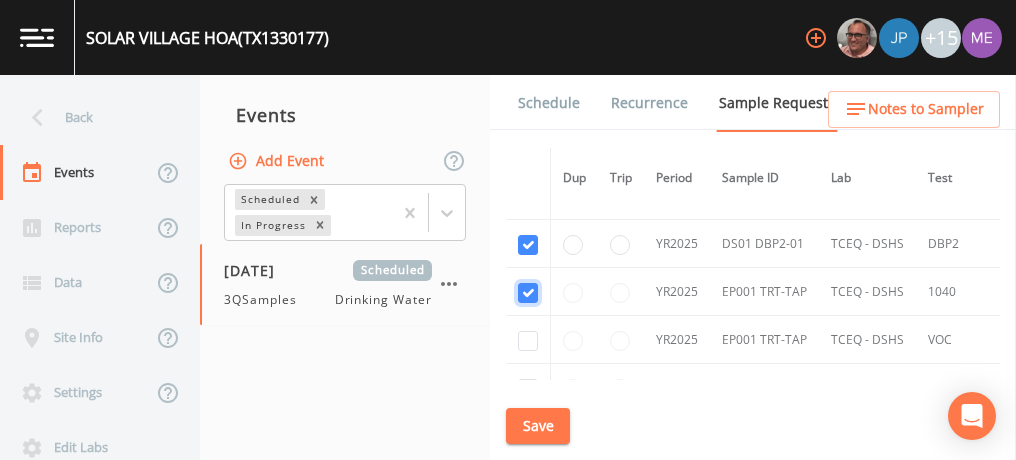 checkbox on "true" 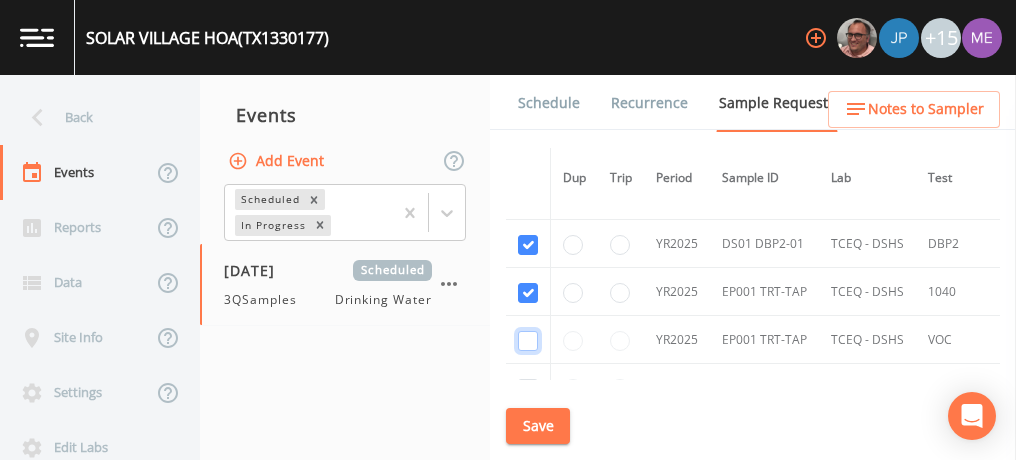 click at bounding box center (528, -411) 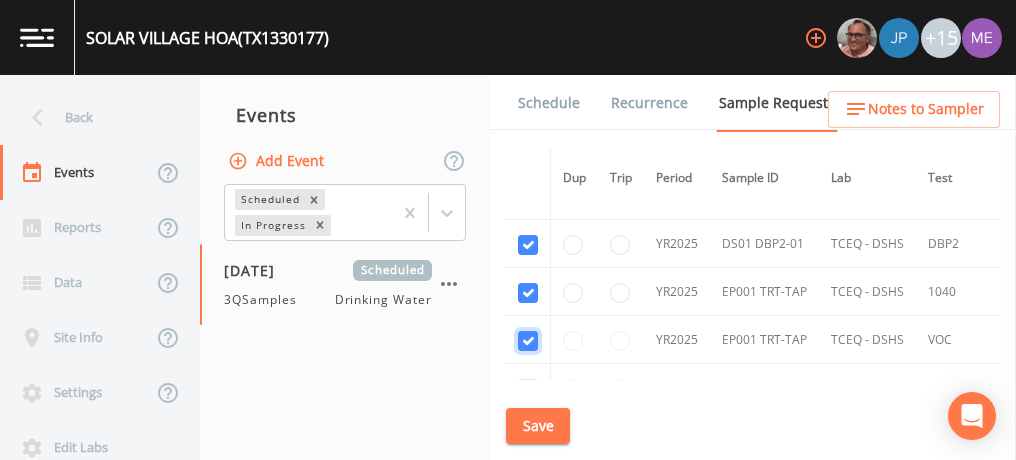 checkbox on "true" 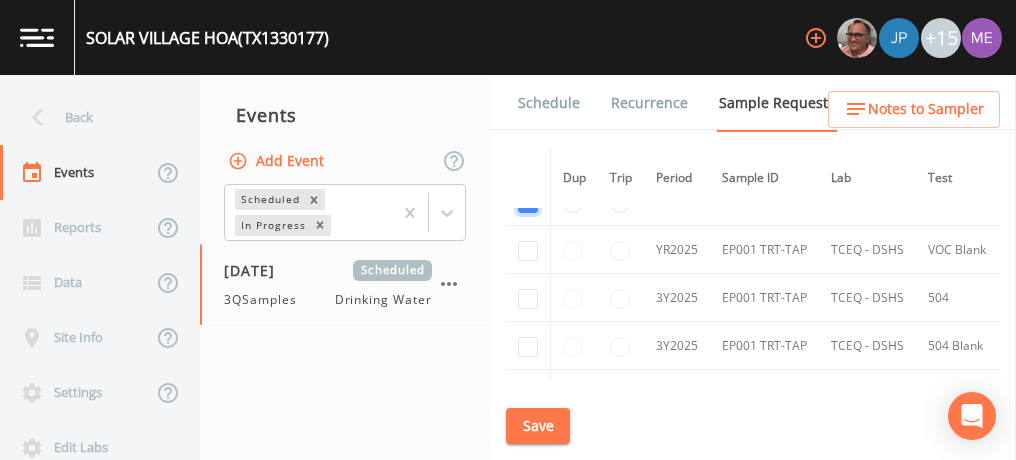 scroll, scrollTop: 949, scrollLeft: 0, axis: vertical 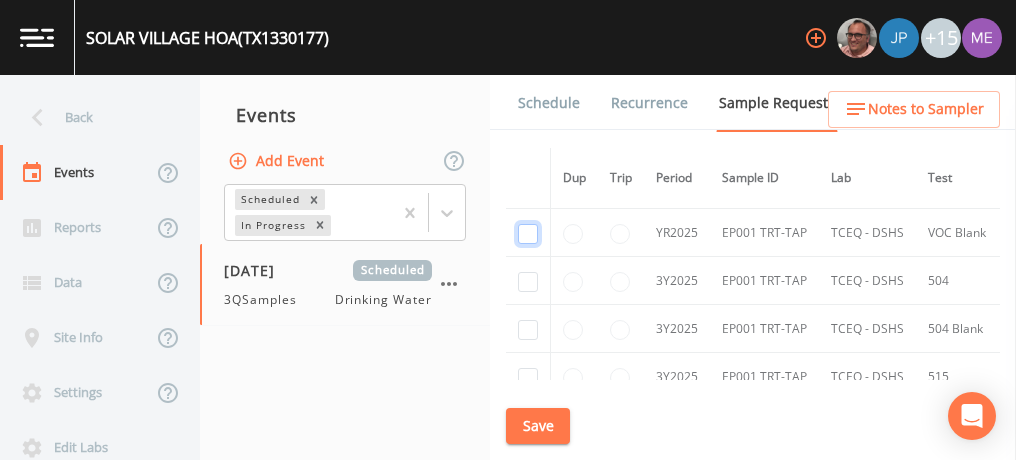 click at bounding box center (528, -451) 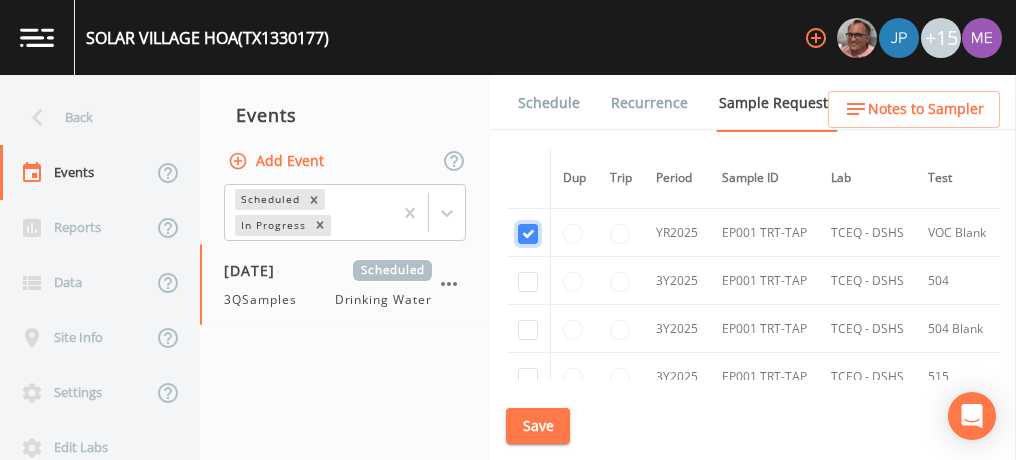 checkbox on "true" 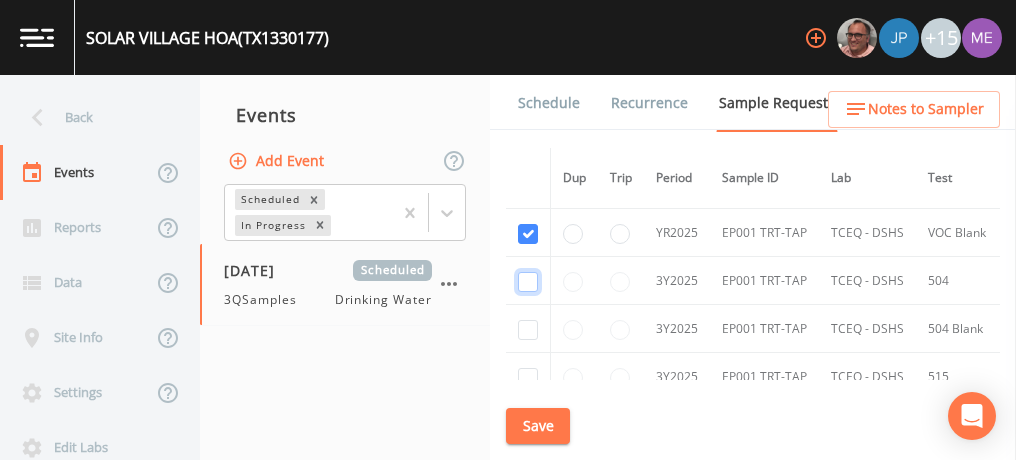 click at bounding box center [528, 282] 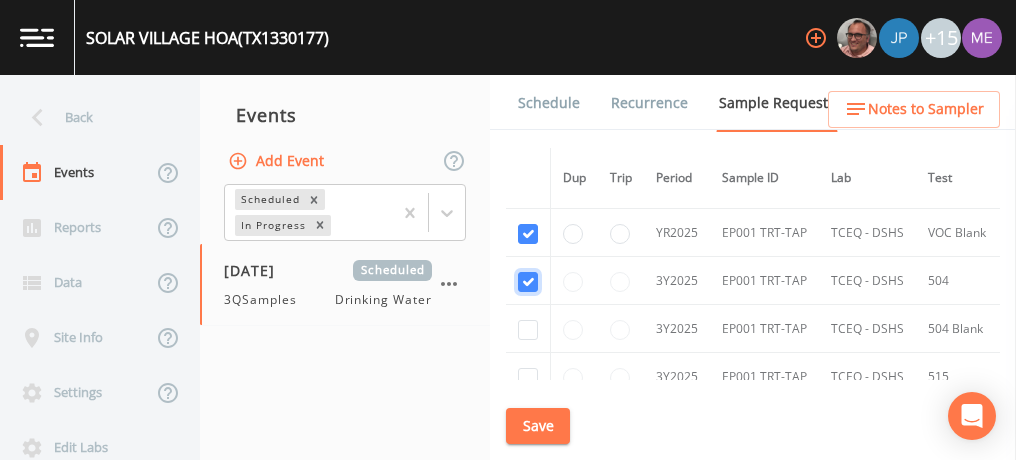 checkbox on "true" 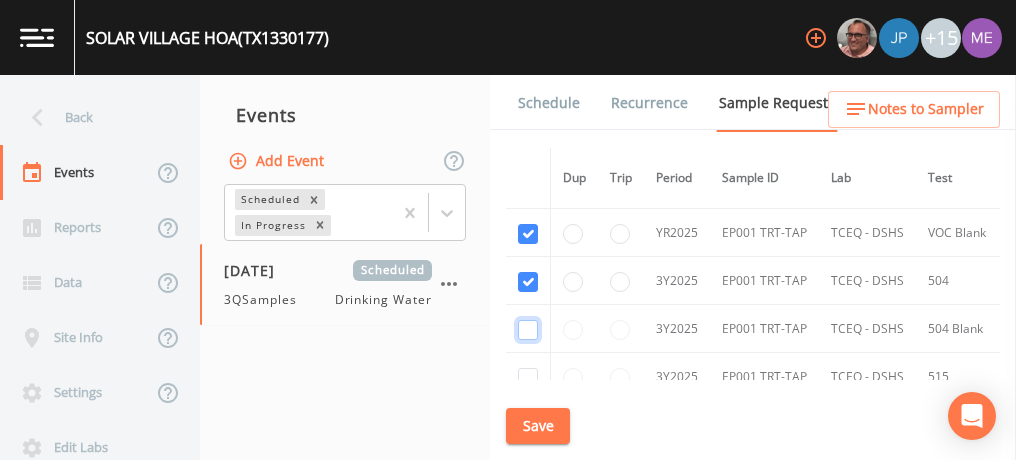 click at bounding box center [528, 330] 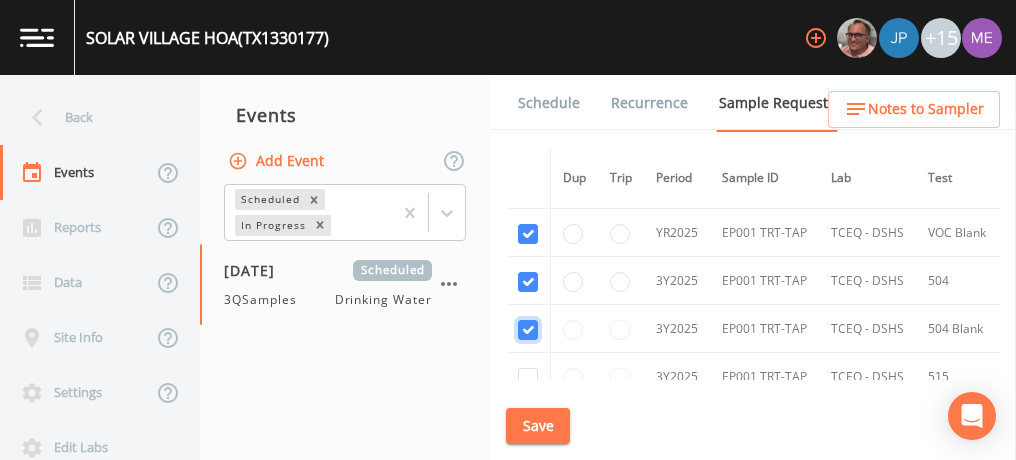 checkbox on "true" 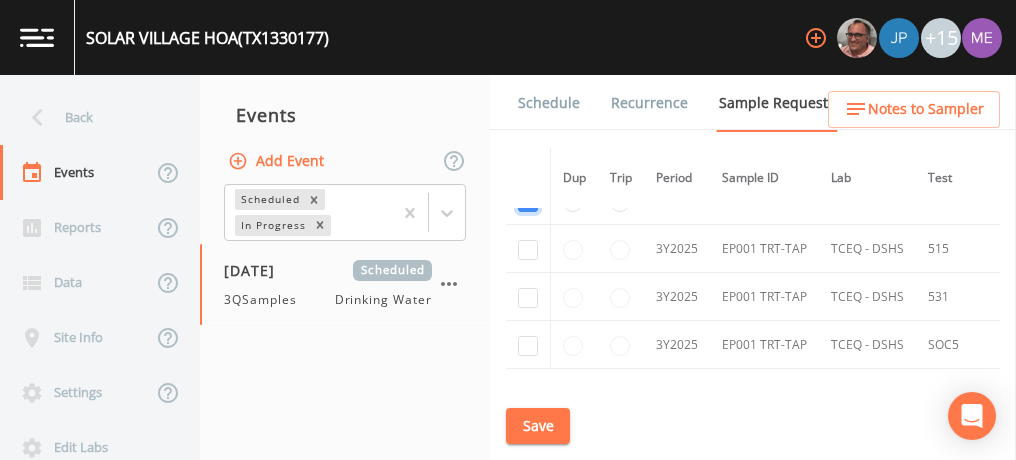 scroll, scrollTop: 1081, scrollLeft: 0, axis: vertical 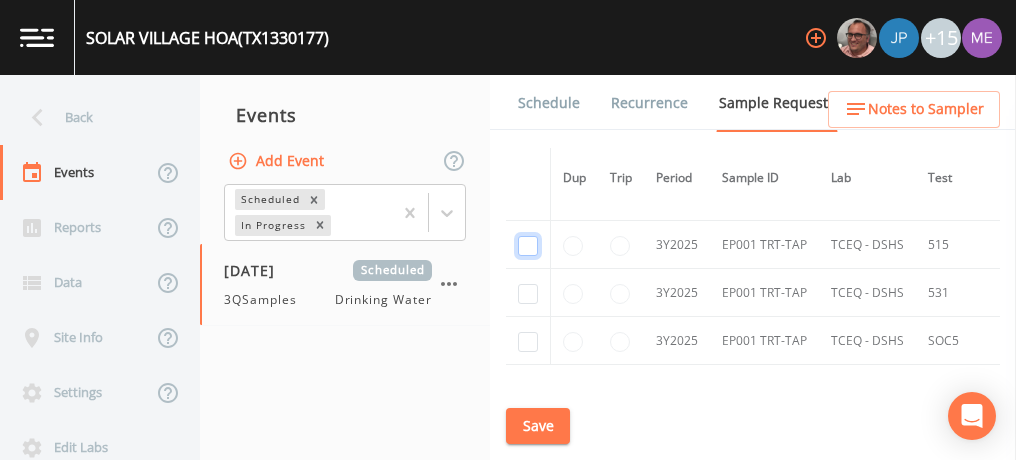 click at bounding box center (528, 246) 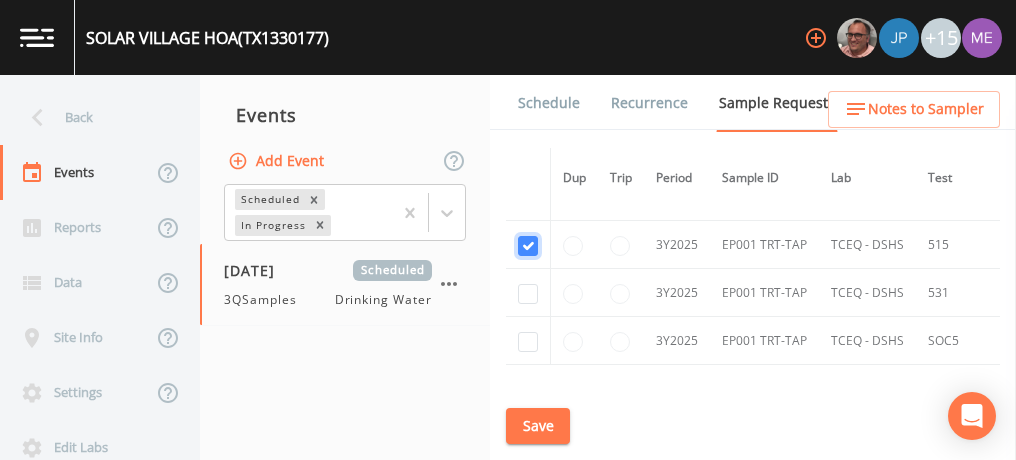 checkbox on "true" 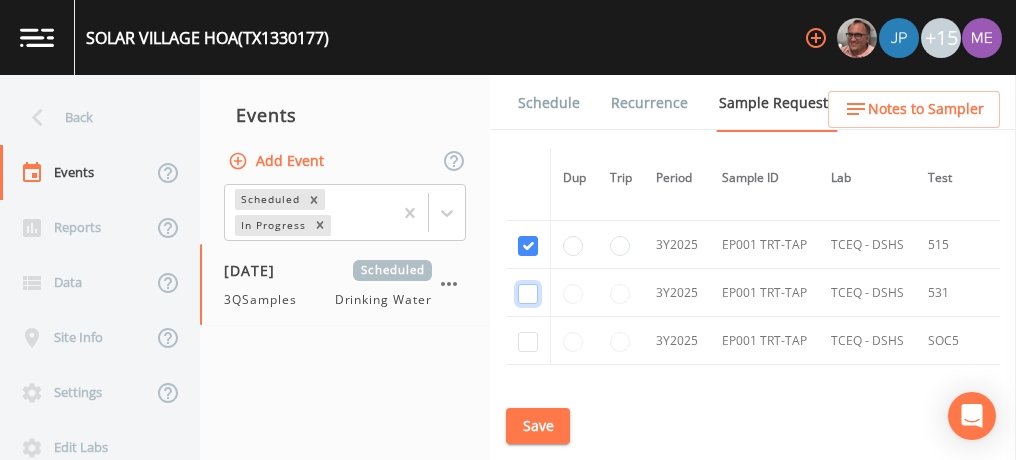 click at bounding box center [528, 294] 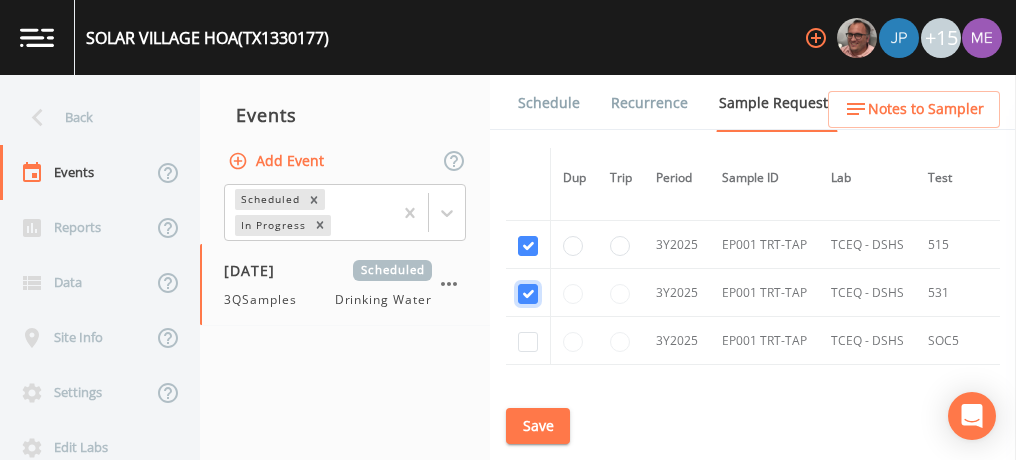 checkbox on "true" 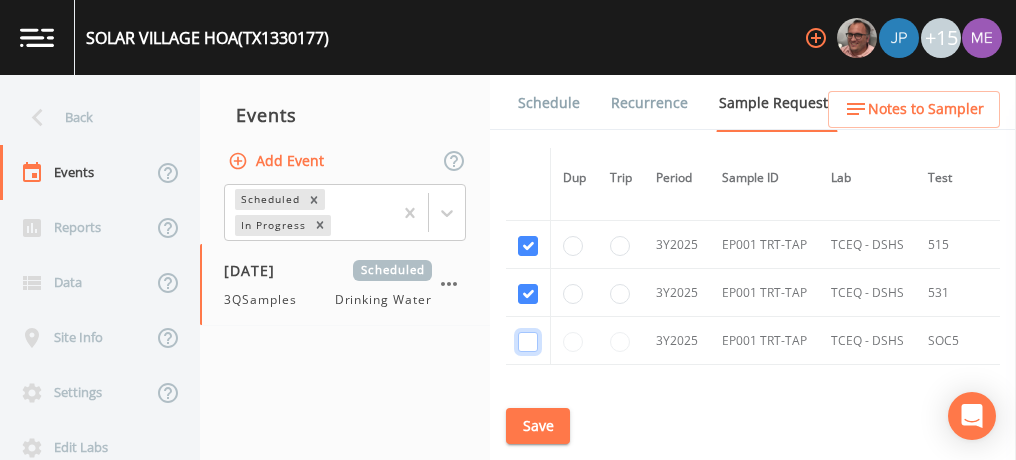 click at bounding box center [528, 342] 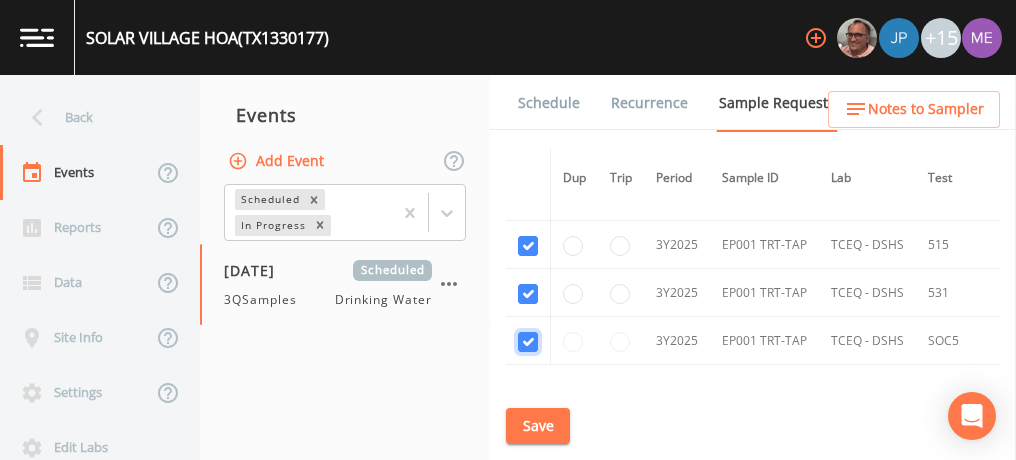 checkbox on "true" 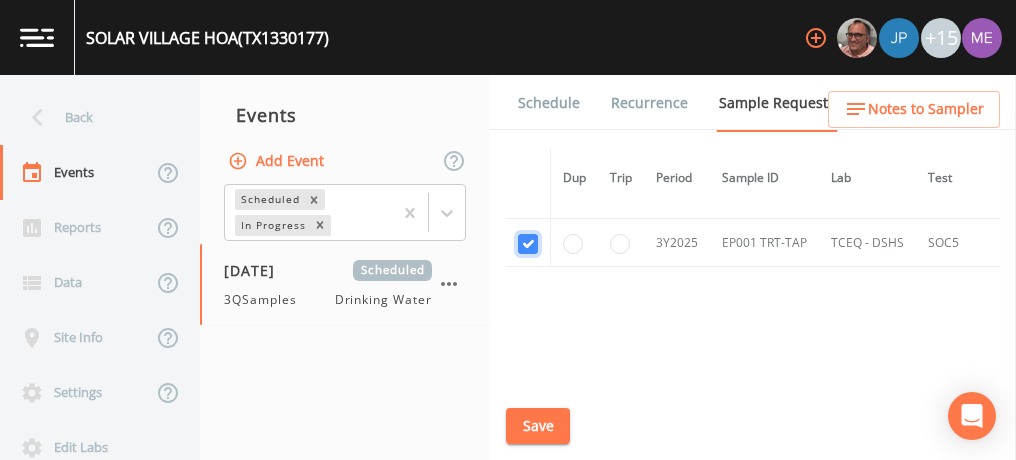 scroll, scrollTop: 1182, scrollLeft: 0, axis: vertical 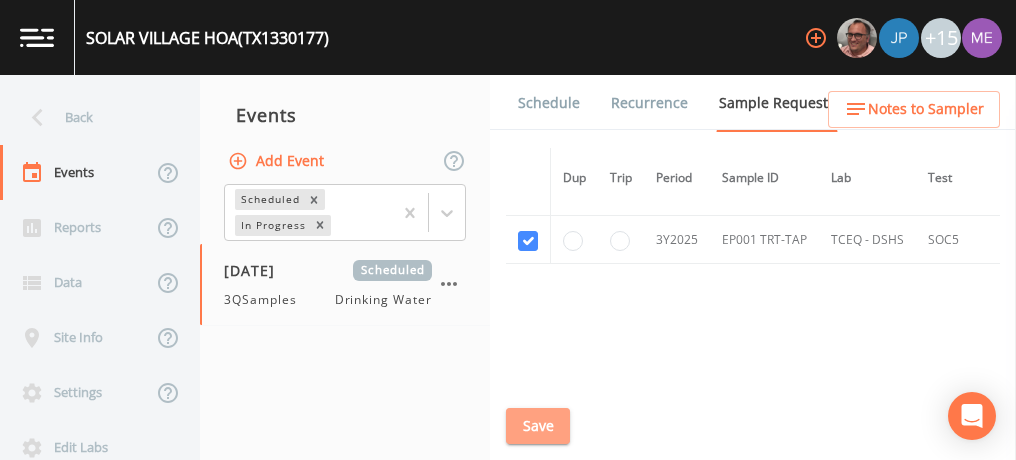 click on "Save" at bounding box center (538, 426) 